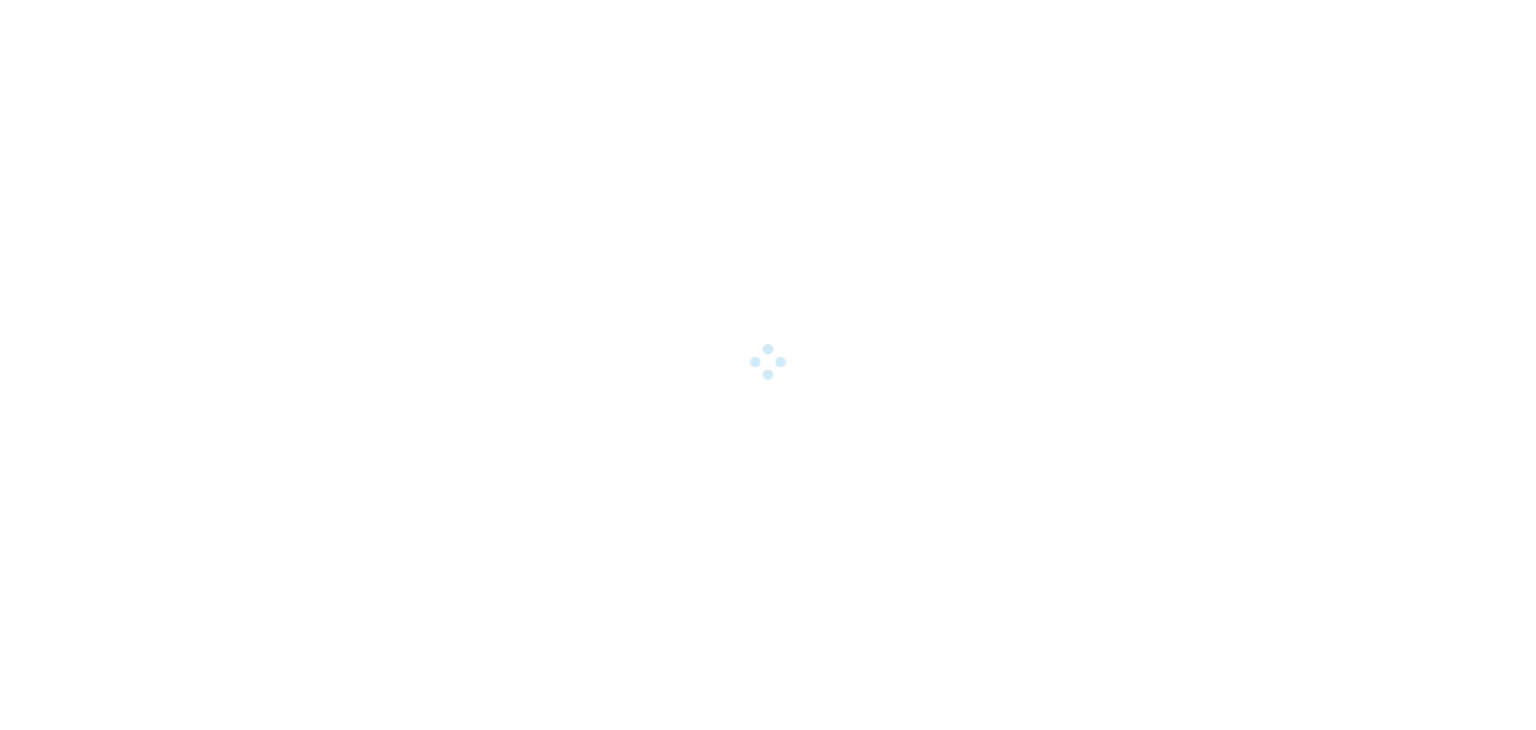 scroll, scrollTop: 0, scrollLeft: 0, axis: both 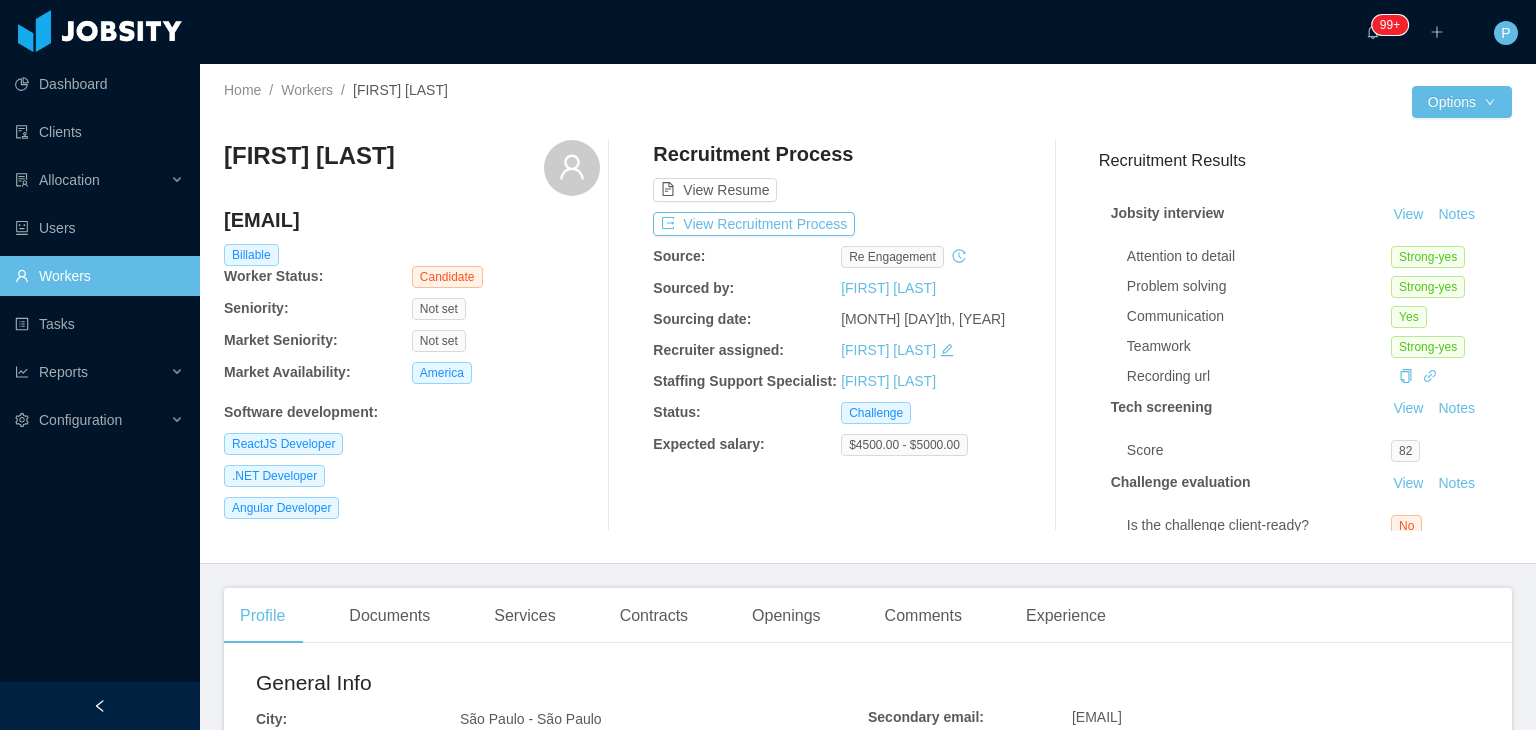 click on "Recruitment Process View Resume View Recruitment Process  Source: re engagement Sourced by: Paola Cóndor Andrade Sourcing date: May 23rd, 2024 Recruiter assigned: Paola Cóndor Andrade   Staffing Support Specialist: Omar Nieves Status: Challenge Expected salary: $4500.00 - $5000.00" at bounding box center (841, 335) 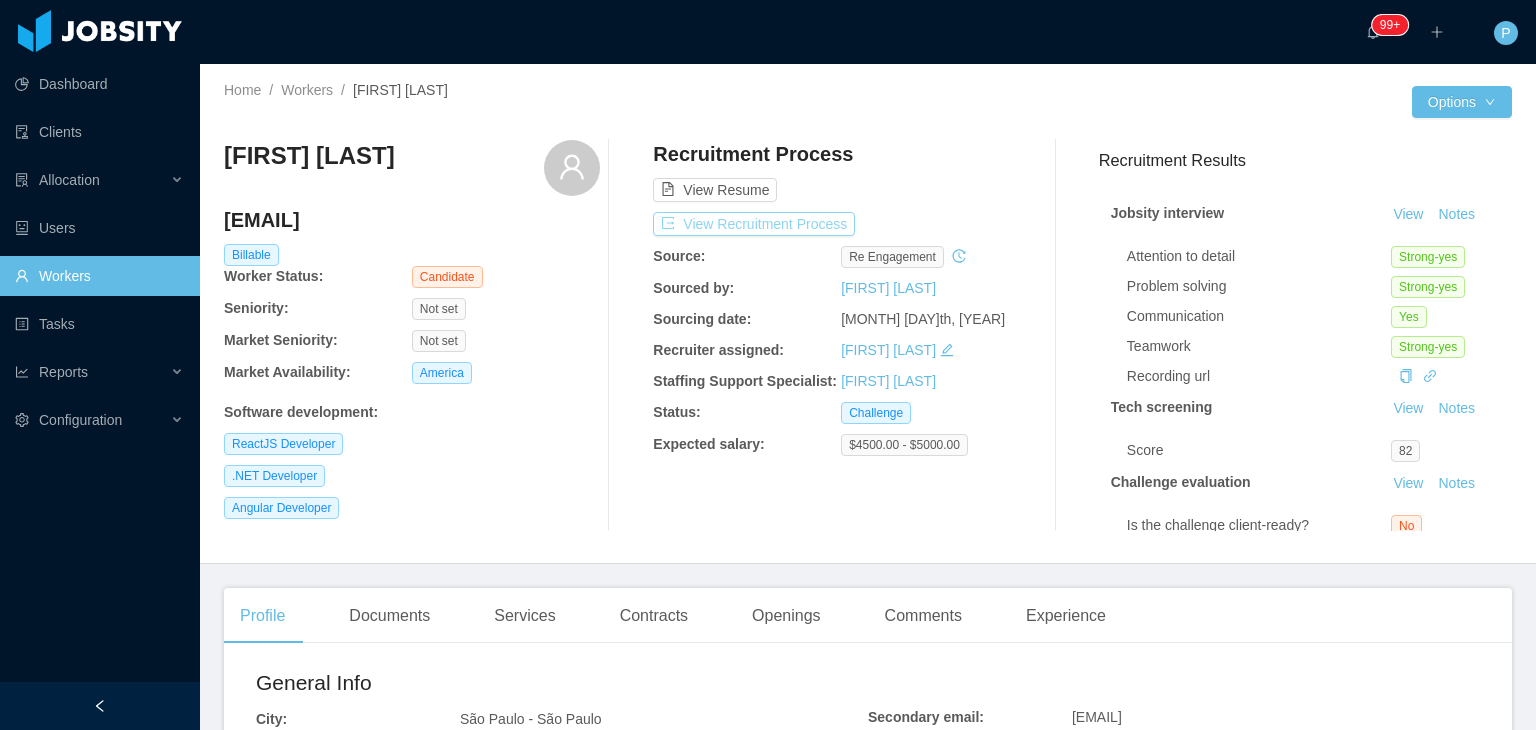 click on "View Recruitment Process" at bounding box center [754, 224] 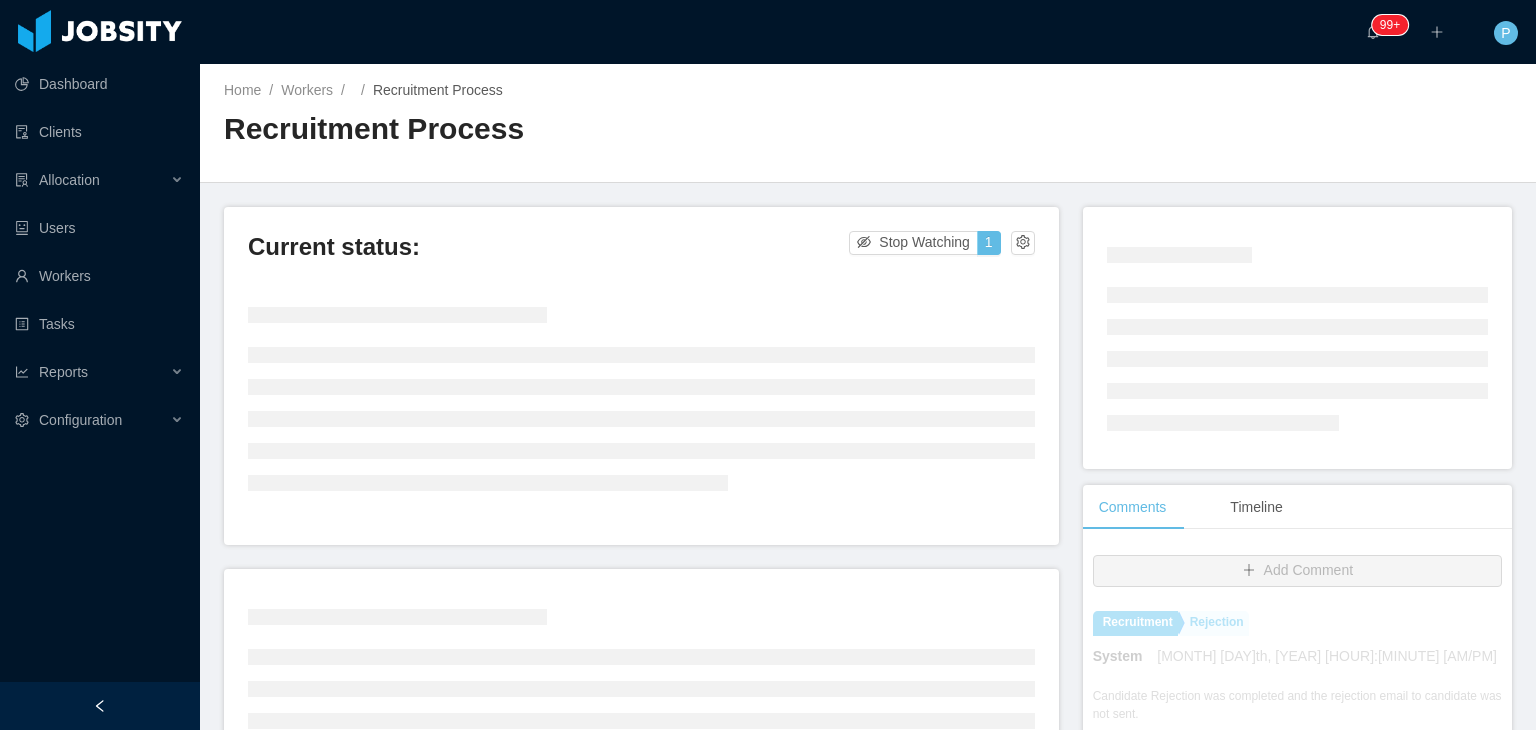 click on "Home / Workers / / Recruitment Process / Recruitment Process" at bounding box center (868, 123) 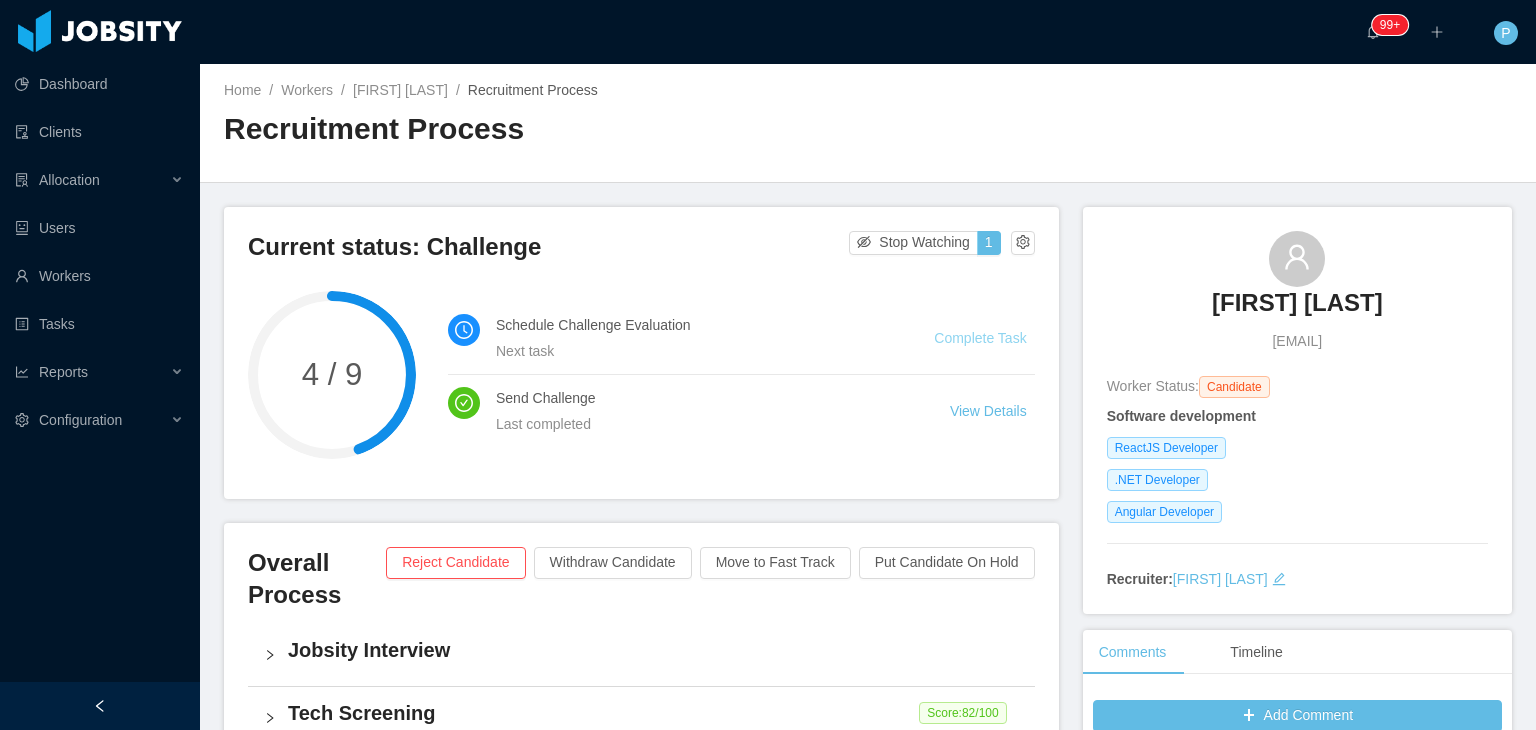 click on "Complete Task" at bounding box center (980, 338) 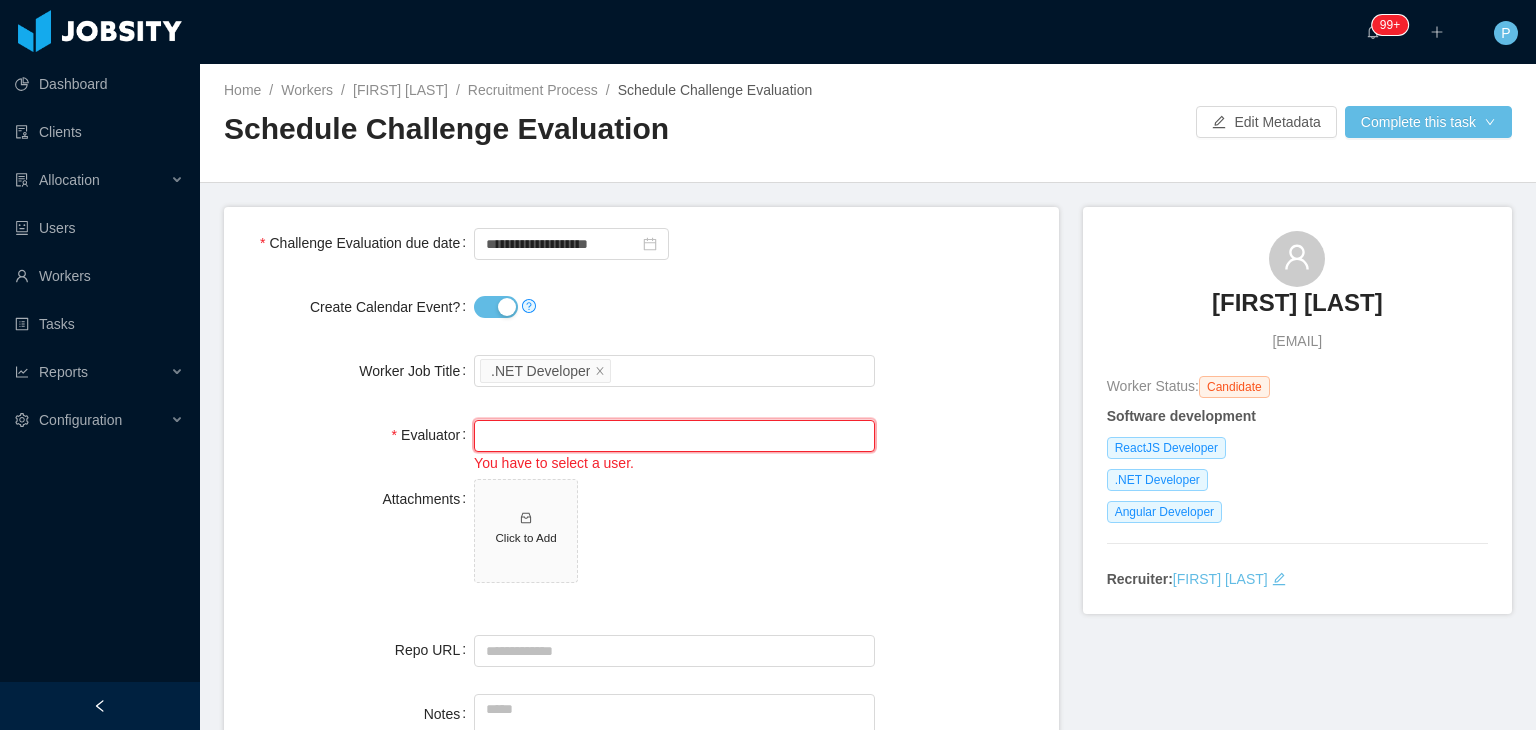 click at bounding box center [674, 436] 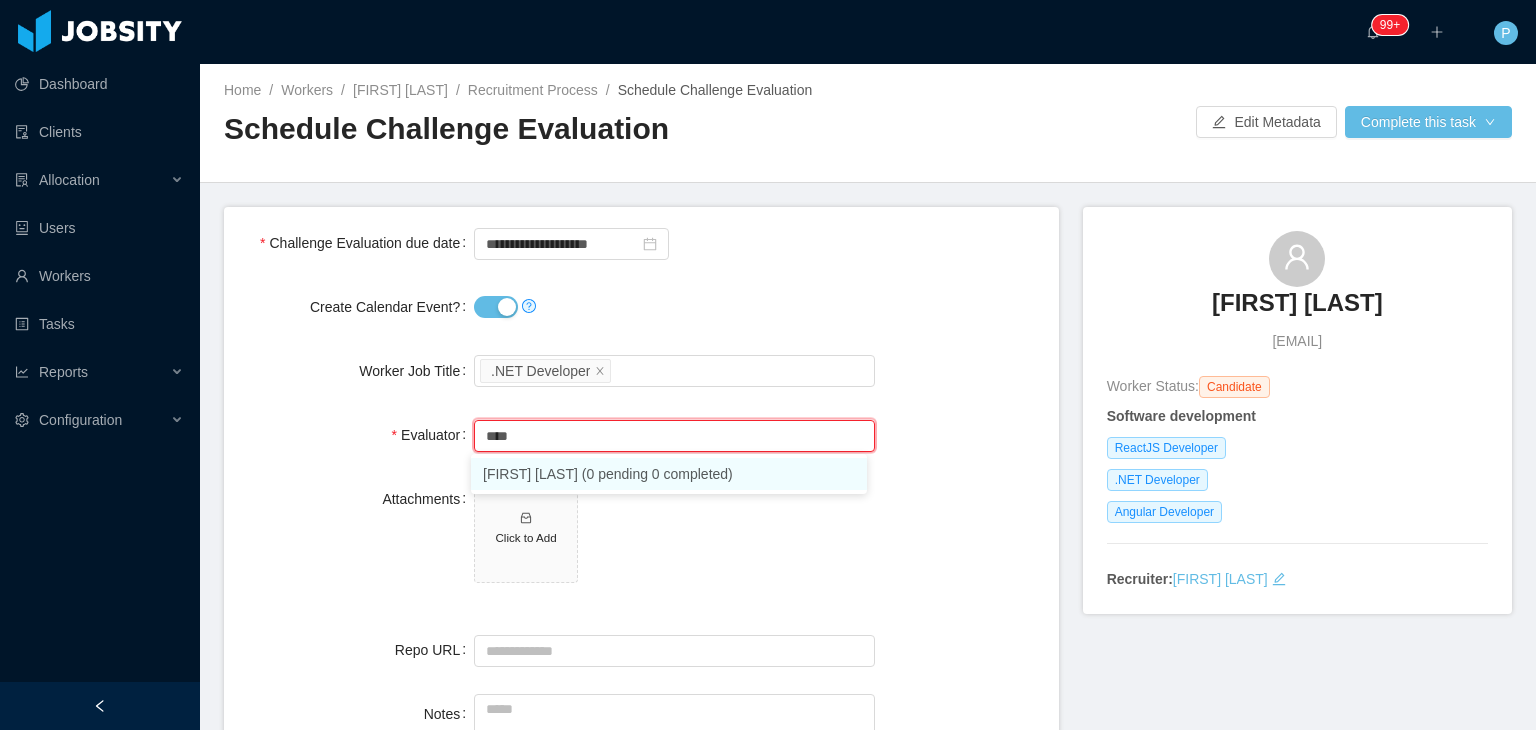 click on "Gabriel Abreu (0 pending 0 completed)" at bounding box center [669, 474] 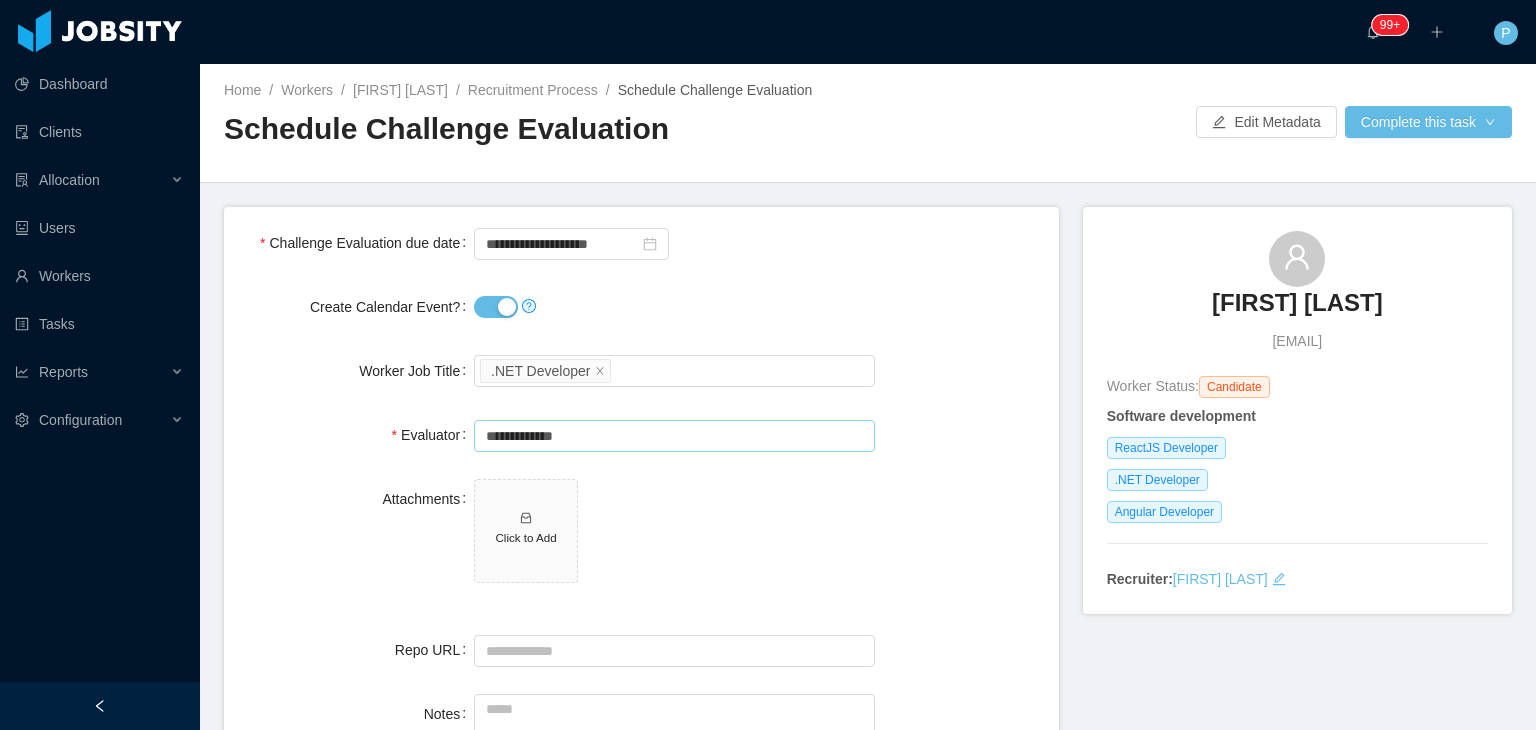 type on "**********" 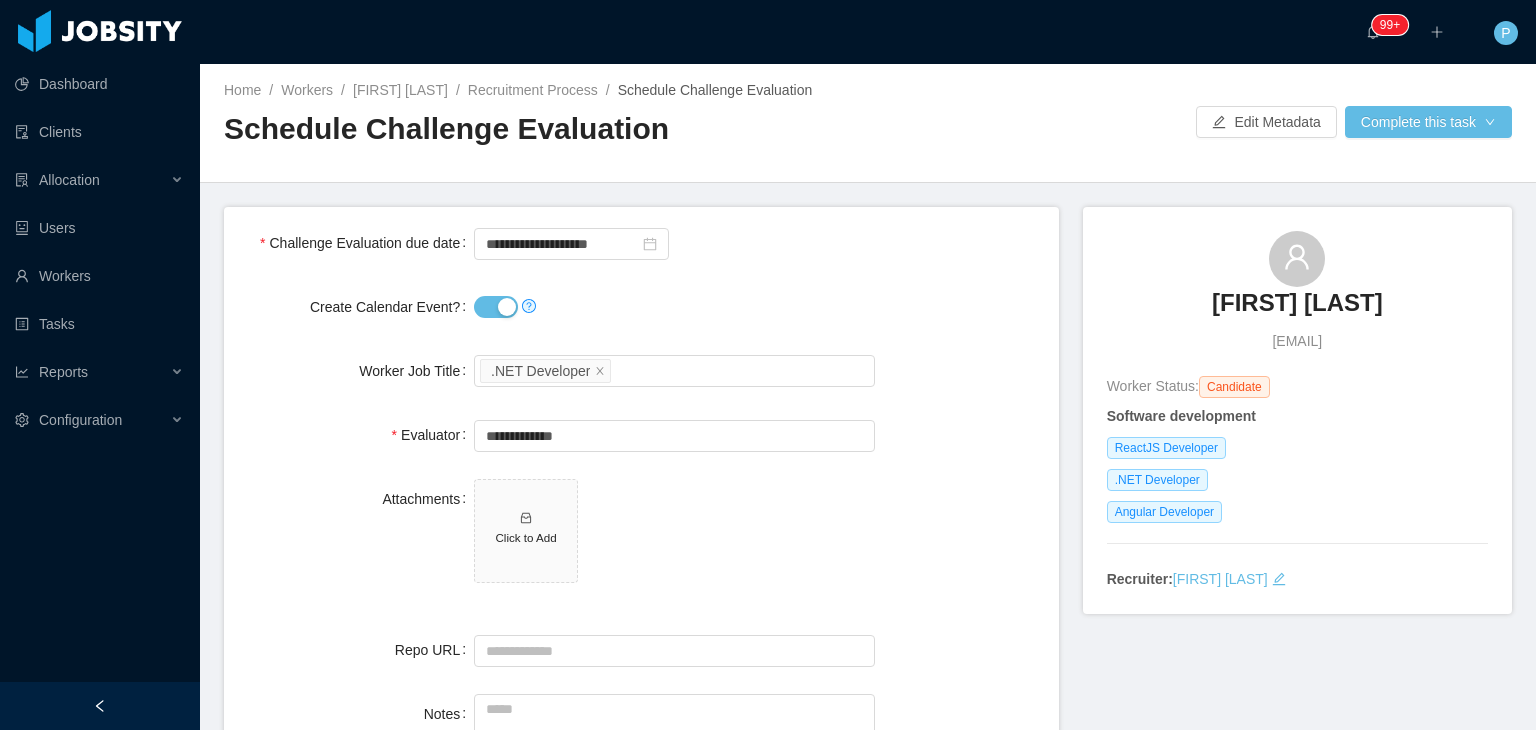 click on "Click to Add" at bounding box center (674, 535) 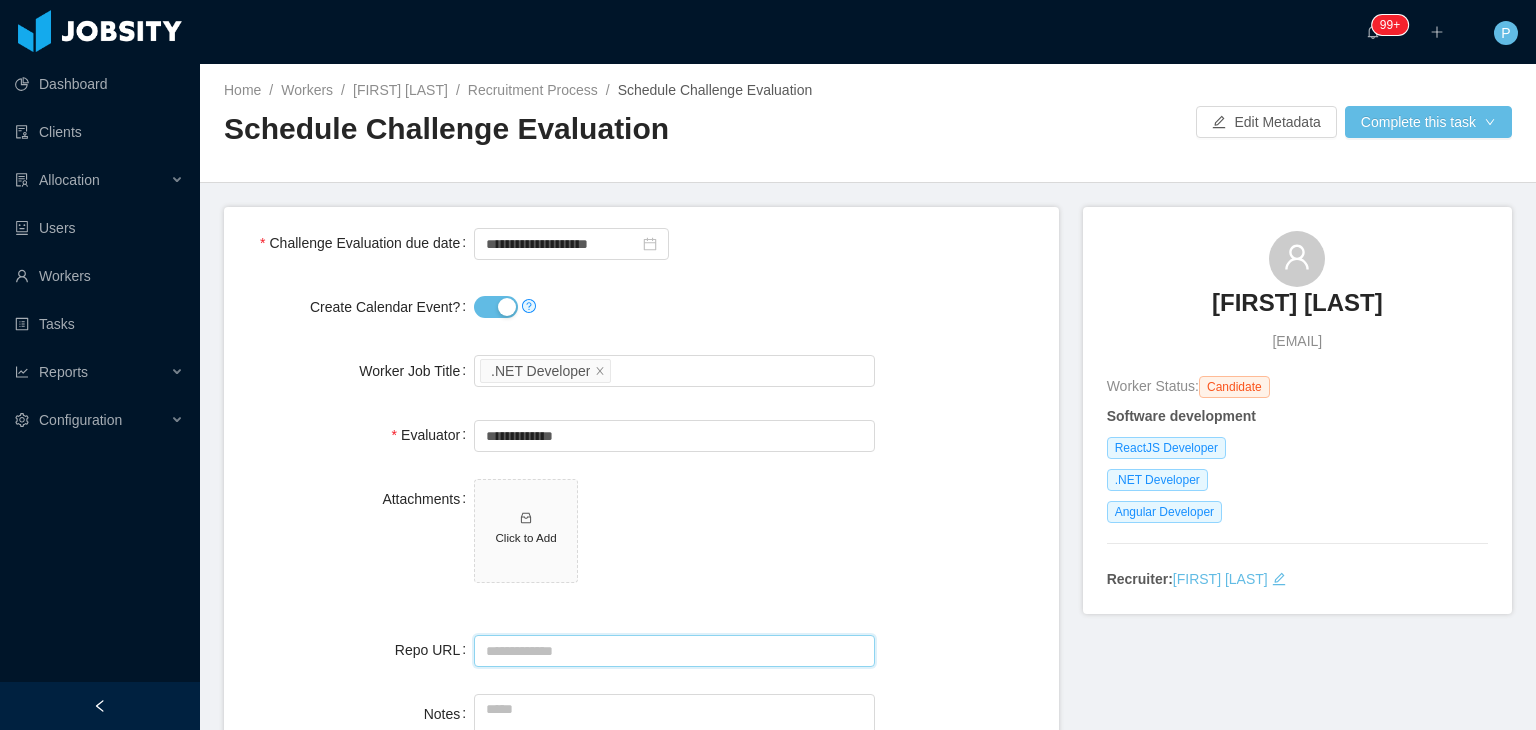 click on "Repo URL" at bounding box center [674, 651] 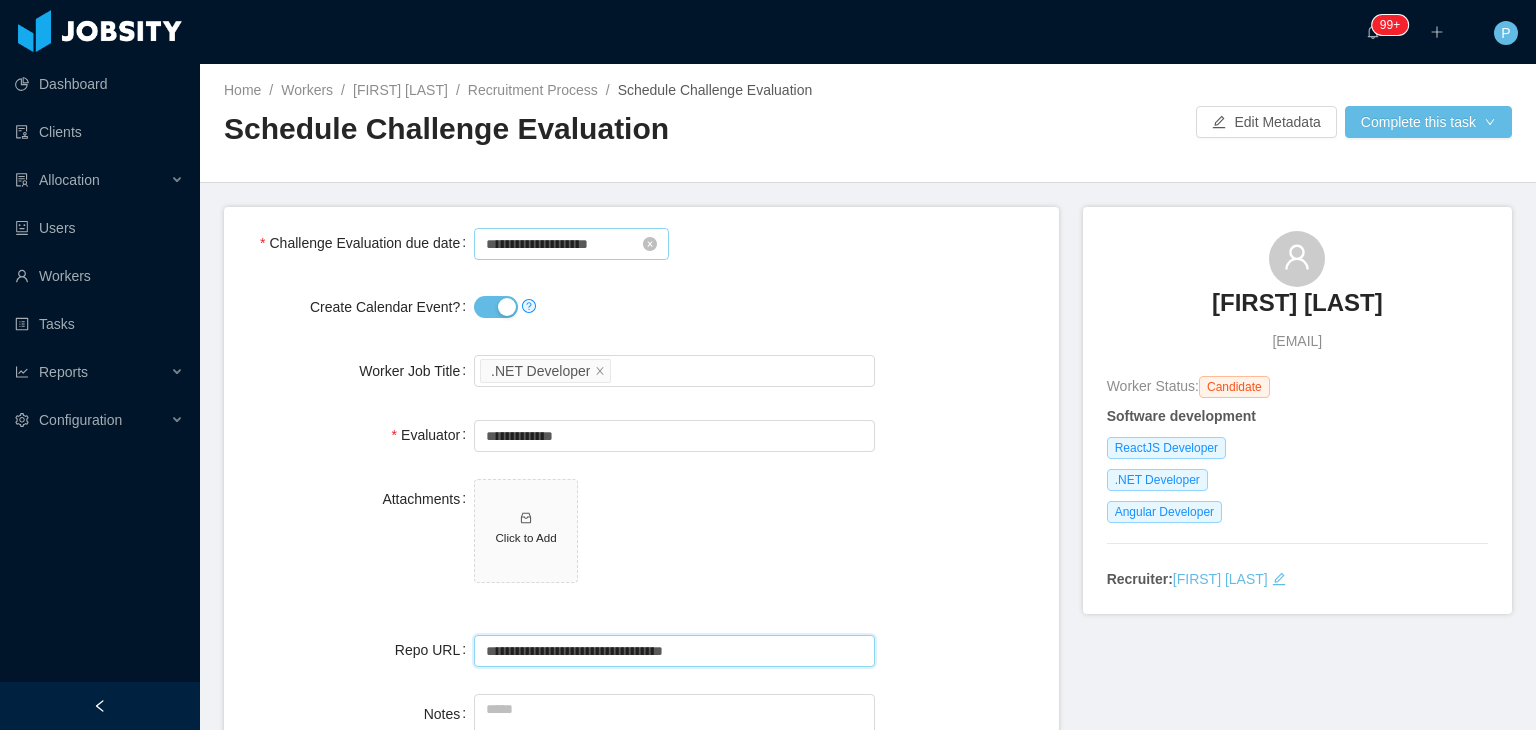type on "**********" 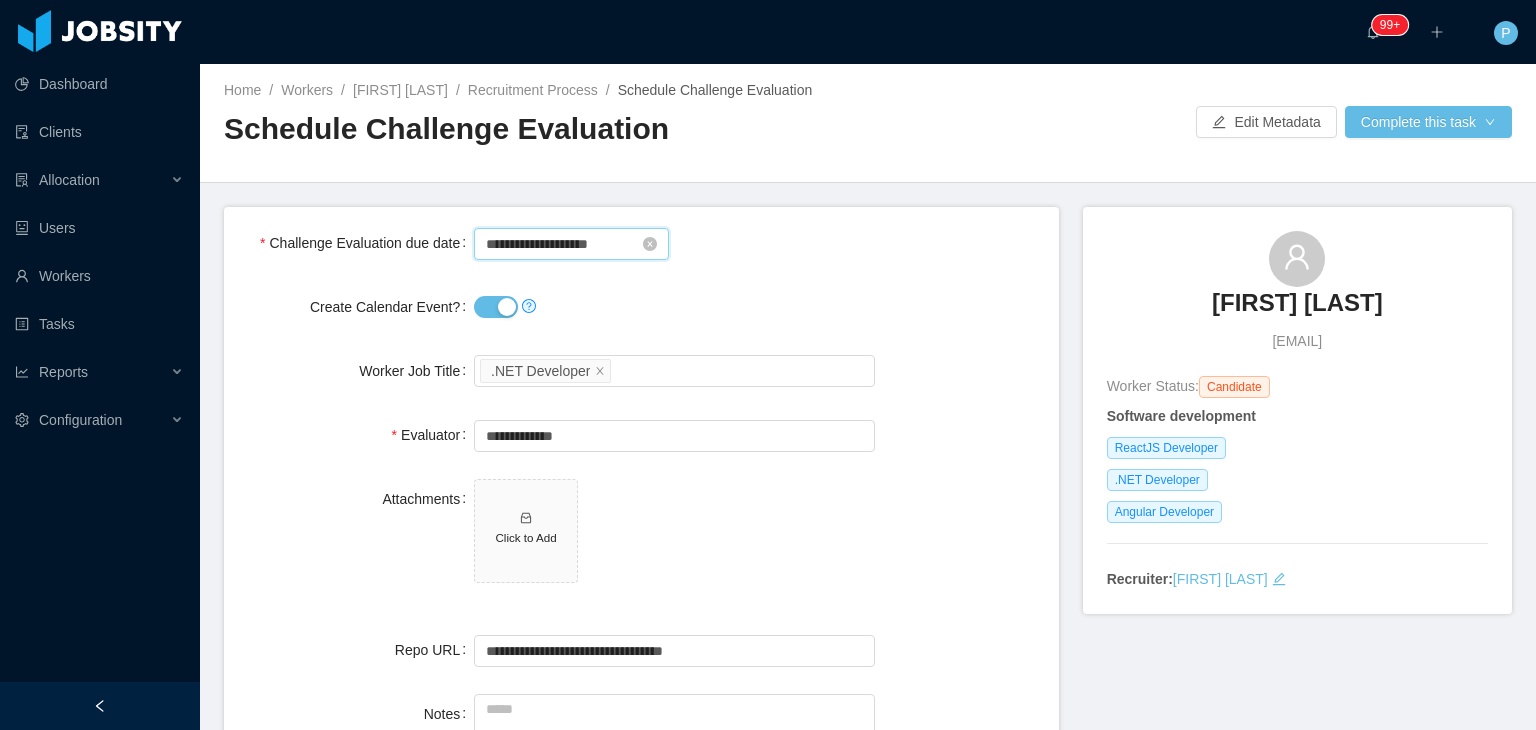click on "**********" at bounding box center [571, 244] 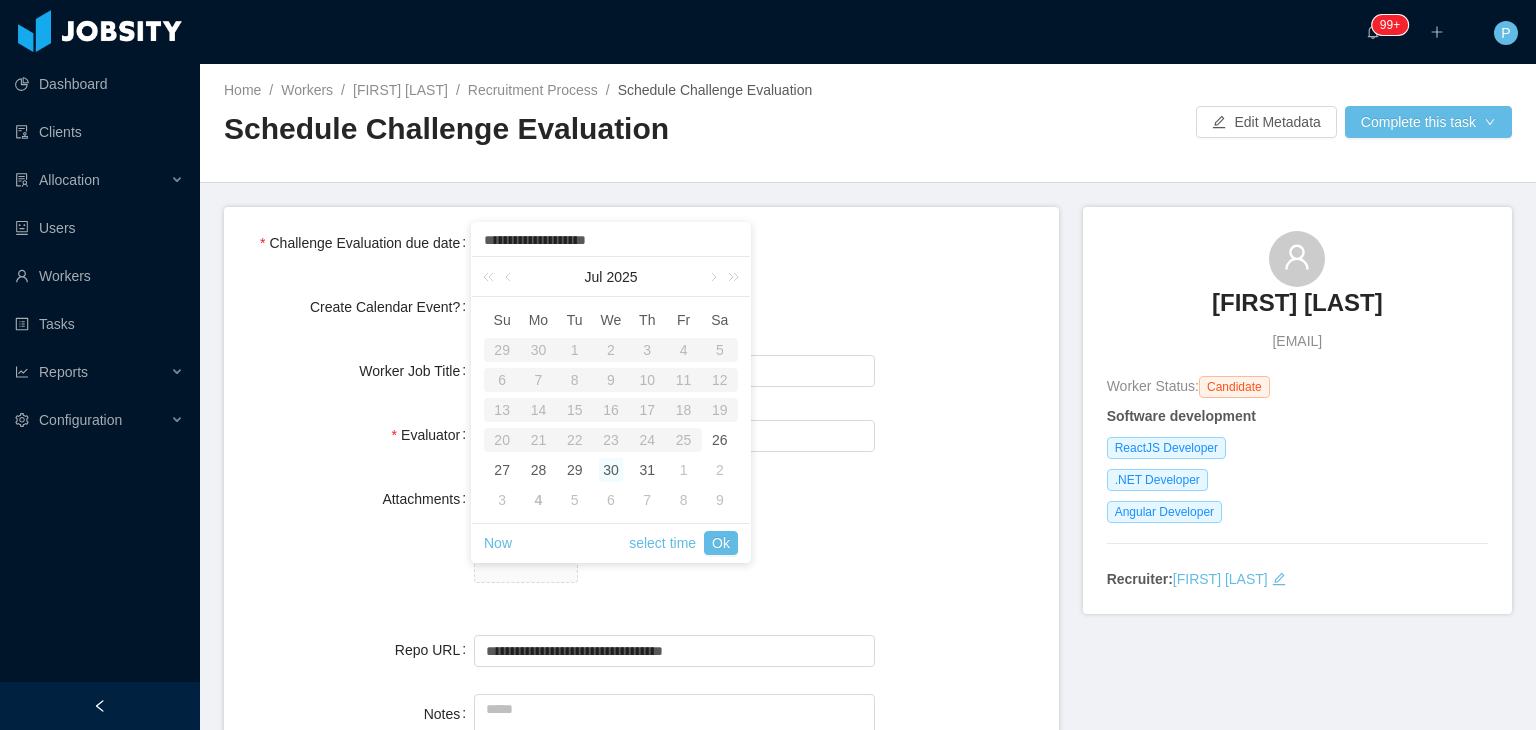 click on "1" at bounding box center (684, 470) 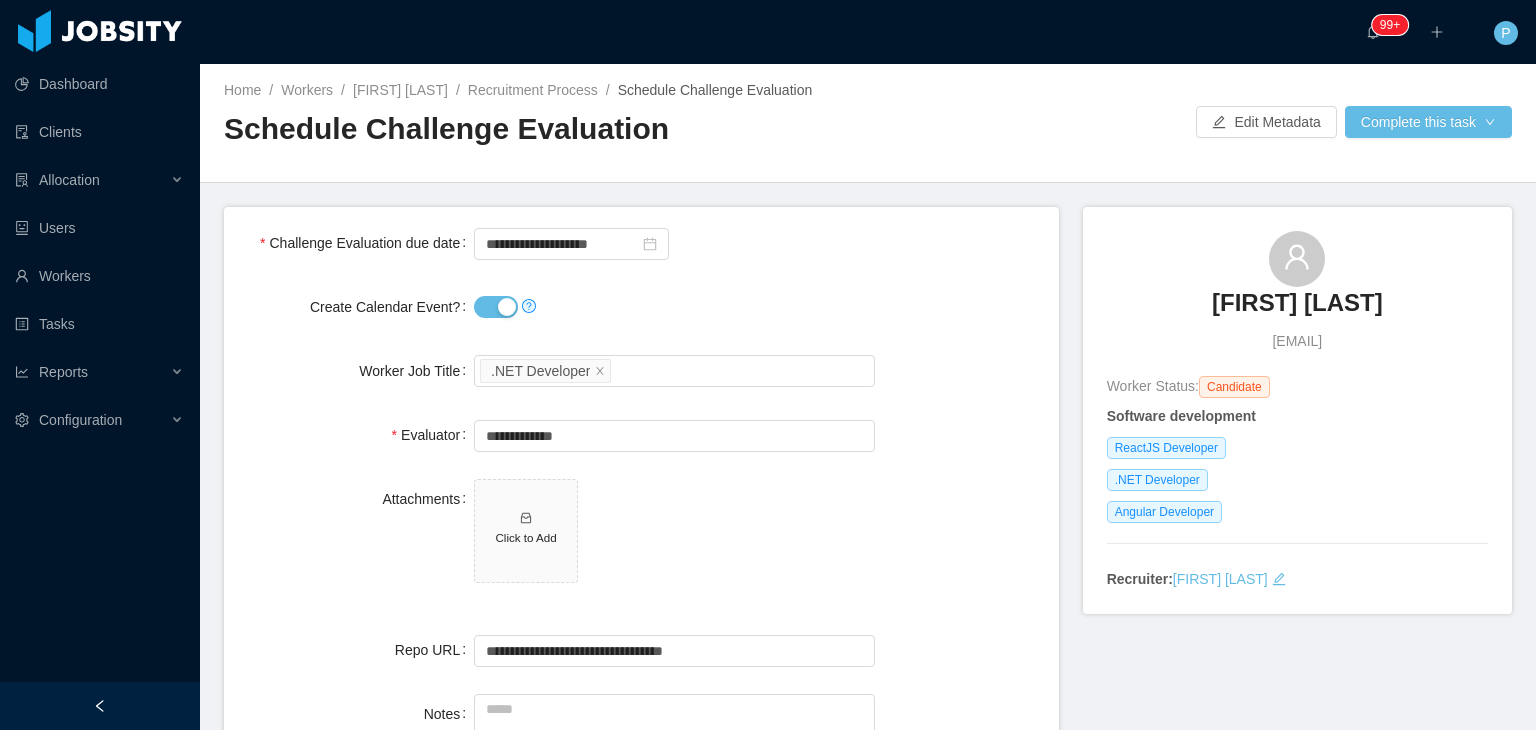 click on "Click to Add" at bounding box center [674, 535] 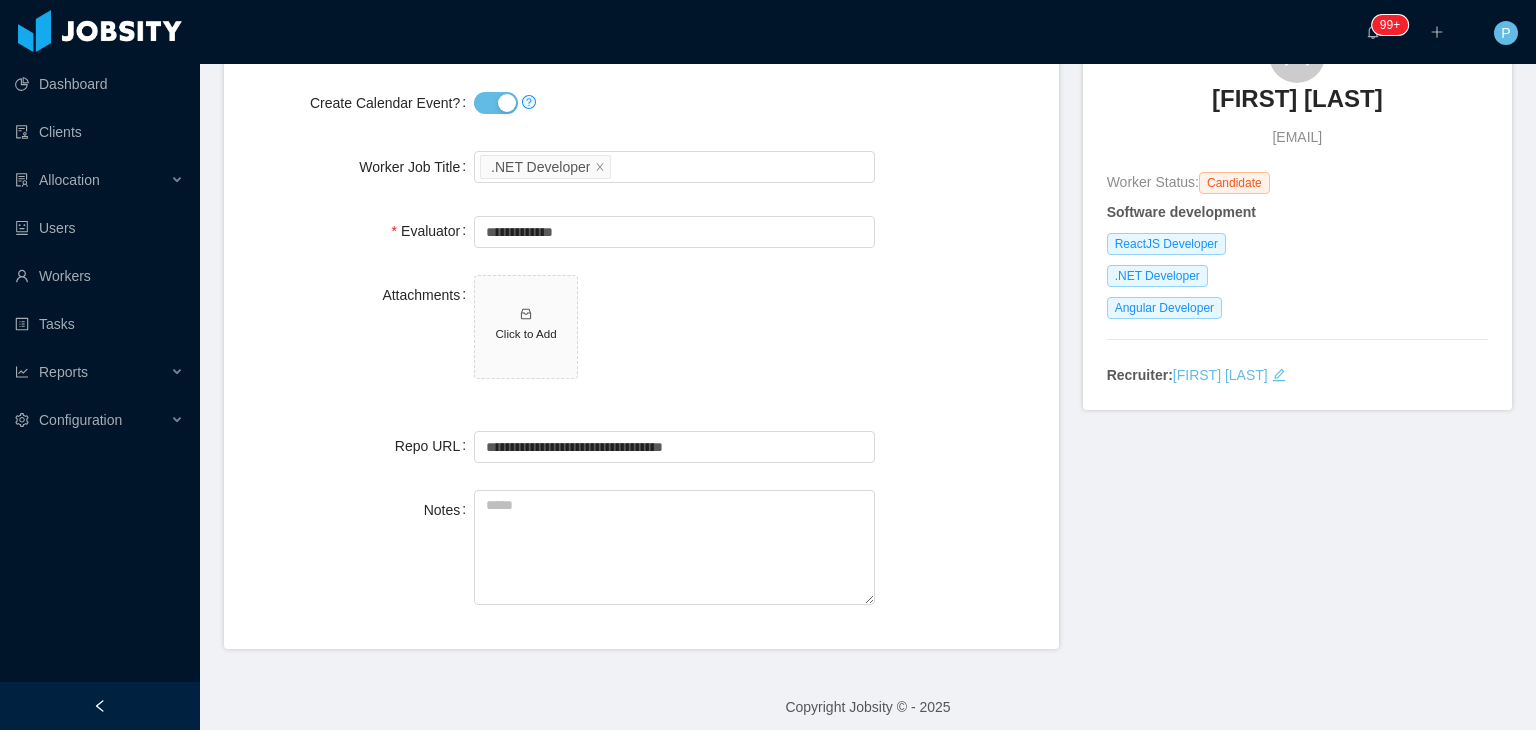 scroll, scrollTop: 214, scrollLeft: 0, axis: vertical 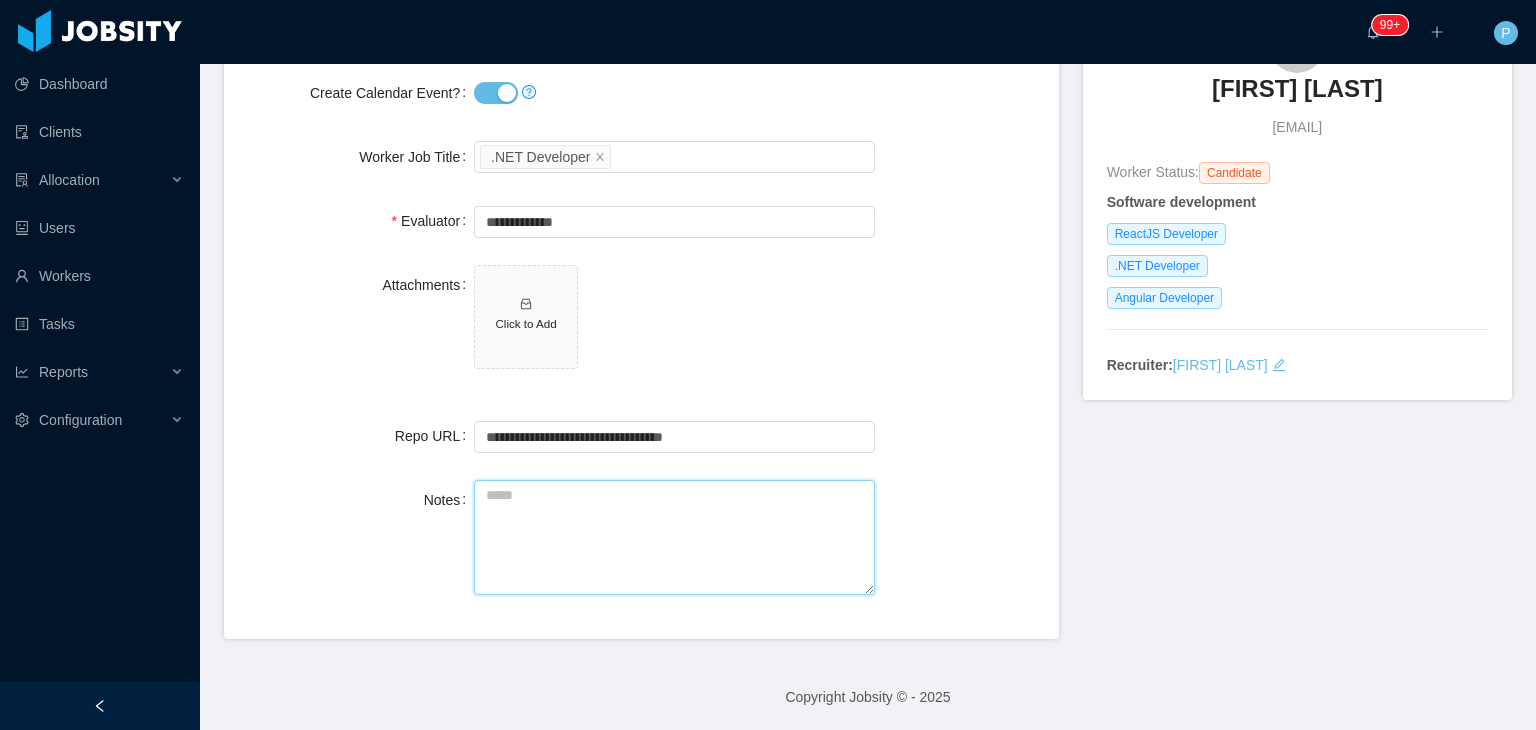 click on "Notes" at bounding box center (674, 537) 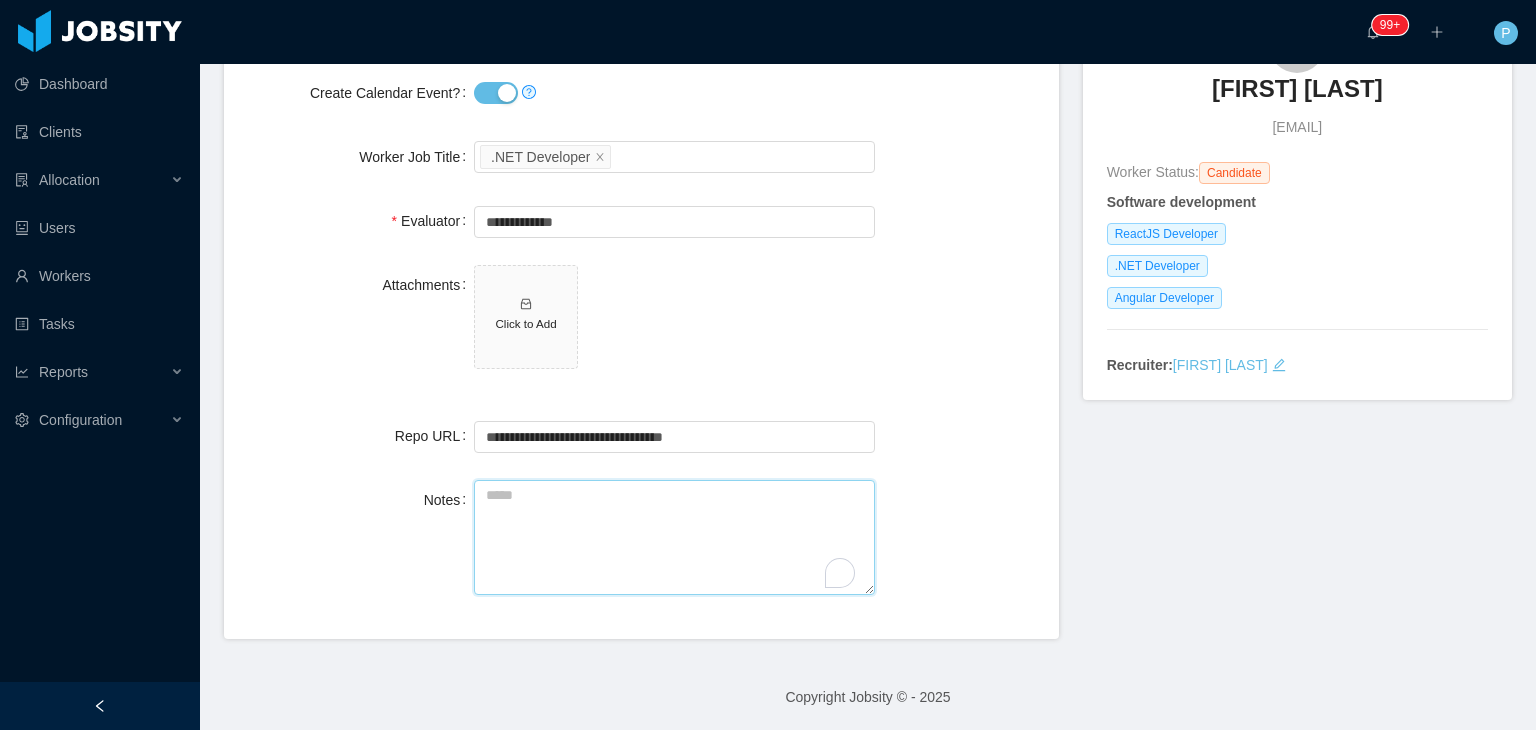 paste on "**********" 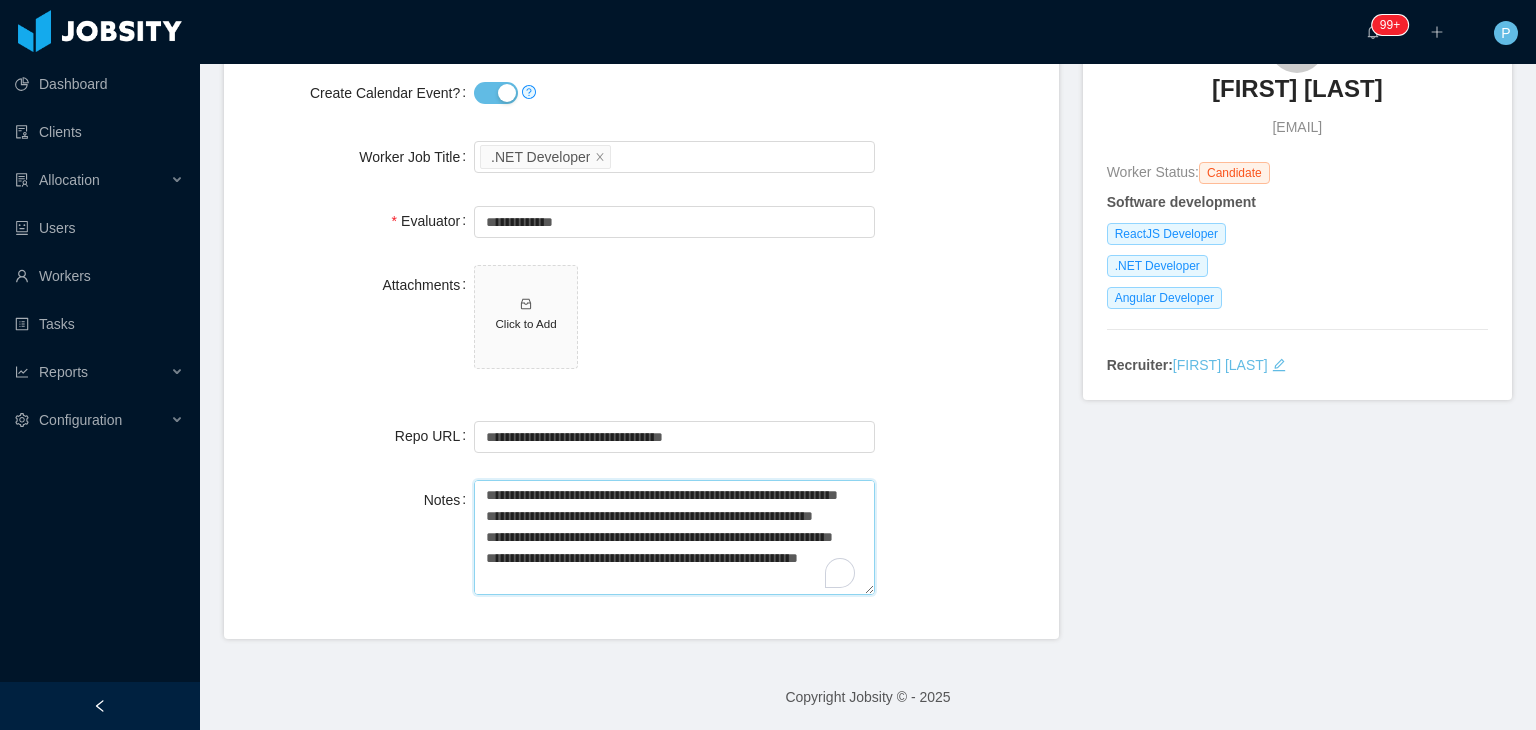 scroll, scrollTop: 540, scrollLeft: 0, axis: vertical 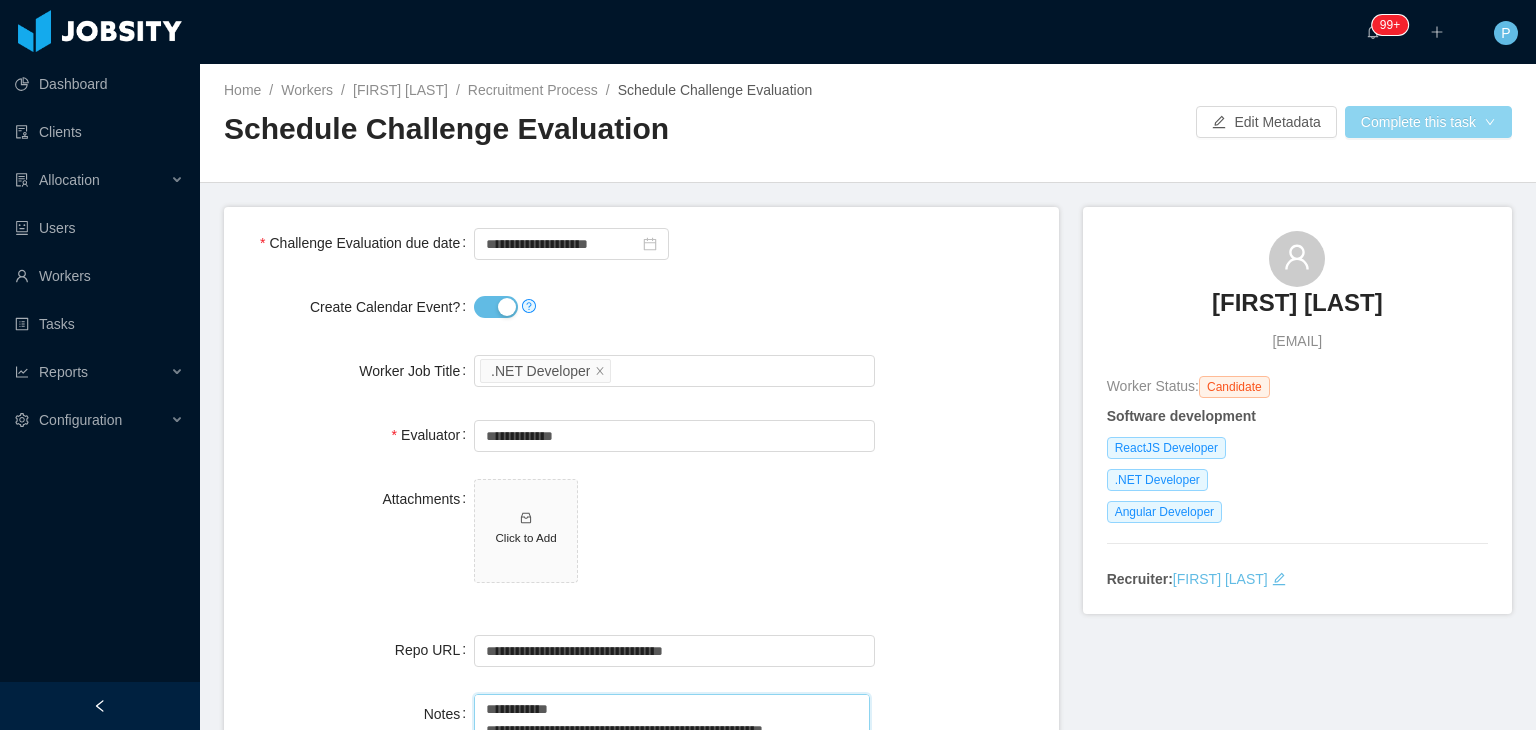 type on "**********" 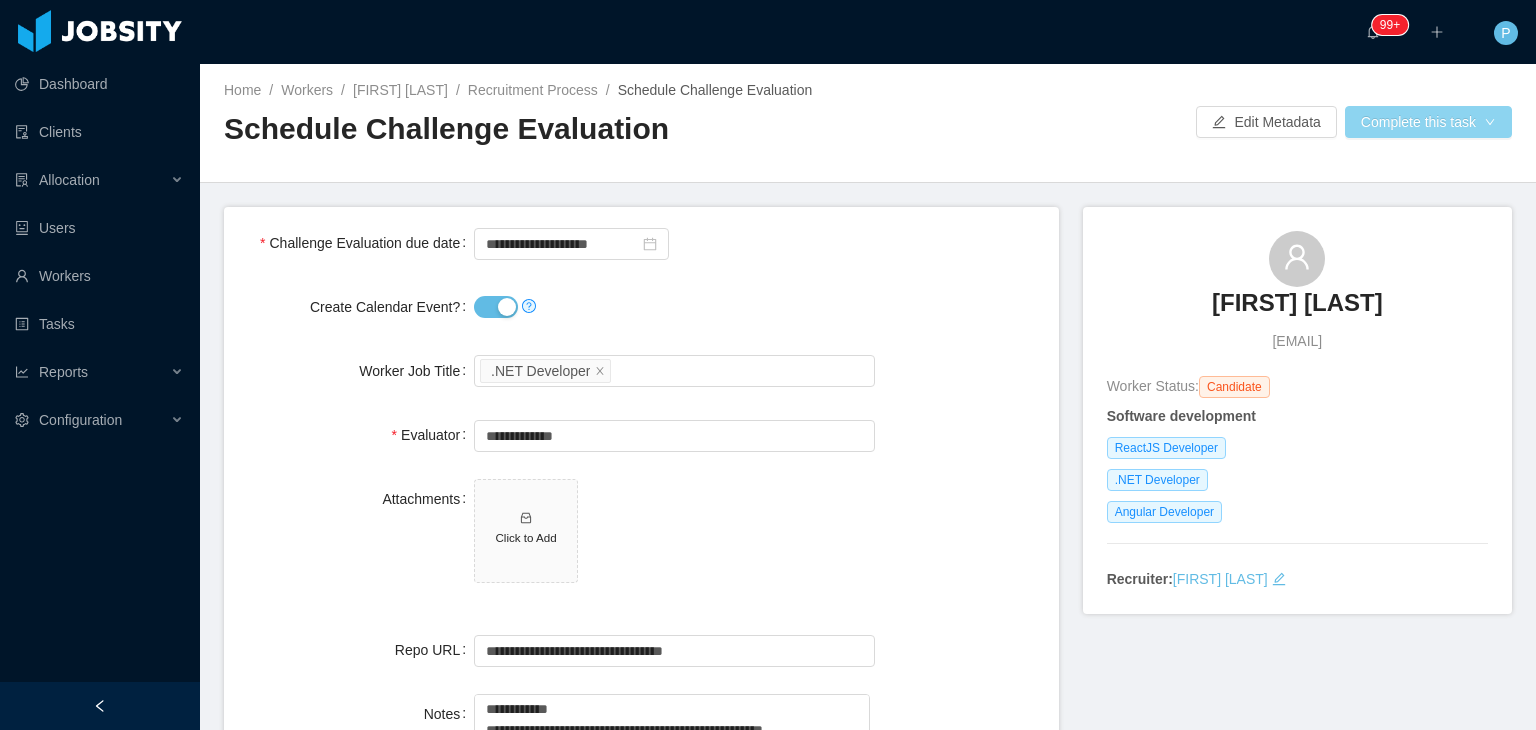 click on "Complete this task" at bounding box center (1428, 122) 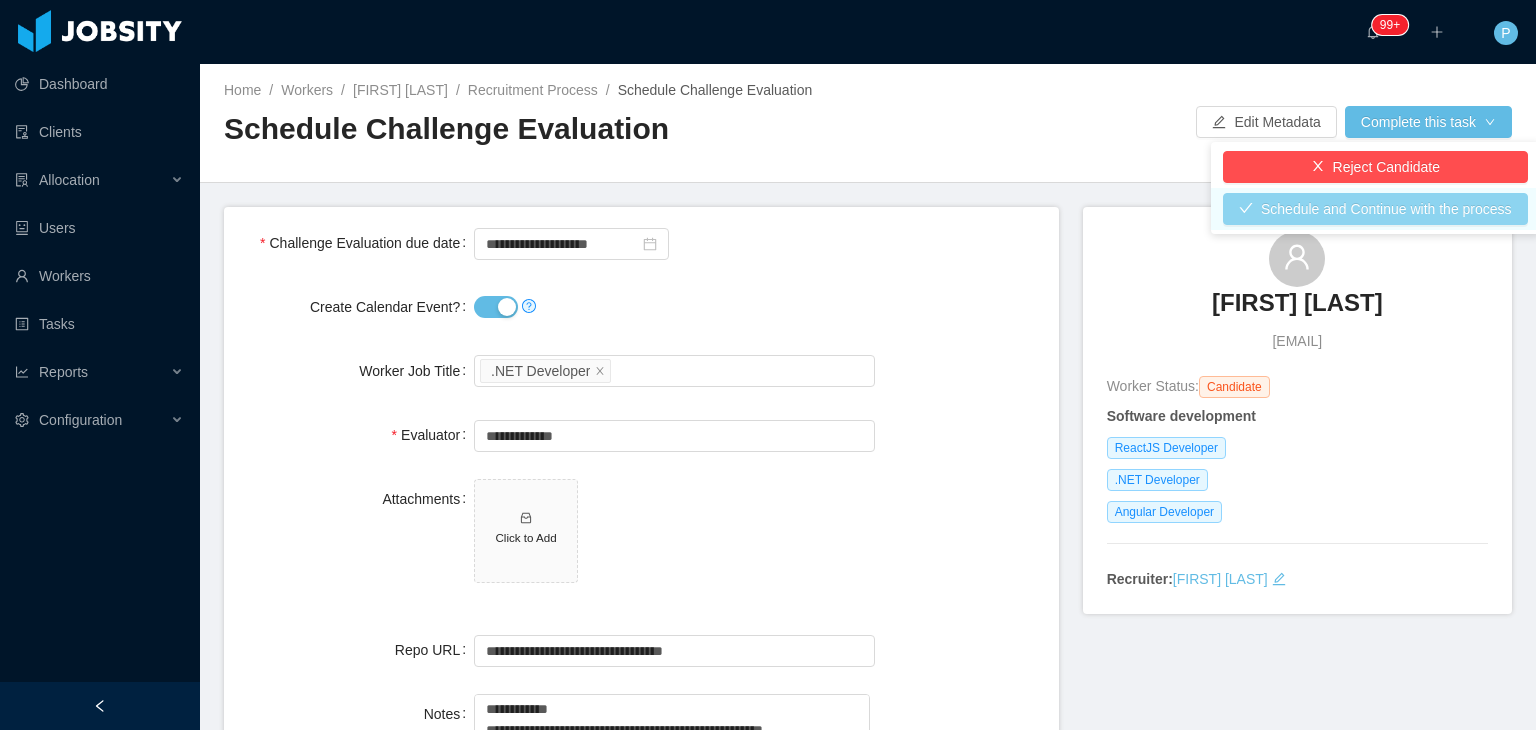 click on "Schedule and Continue with the process" at bounding box center (1375, 209) 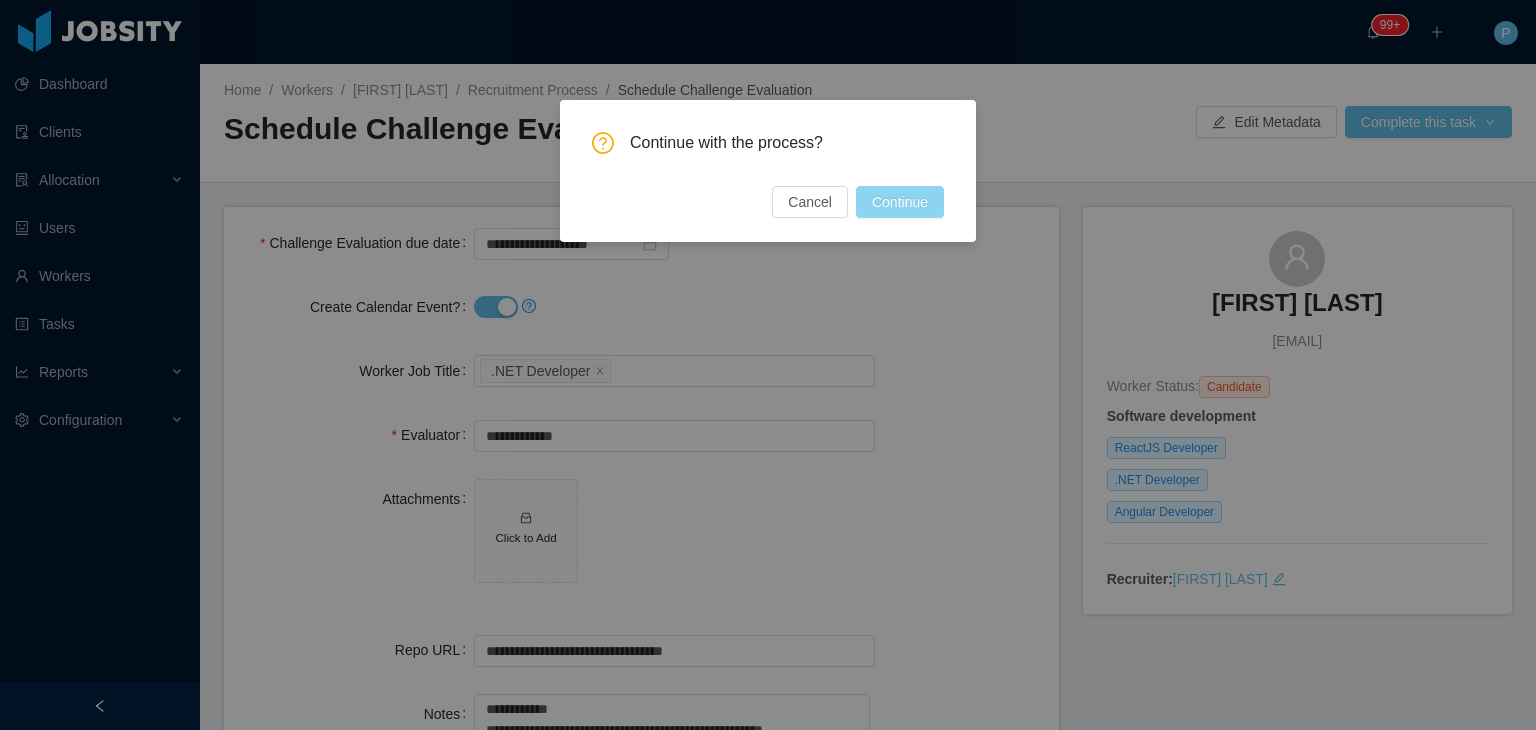 click on "Continue" at bounding box center [900, 202] 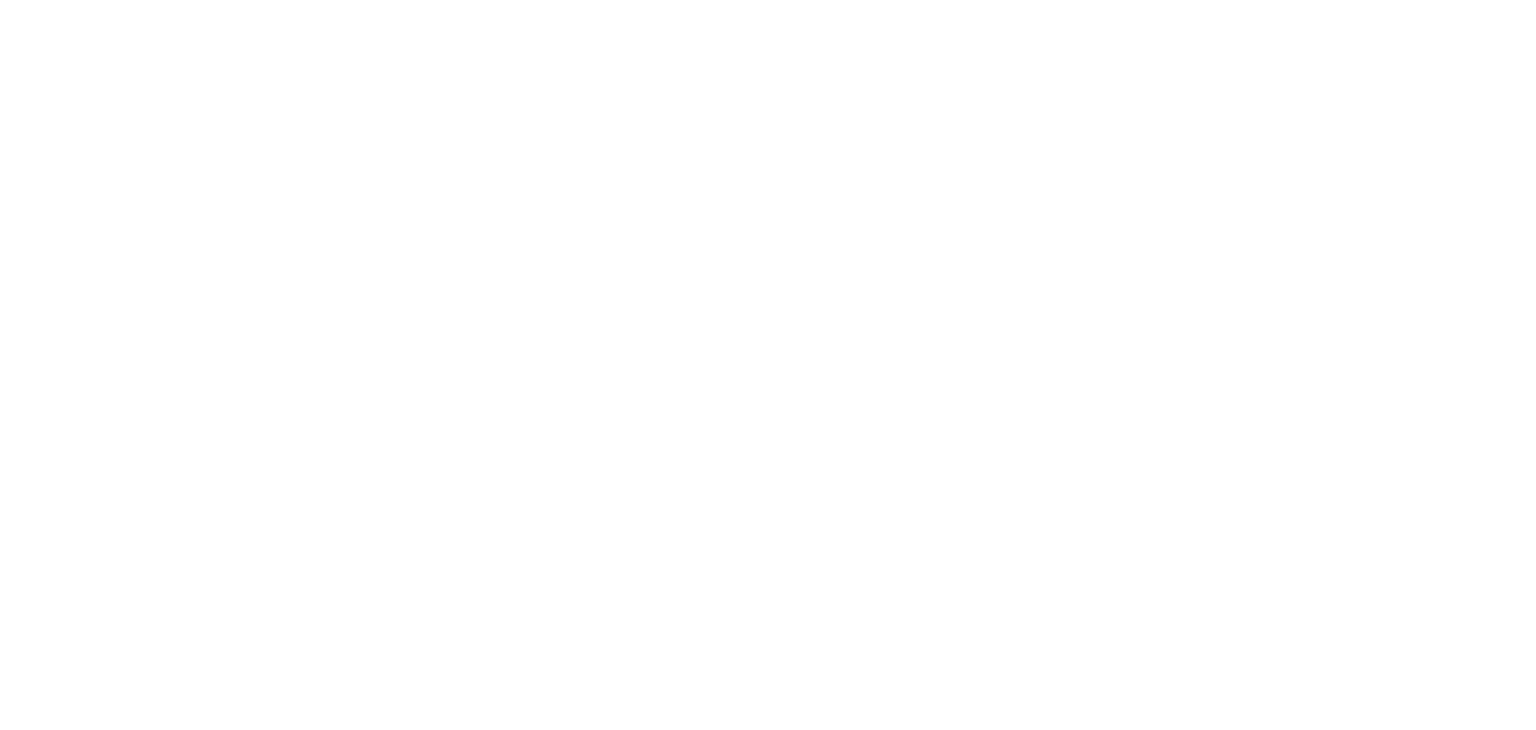 scroll, scrollTop: 0, scrollLeft: 0, axis: both 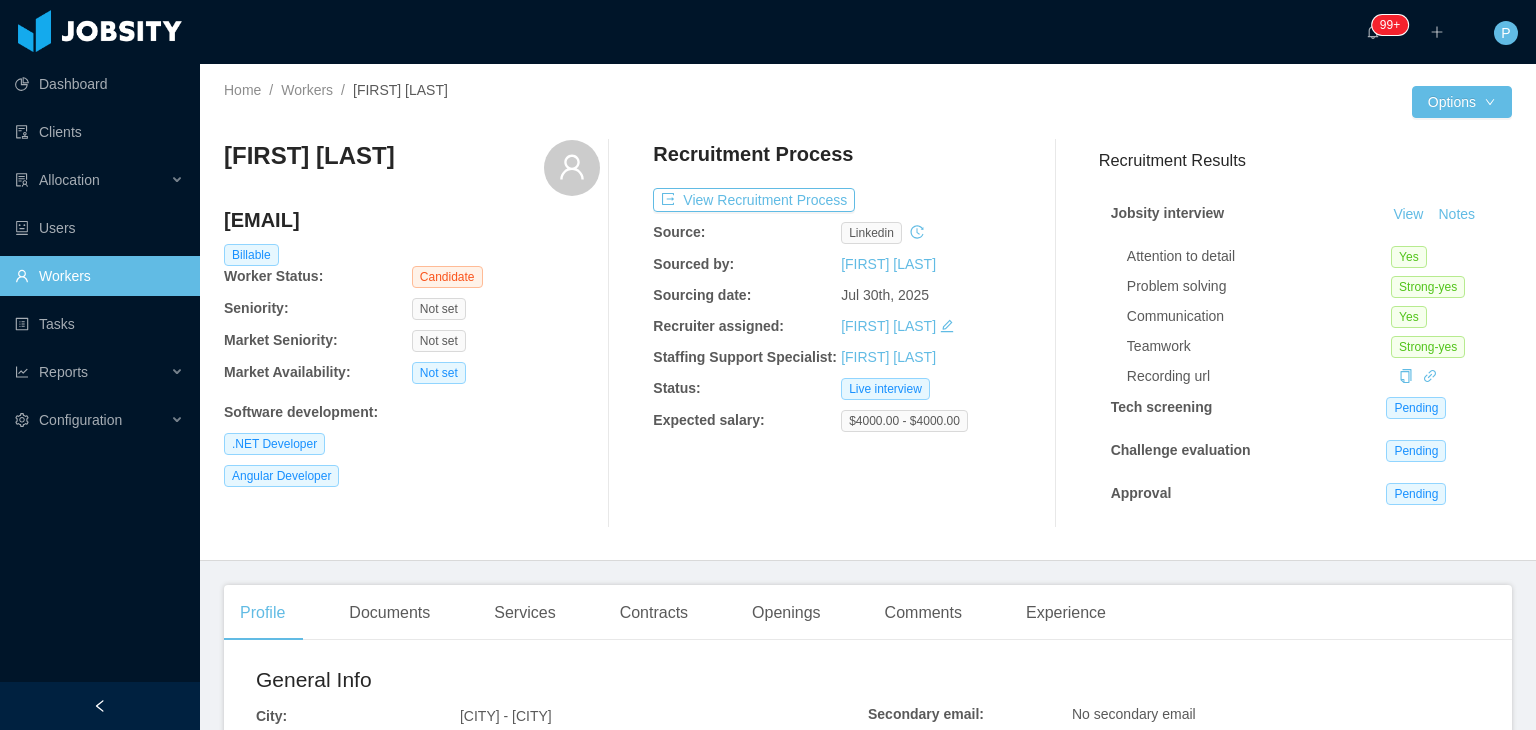 drag, startPoint x: 490, startPoint y: 226, endPoint x: 224, endPoint y: 219, distance: 266.0921 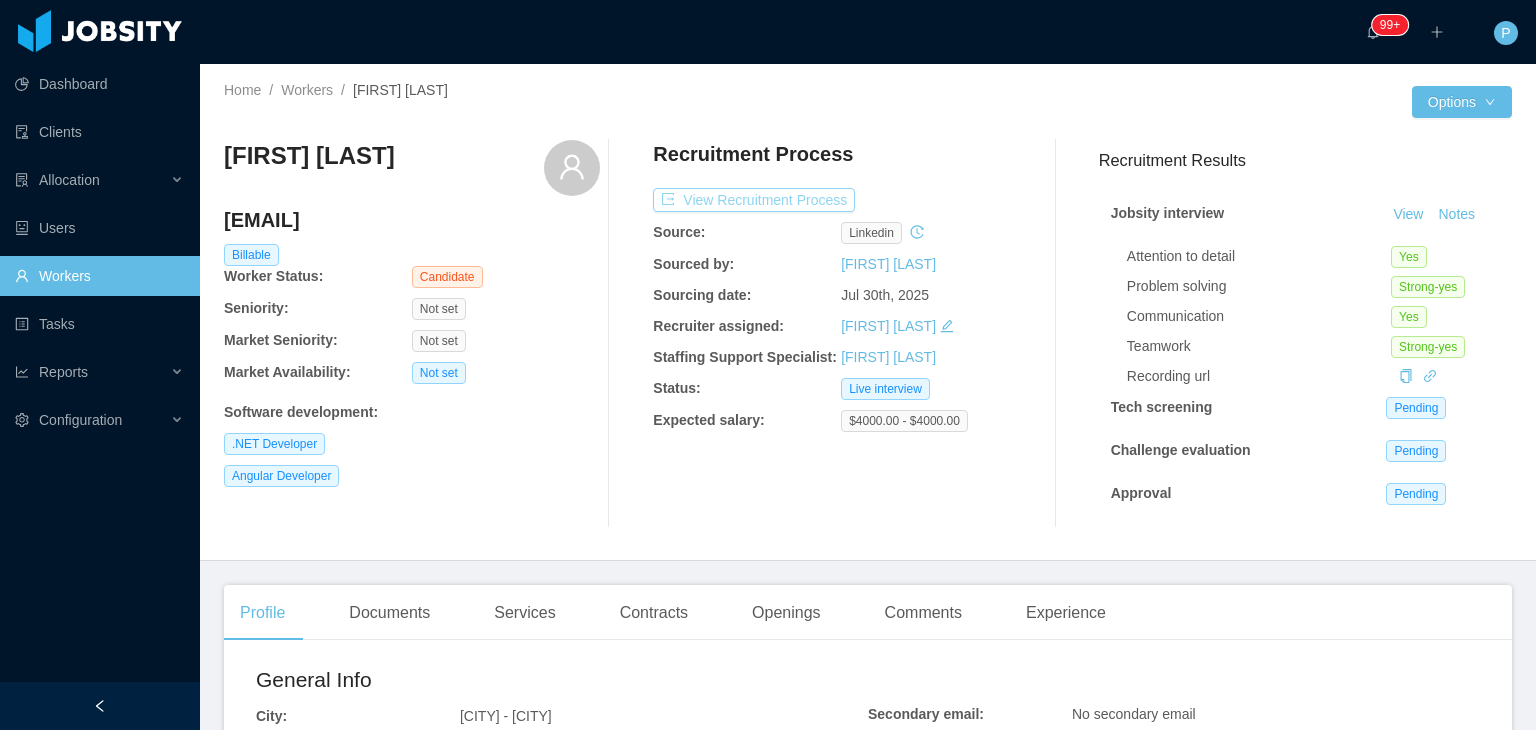 click on "View Recruitment Process" at bounding box center [754, 200] 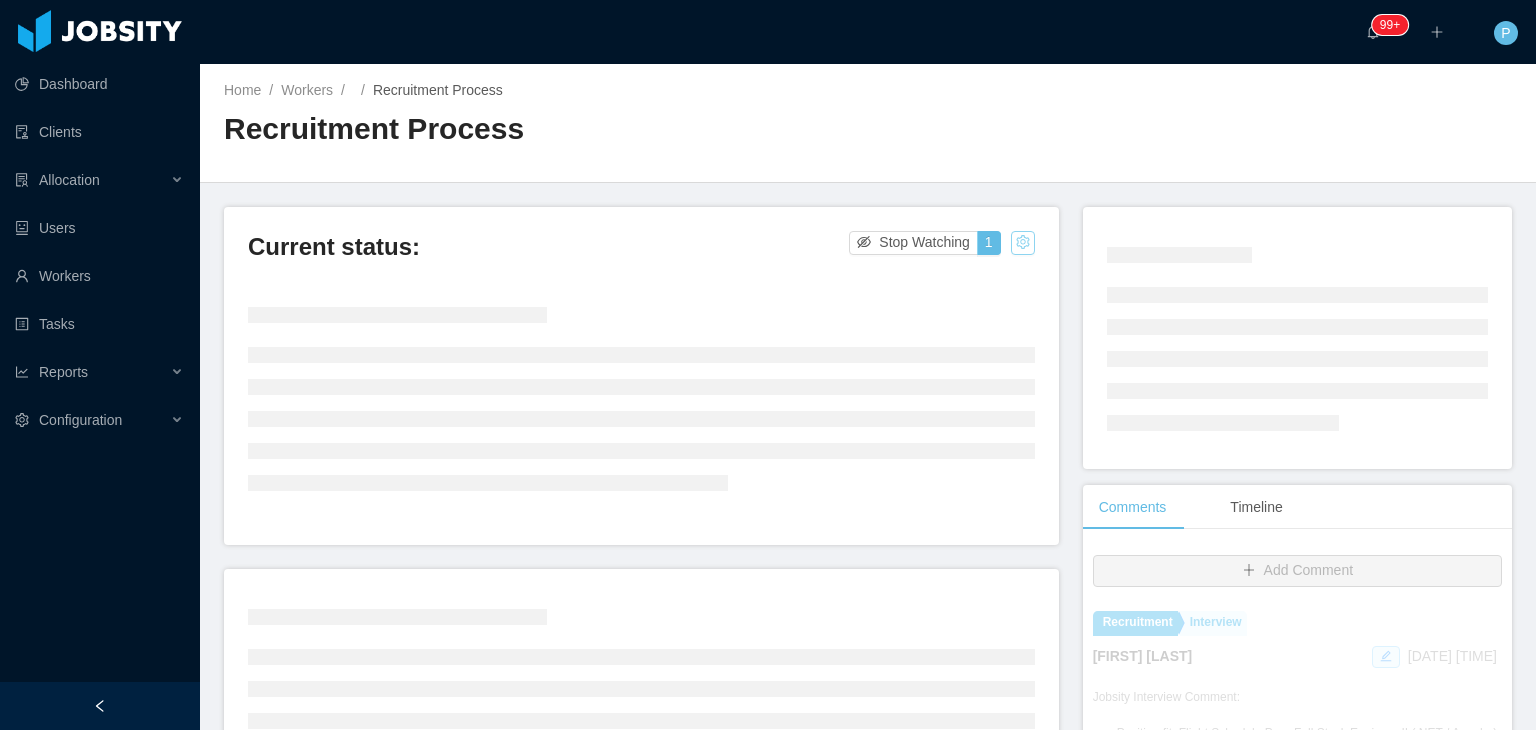 click at bounding box center [1023, 243] 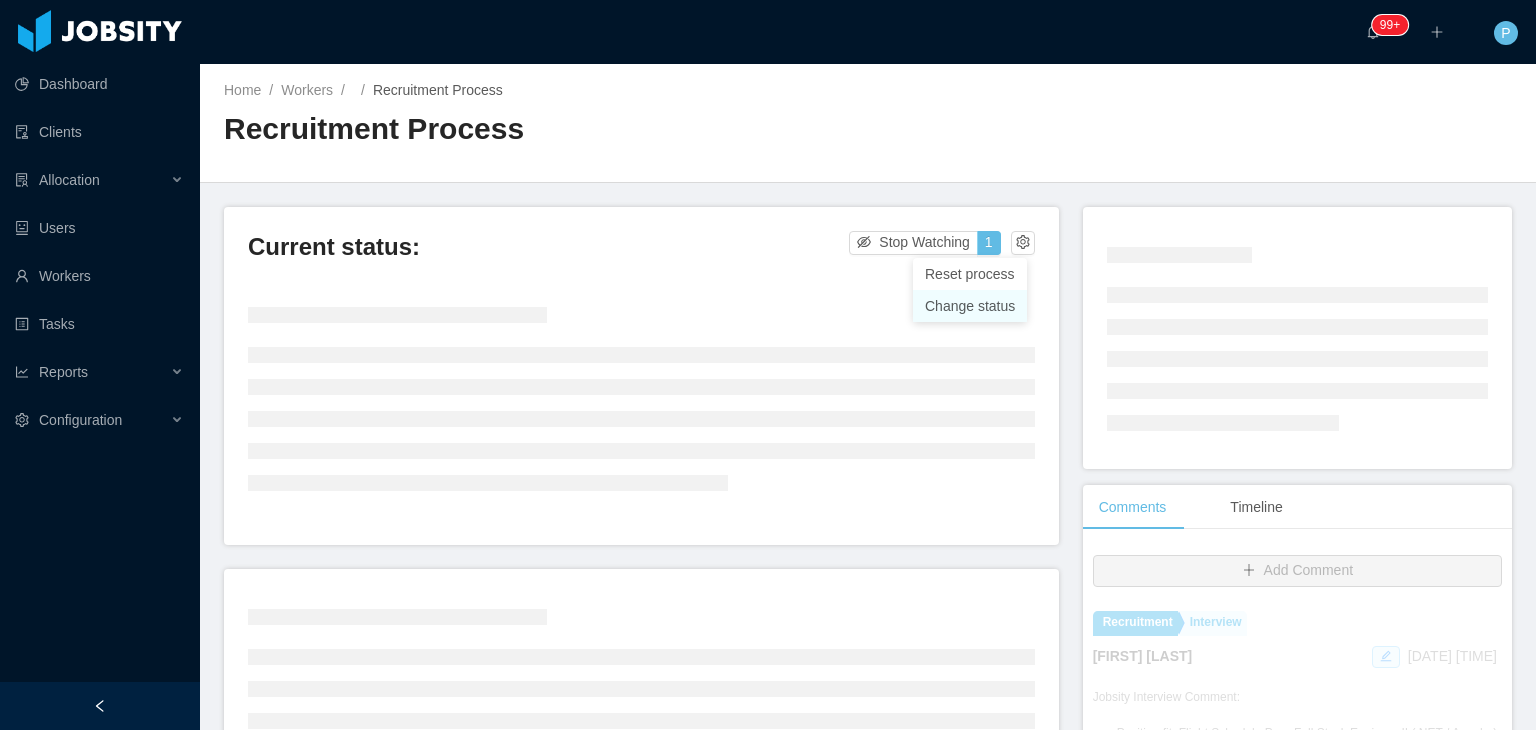 click on "Change status" at bounding box center [970, 306] 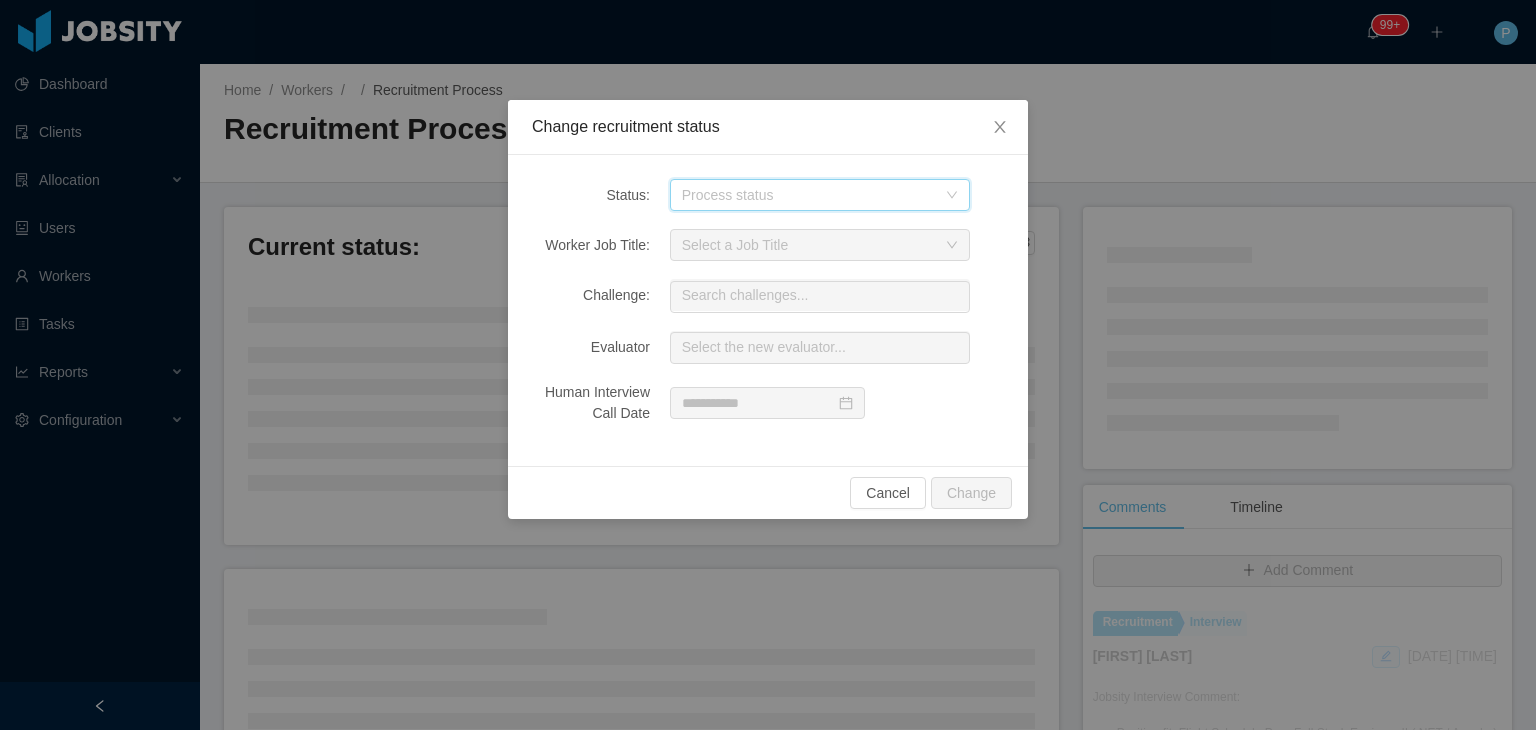 click 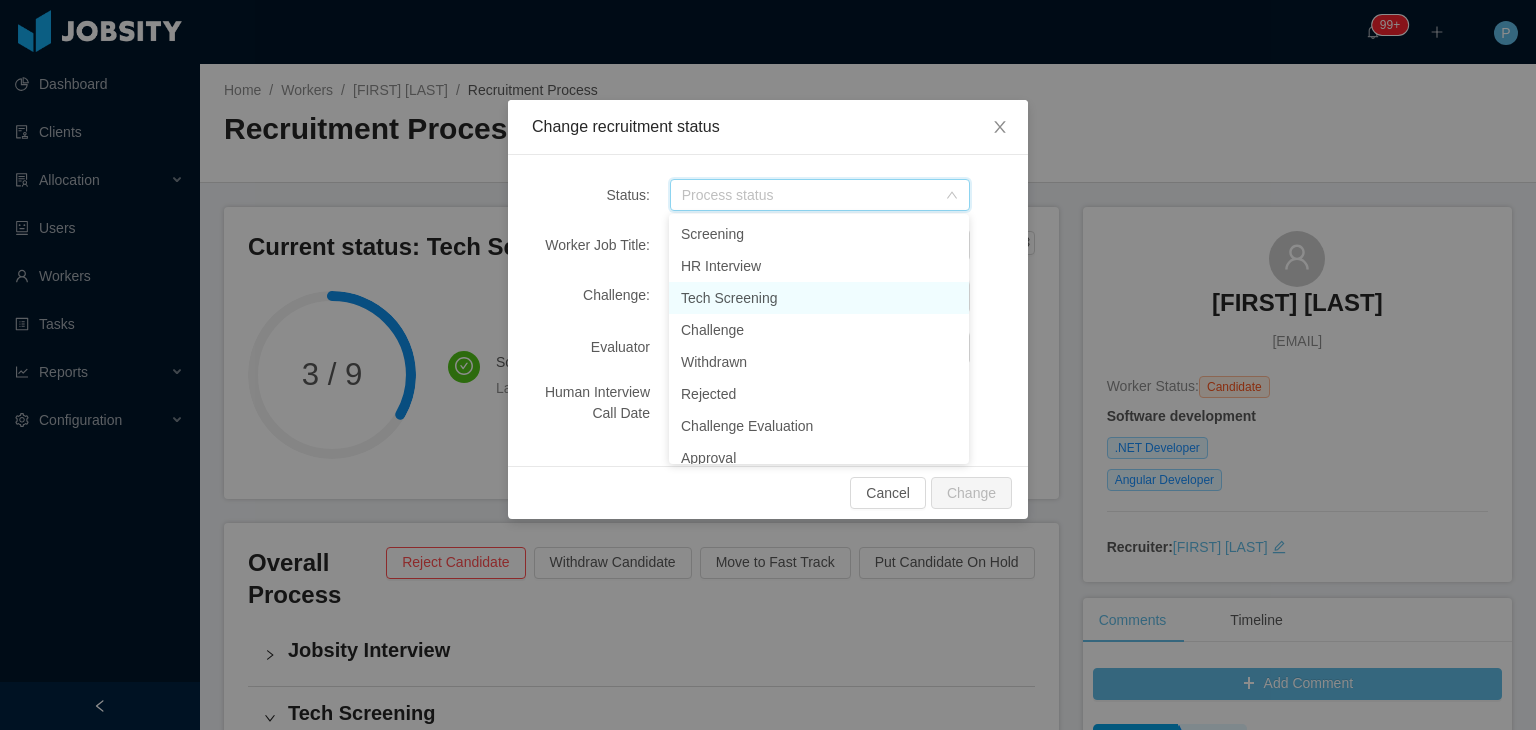 click on "Tech Screening" at bounding box center (819, 298) 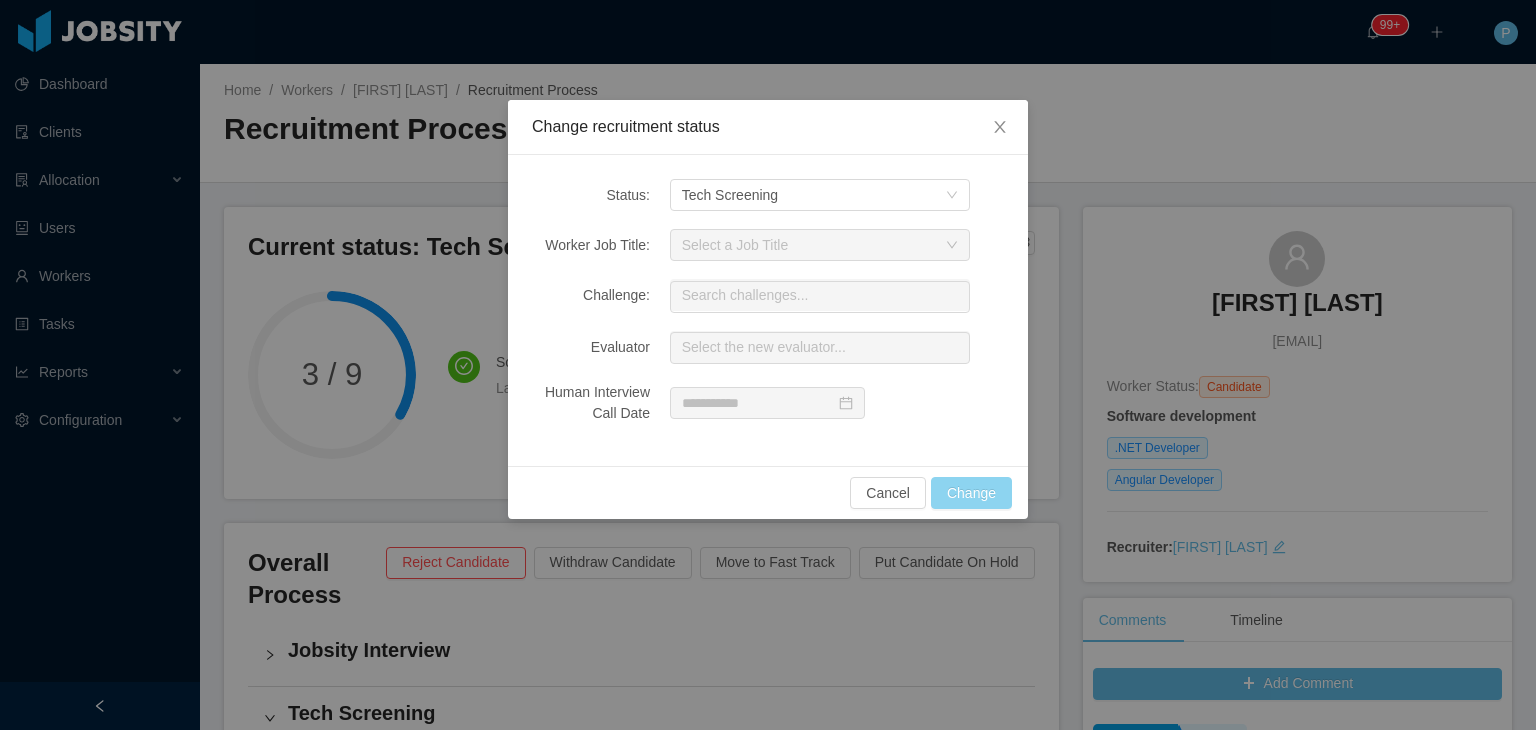click on "Change" at bounding box center (971, 493) 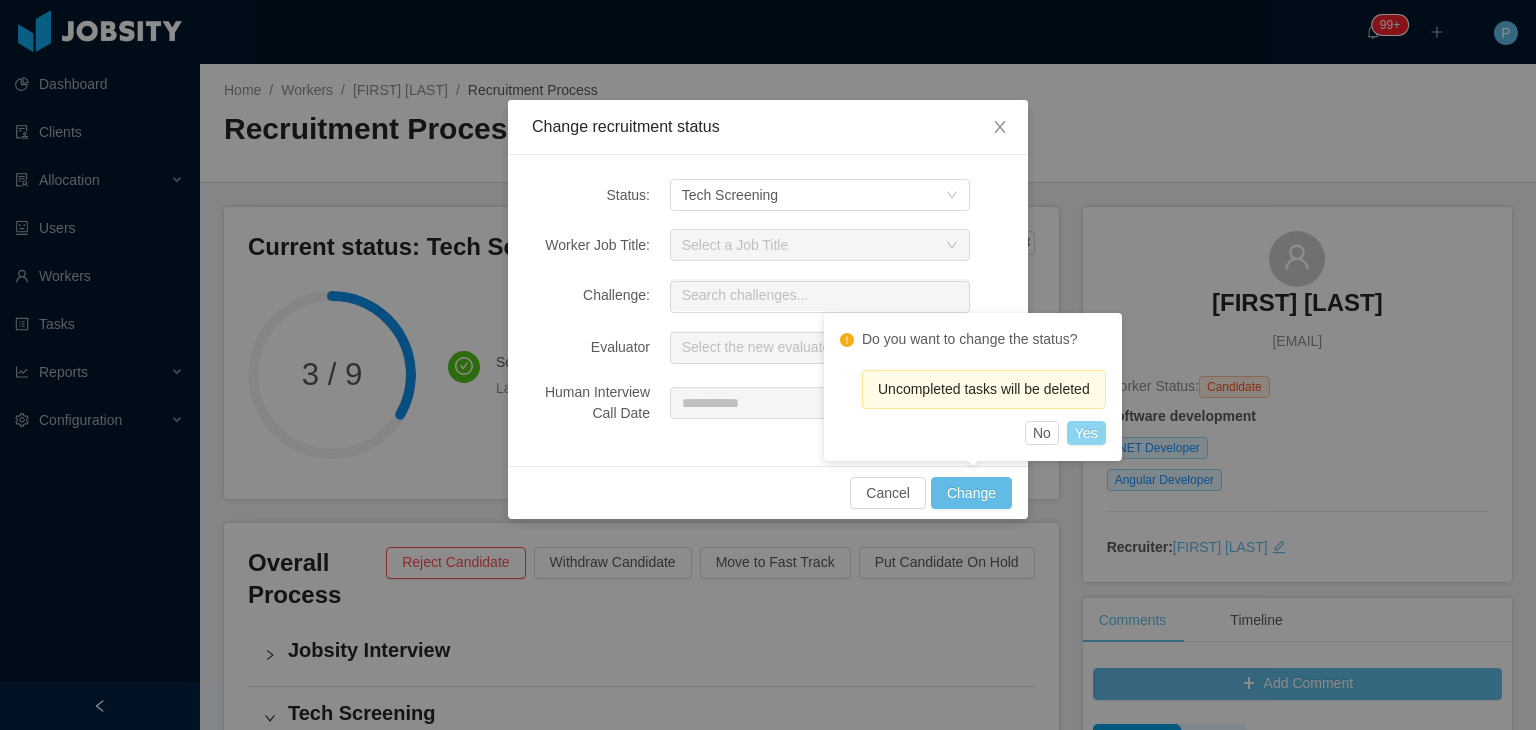 click on "Yes" at bounding box center [1086, 433] 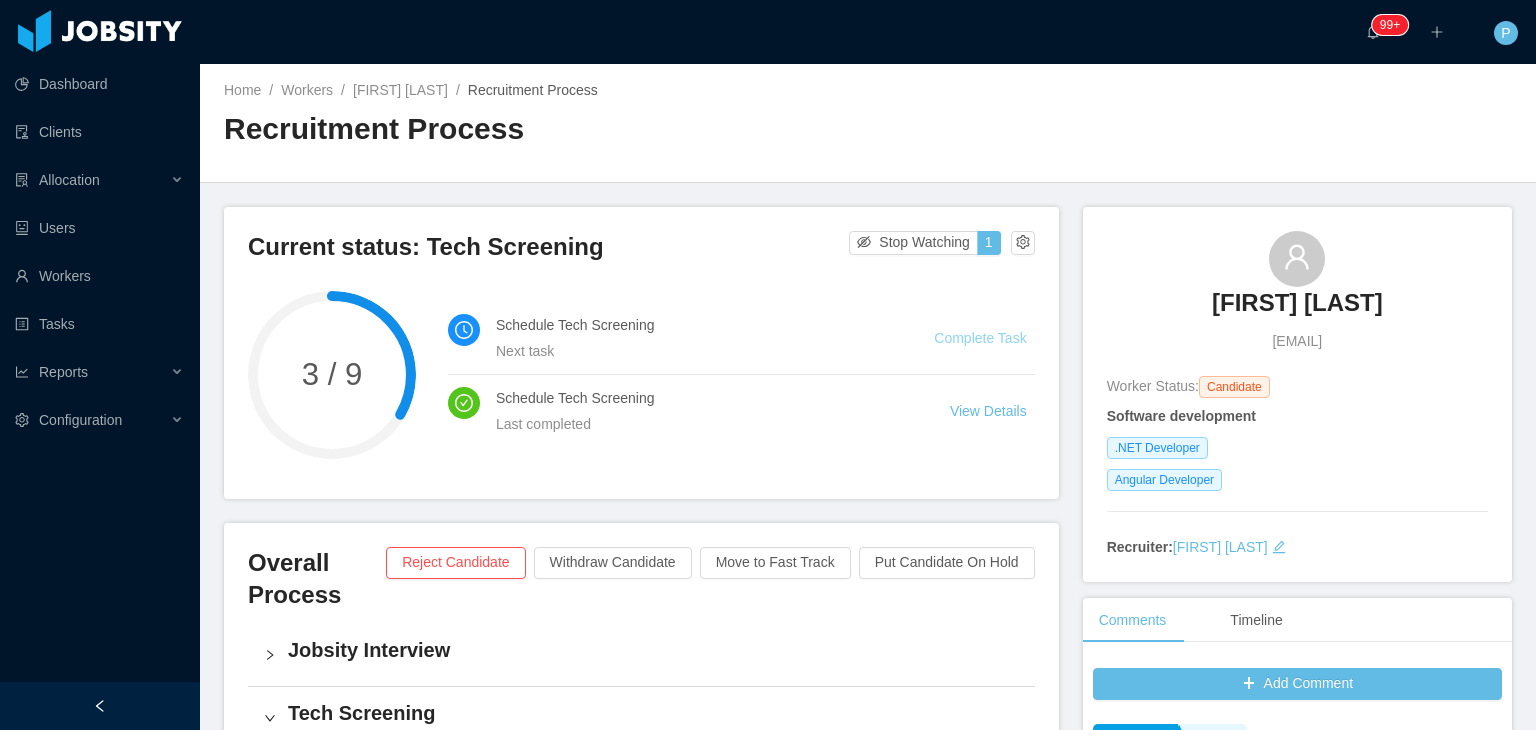click on "Complete Task" at bounding box center [980, 338] 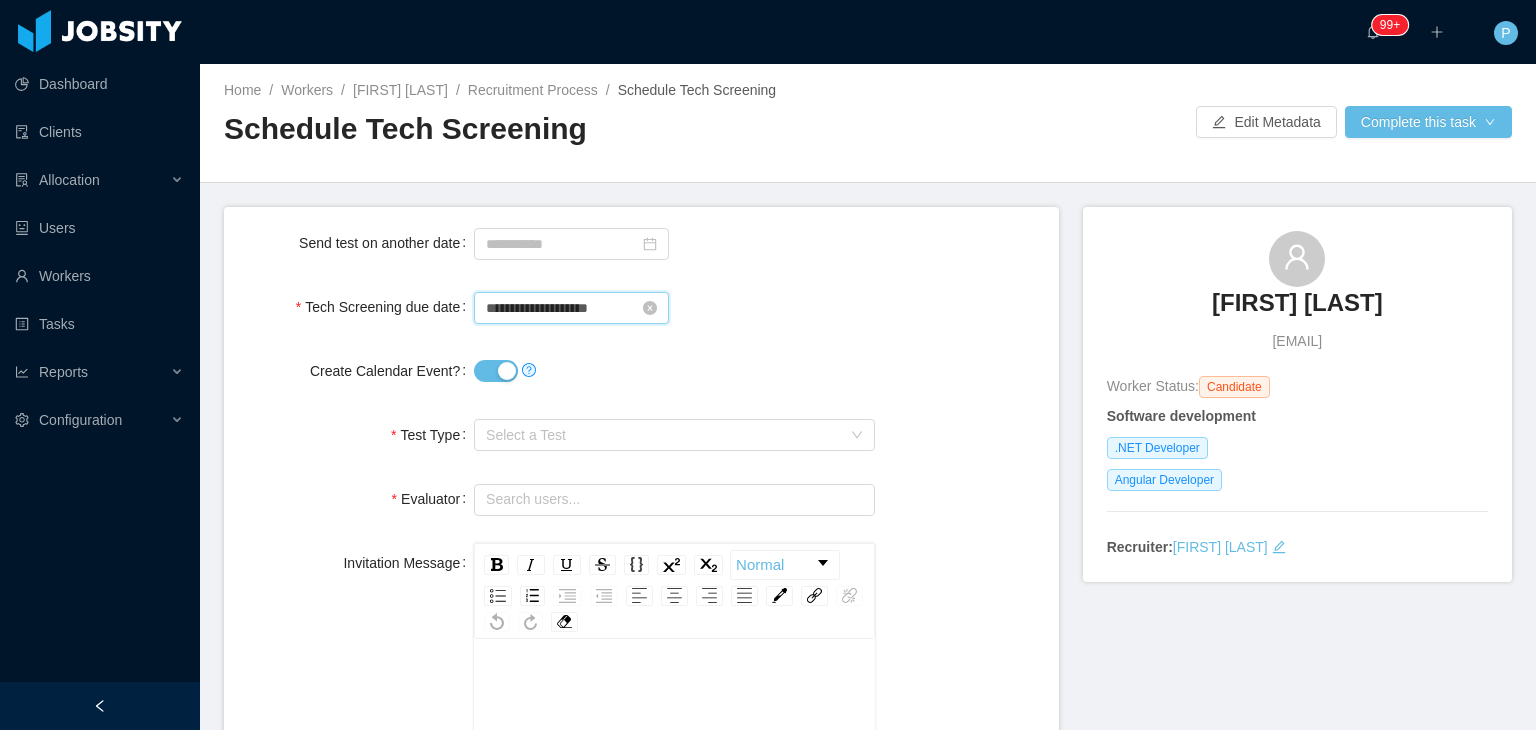 click on "**********" at bounding box center [571, 308] 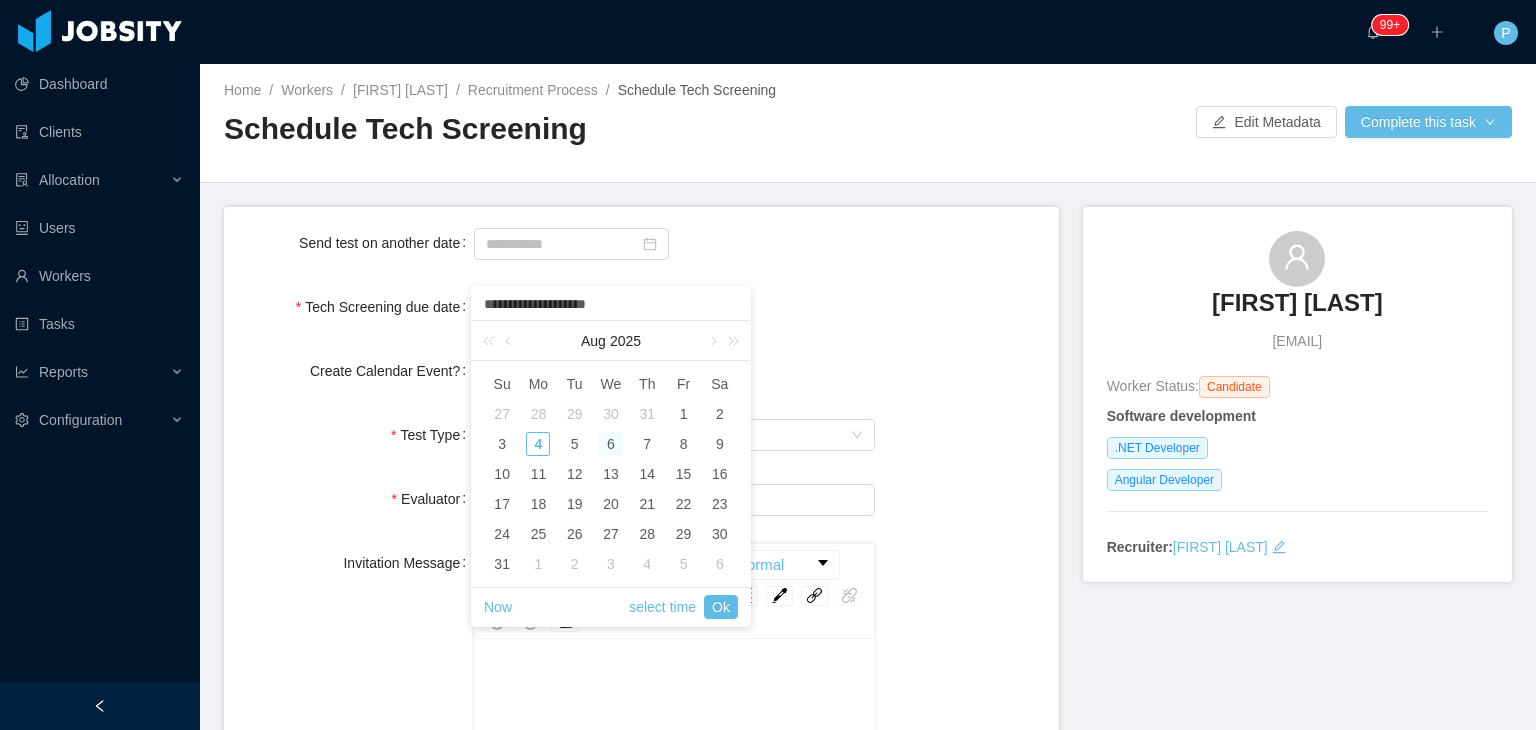 click on "**********" at bounding box center [611, 305] 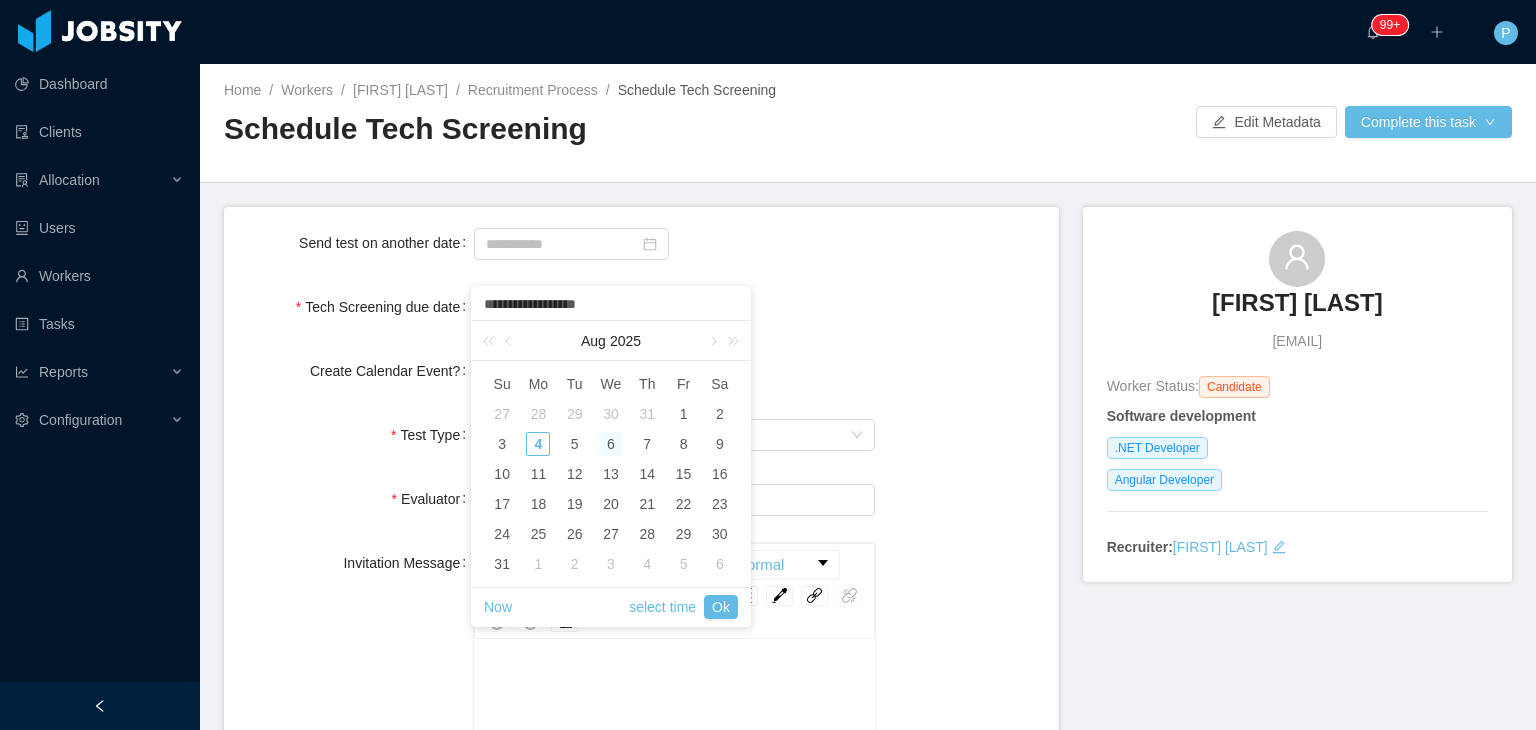 type on "**********" 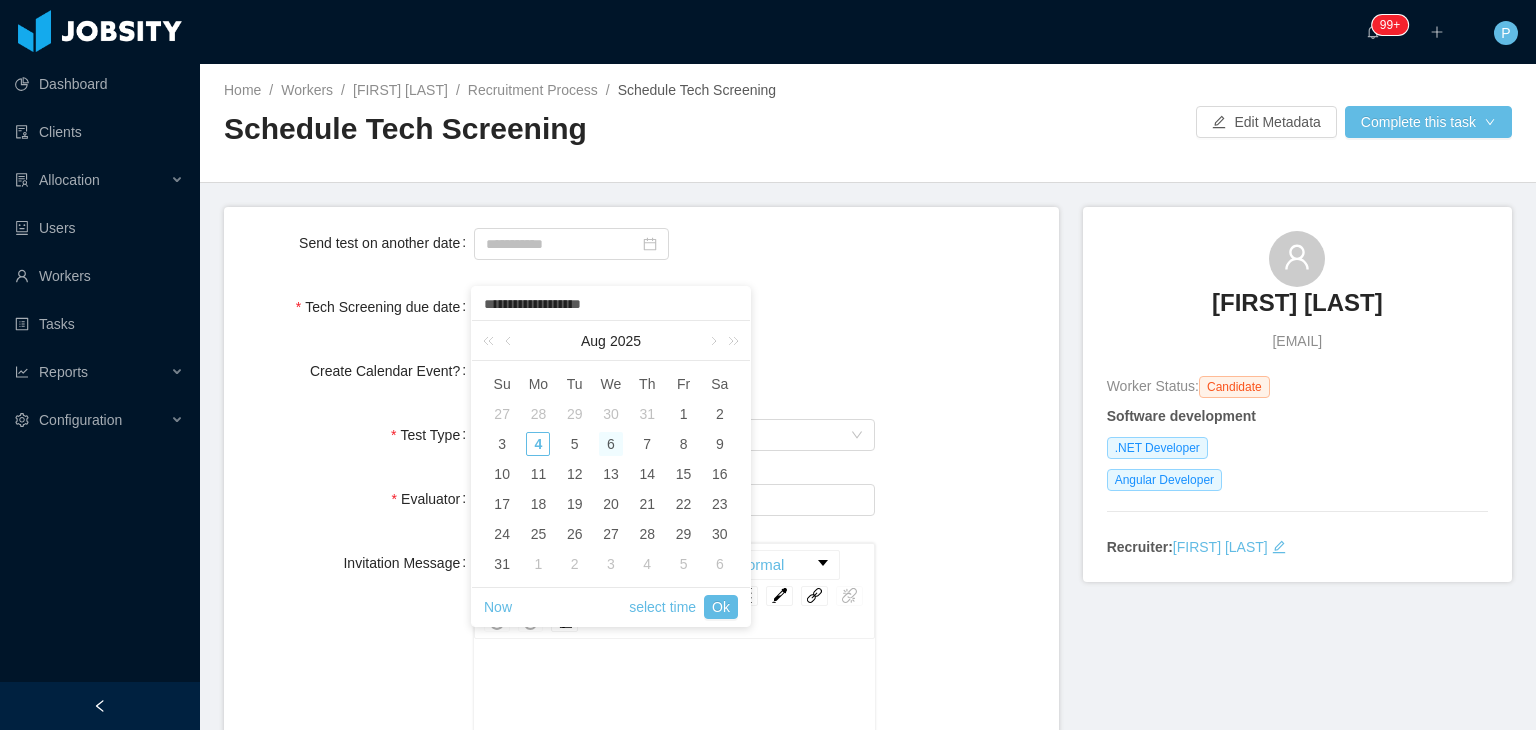 type on "**********" 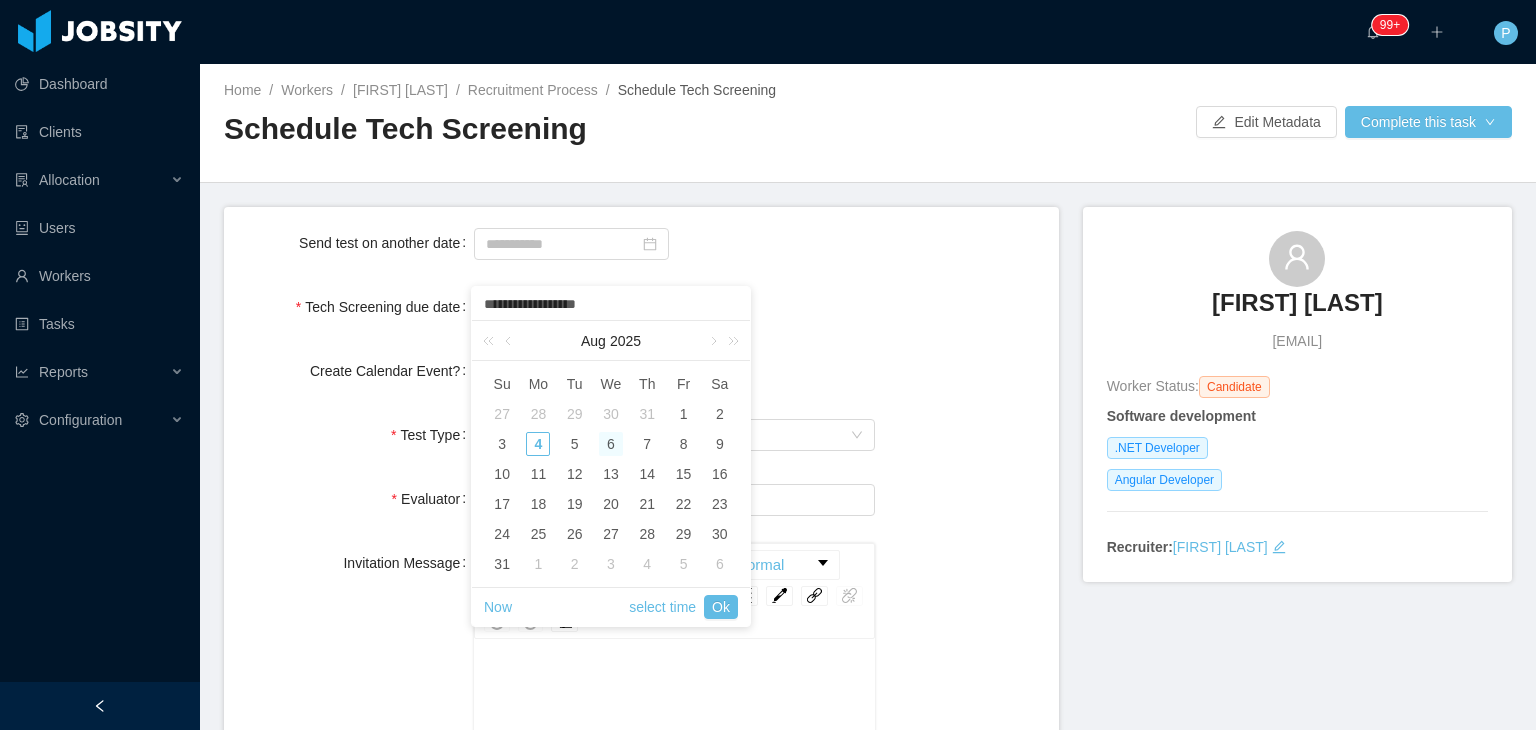type on "**********" 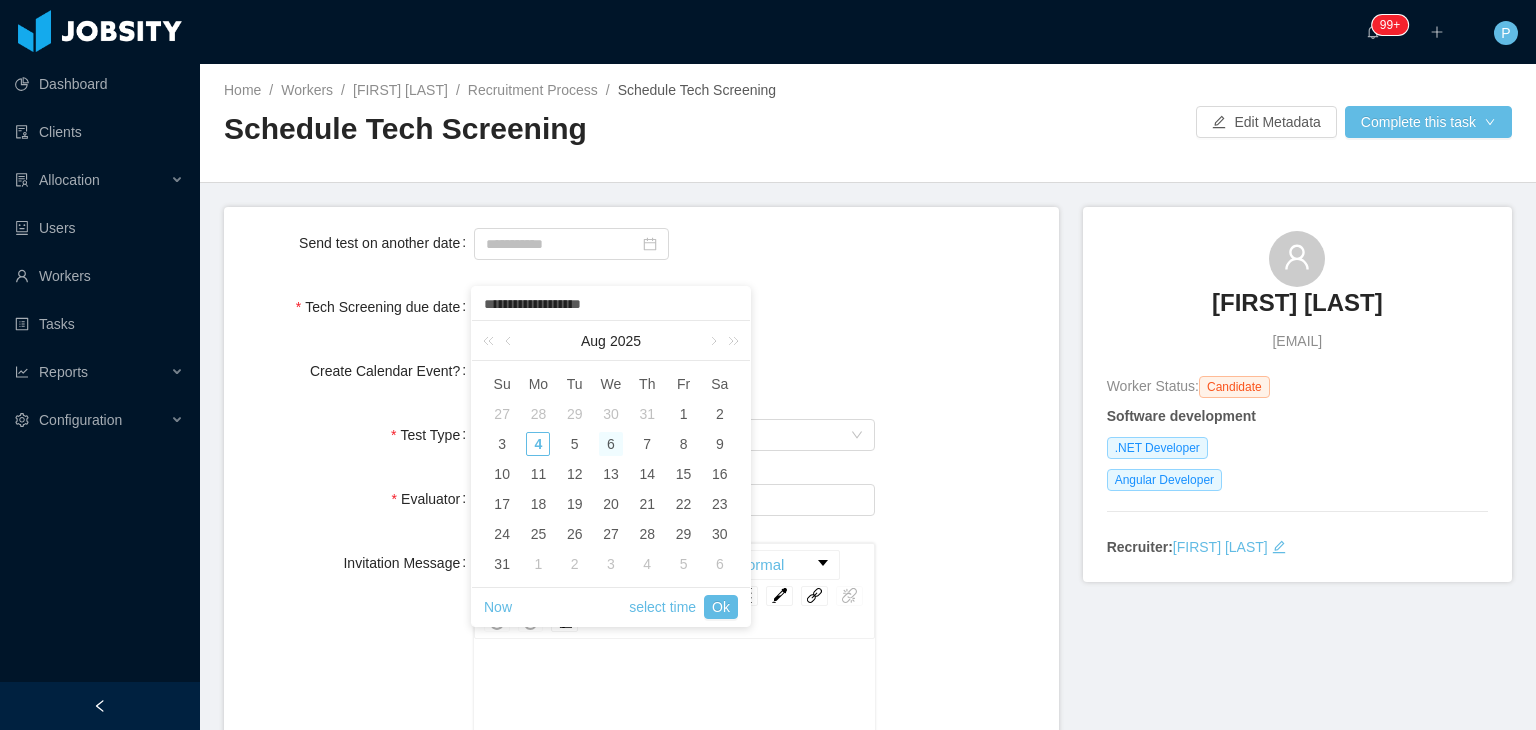 type on "**********" 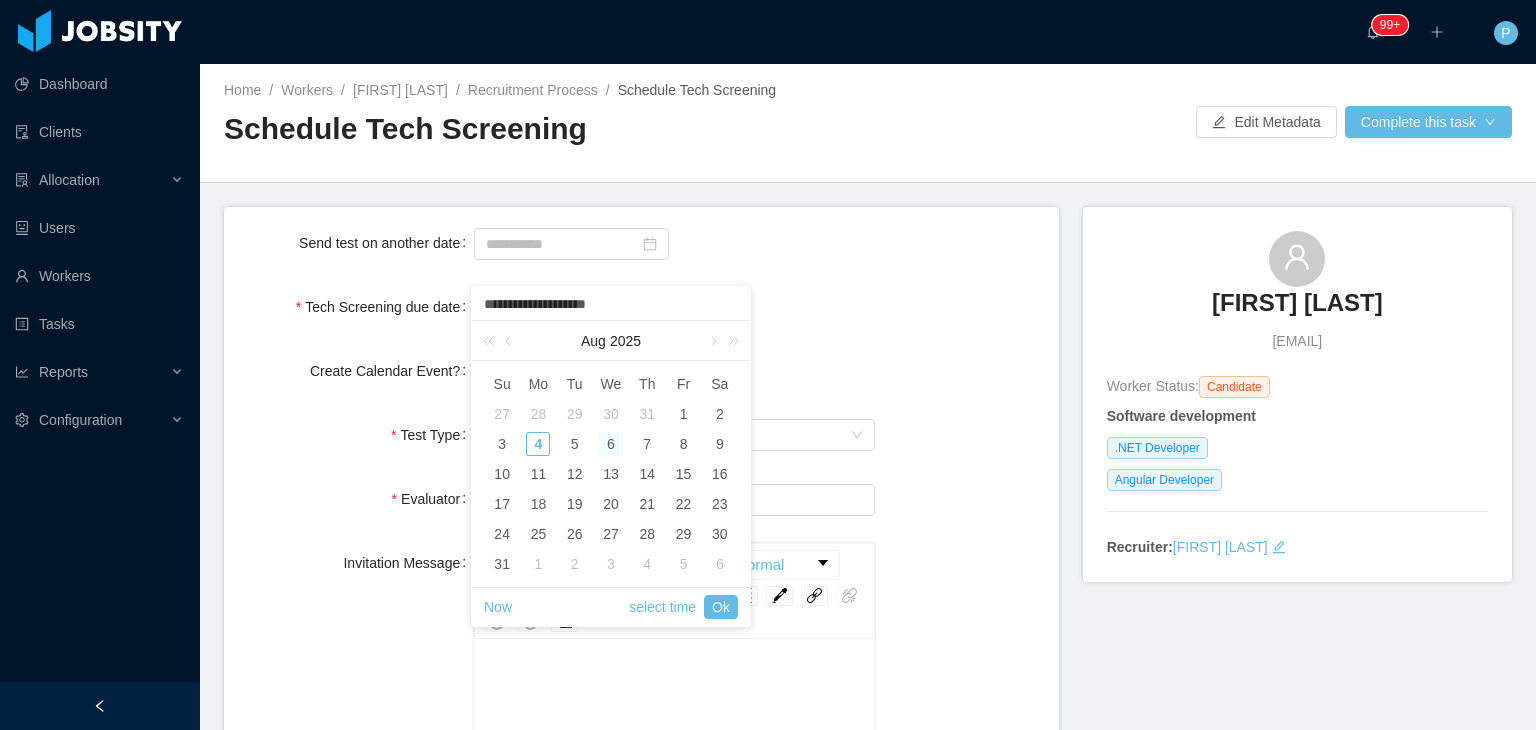 type on "**********" 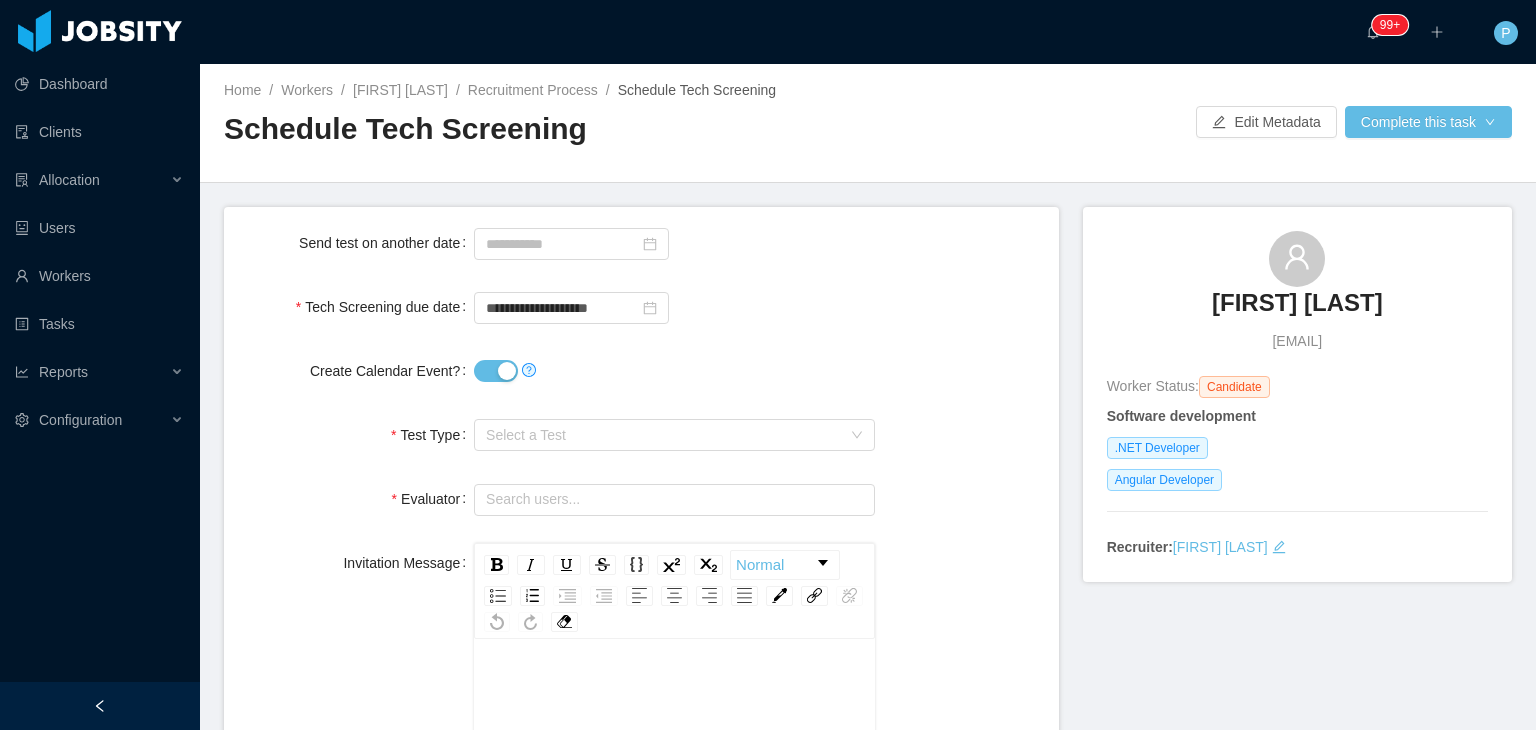 click on "**********" at bounding box center (641, 307) 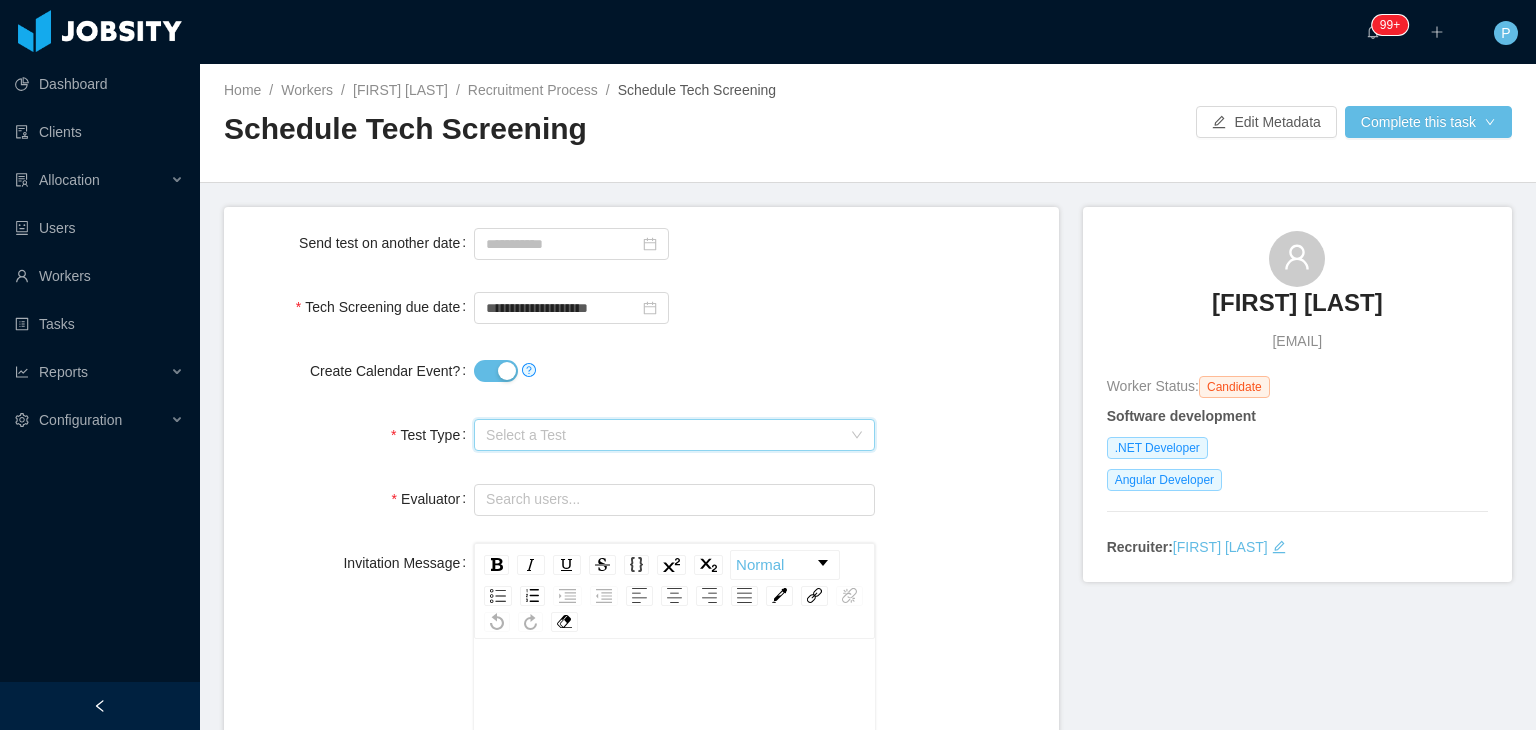 click on "Select a Test" at bounding box center [668, 435] 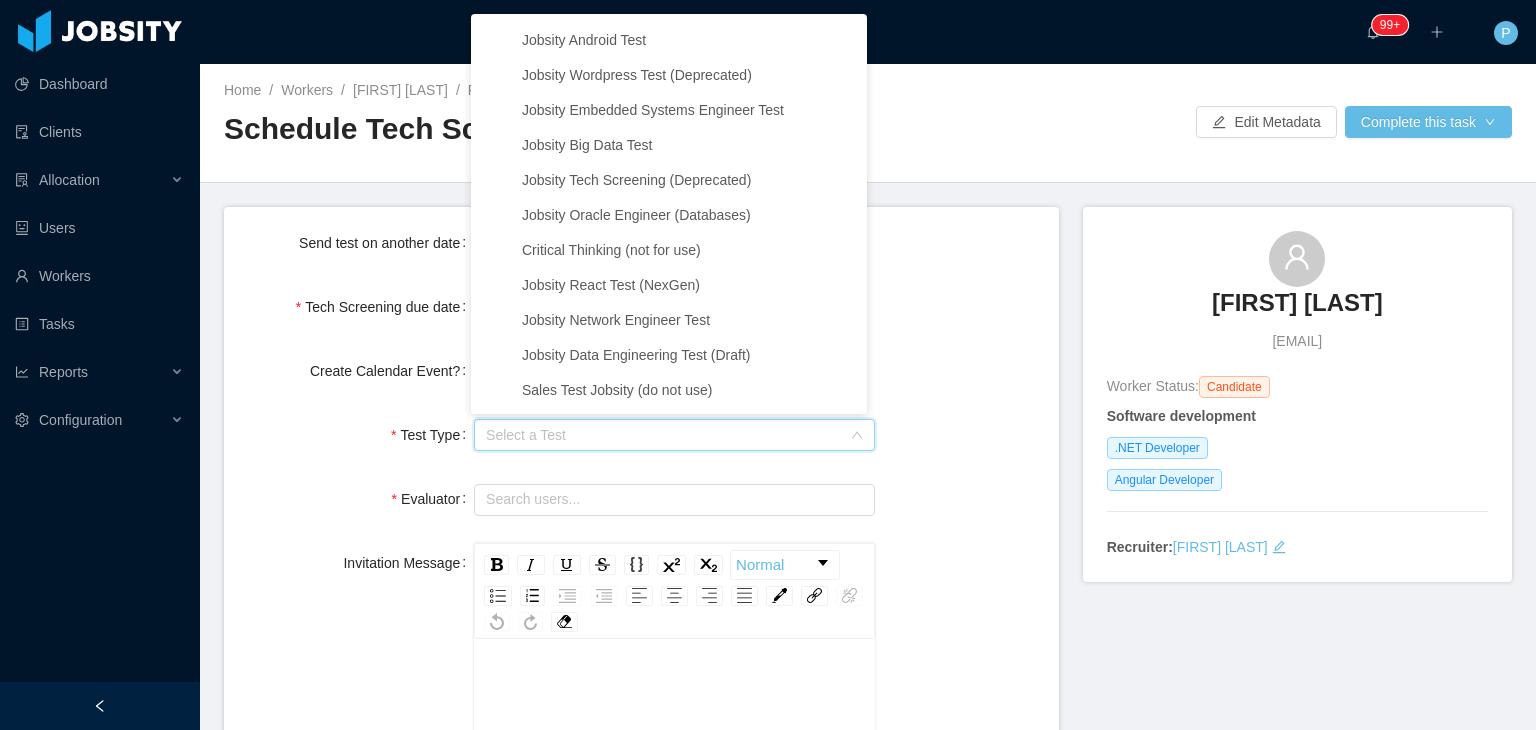 scroll, scrollTop: 425, scrollLeft: 0, axis: vertical 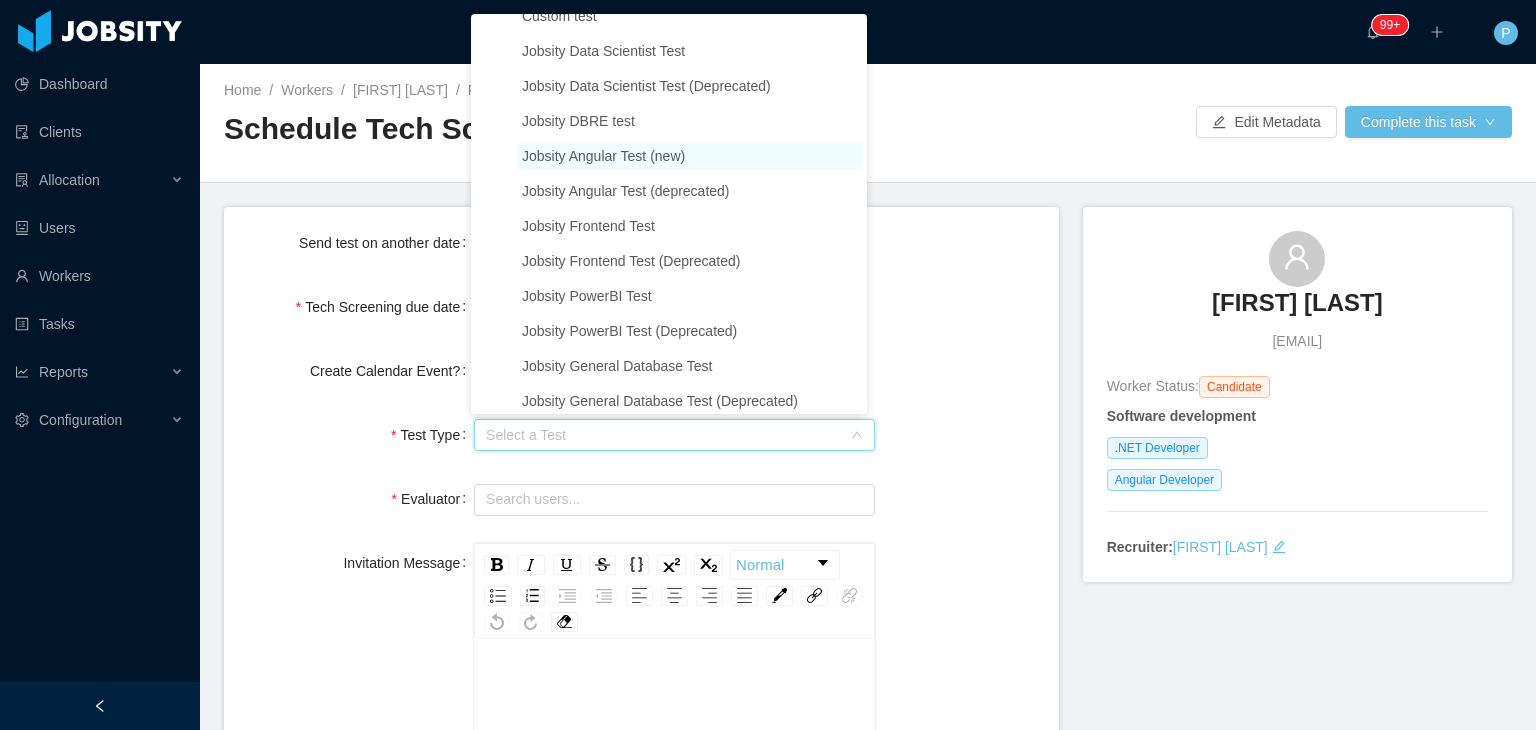 click on "Jobsity Angular Test (new)" at bounding box center (603, 156) 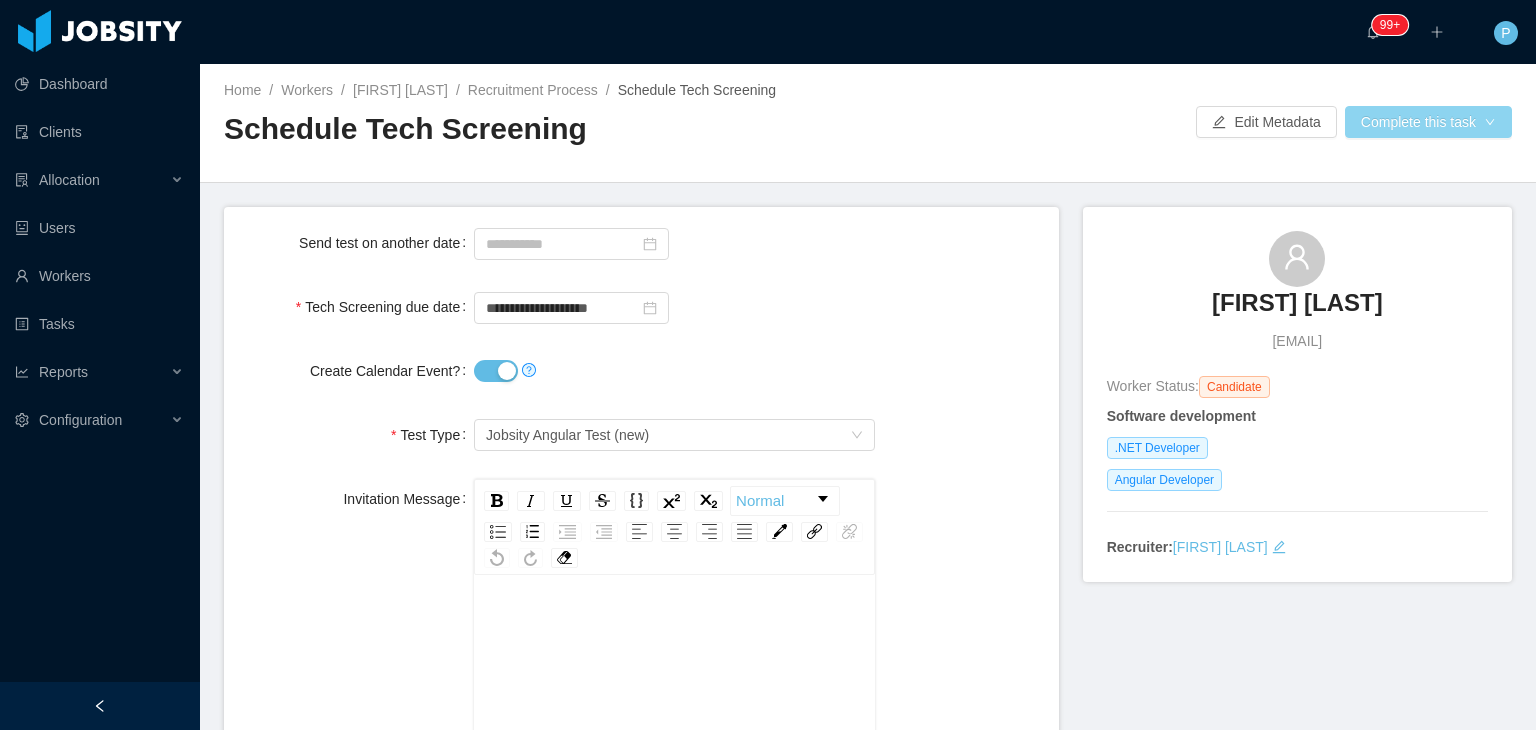 click on "Complete this task" at bounding box center (1428, 122) 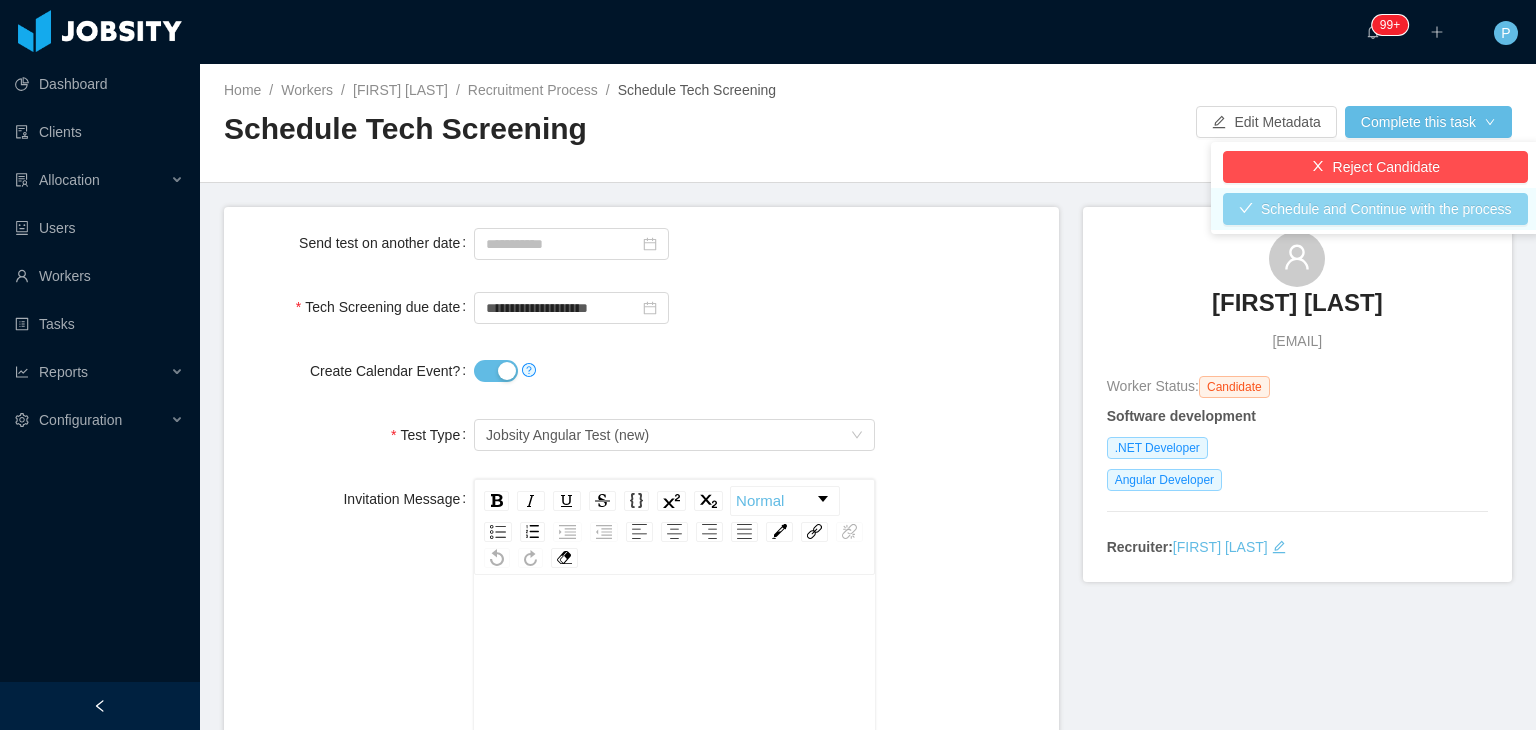click on "Schedule and Continue with the process" at bounding box center (1375, 209) 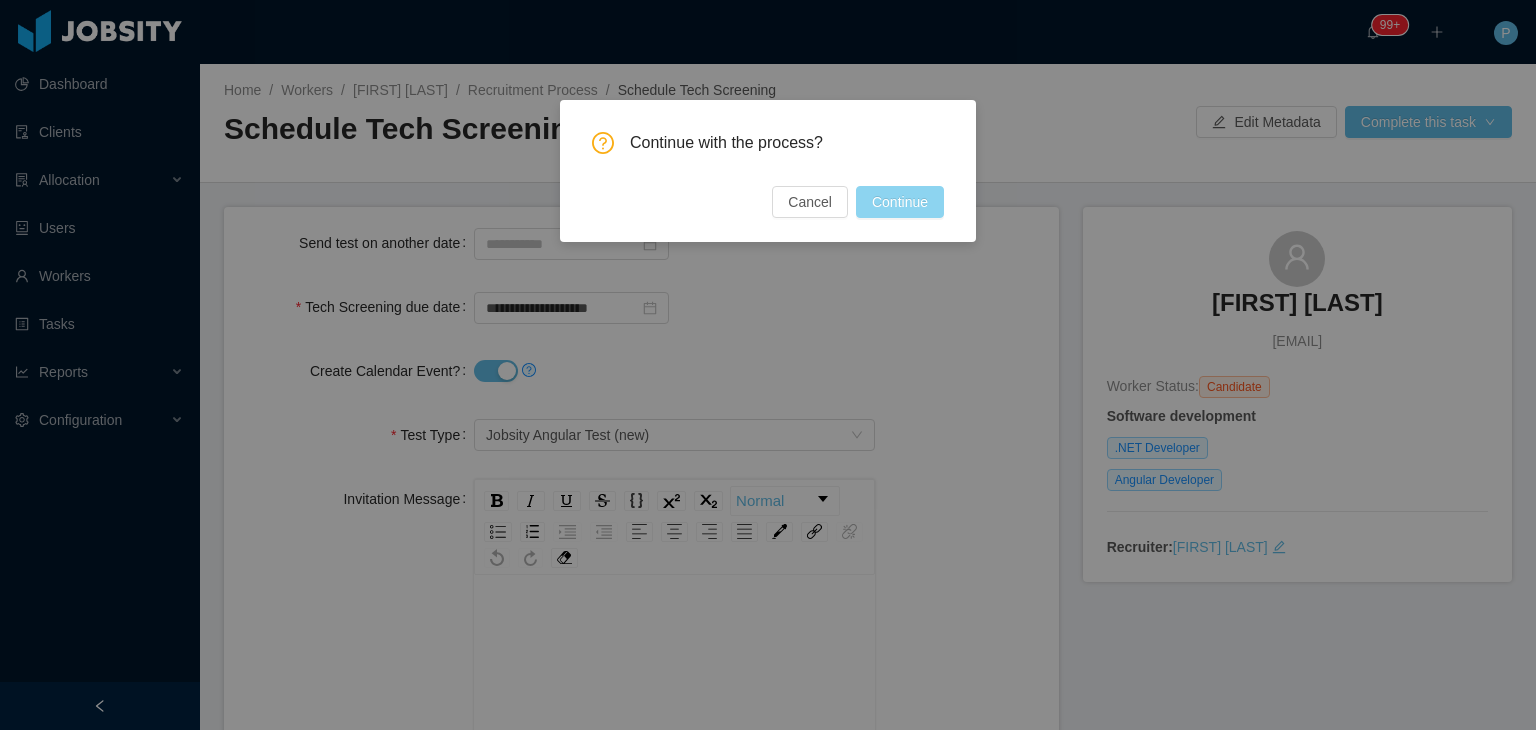 click on "Continue" at bounding box center [900, 202] 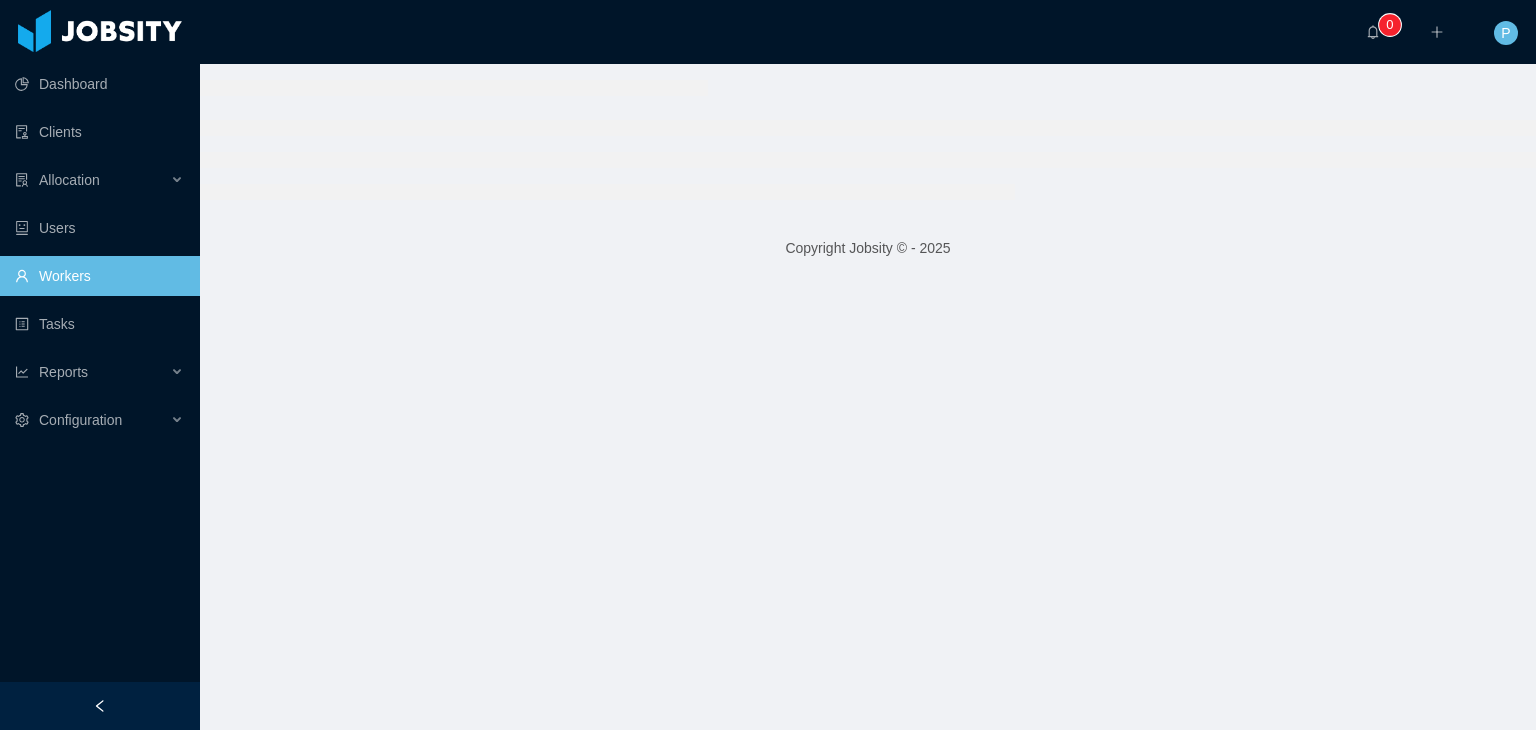 scroll, scrollTop: 0, scrollLeft: 0, axis: both 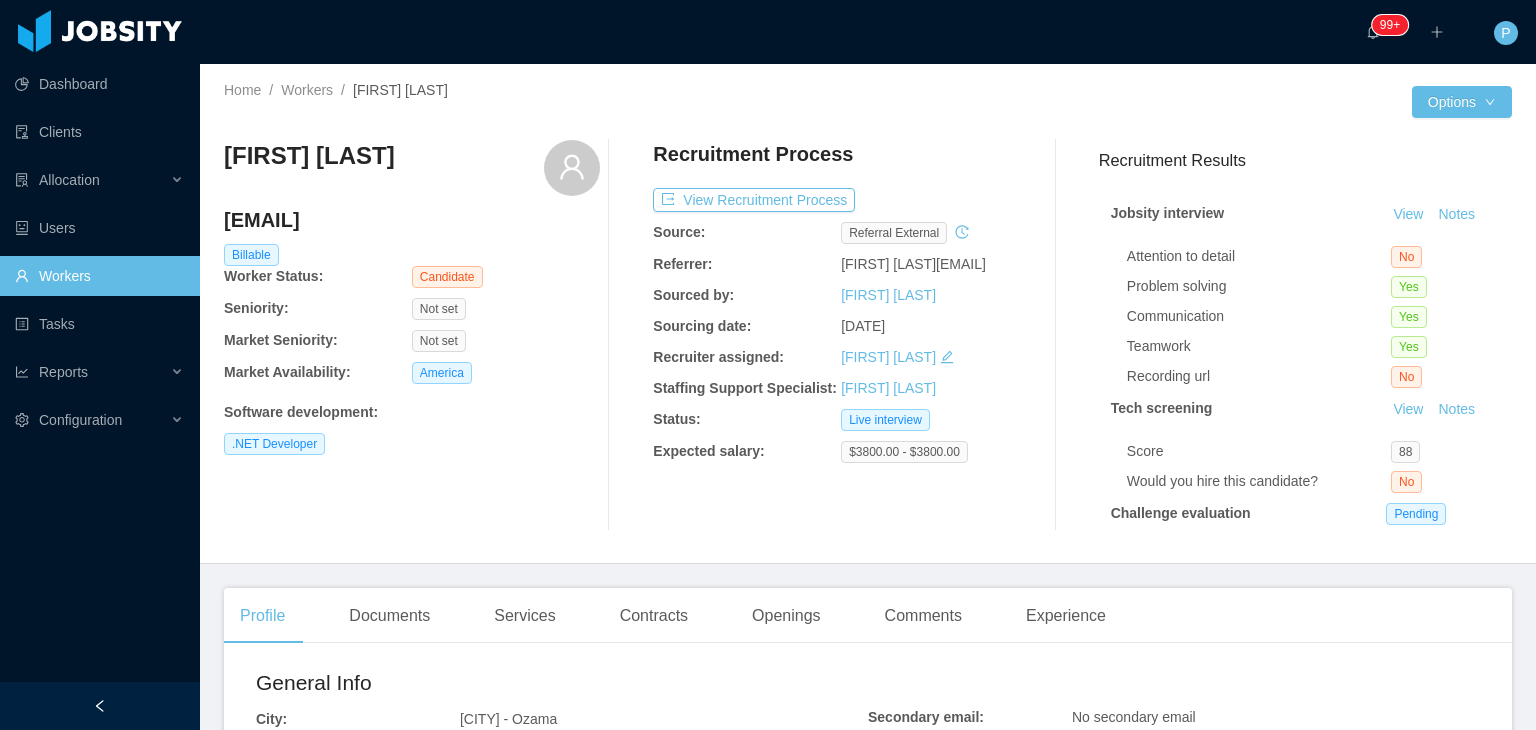 drag, startPoint x: 483, startPoint y: 225, endPoint x: 224, endPoint y: 221, distance: 259.03088 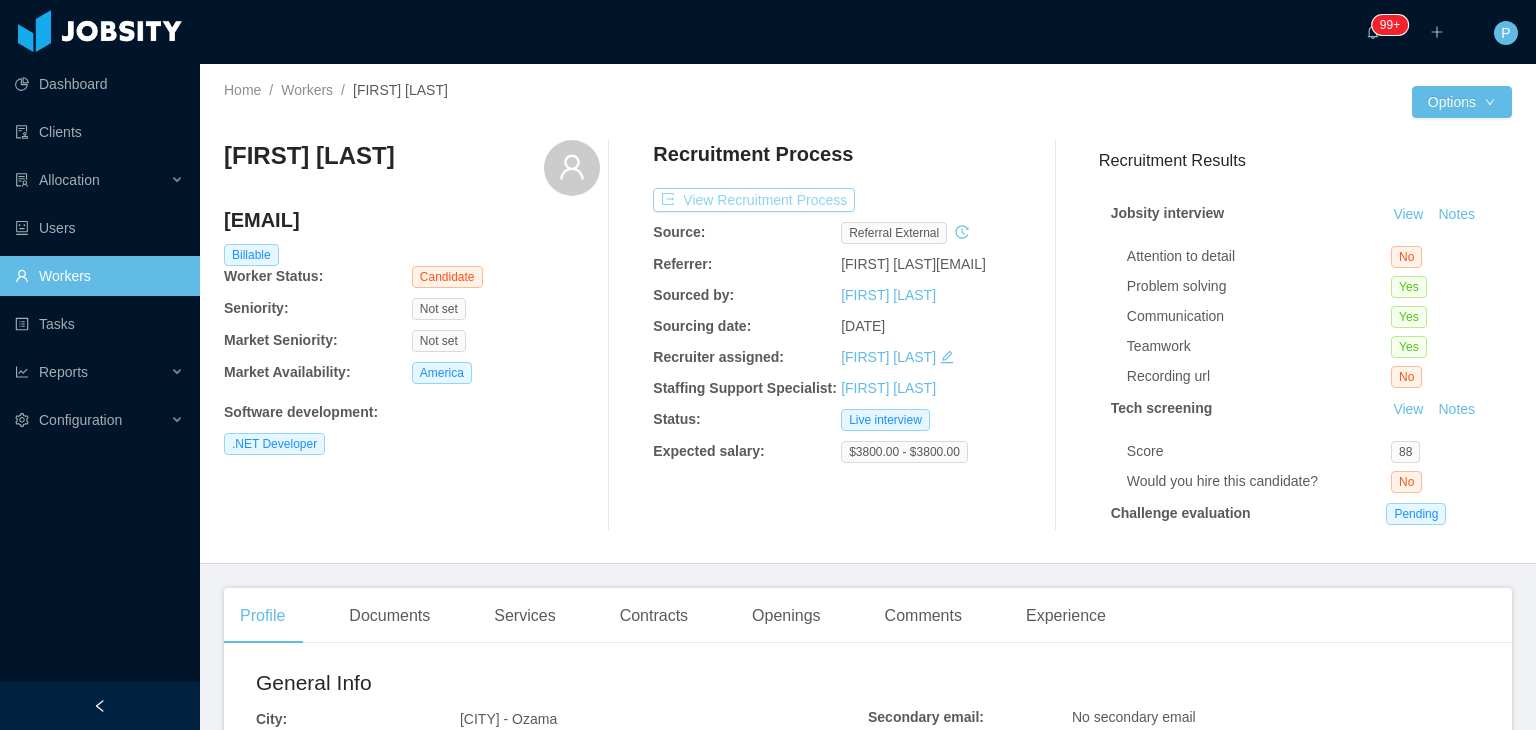click on "View Recruitment Process" at bounding box center (754, 200) 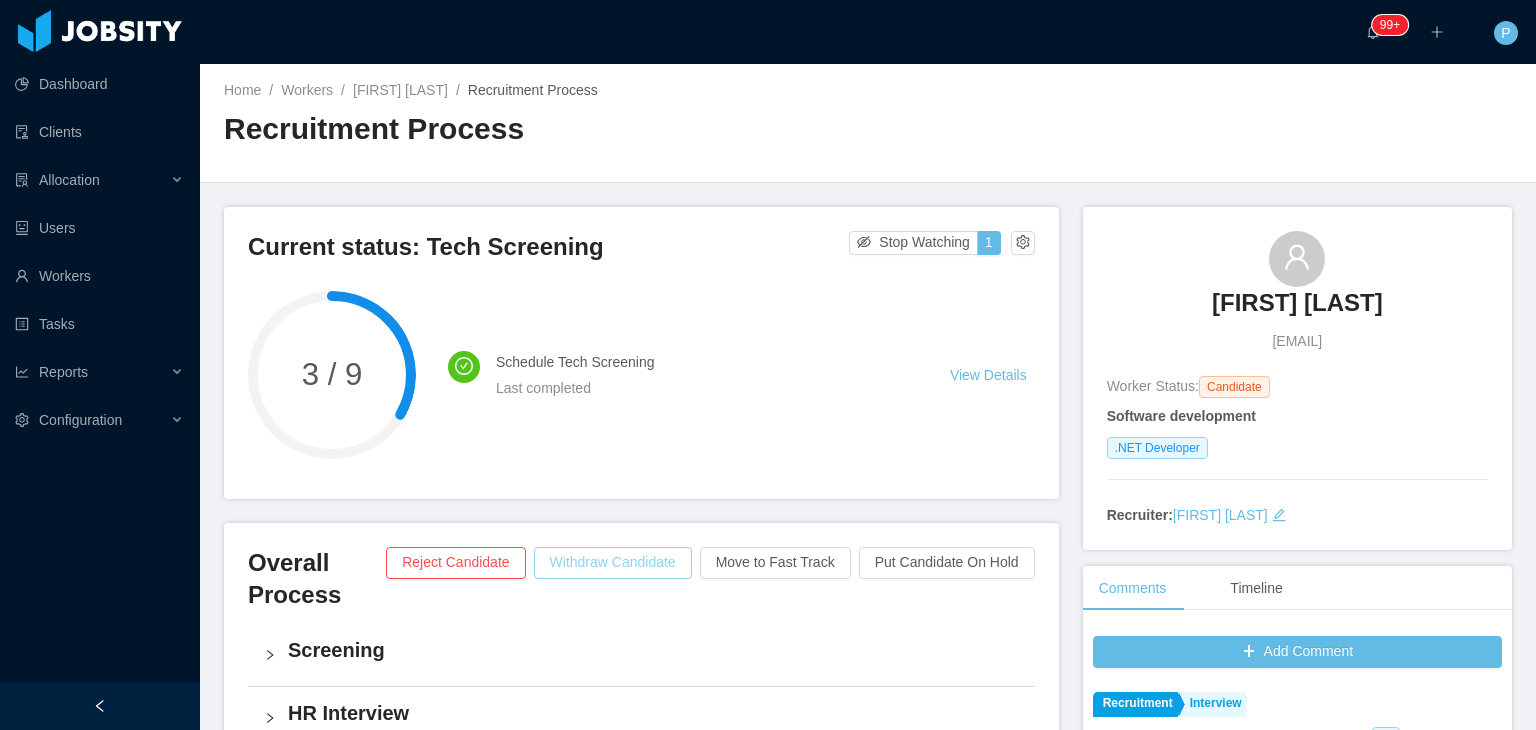 click on "Withdraw Candidate" at bounding box center [613, 563] 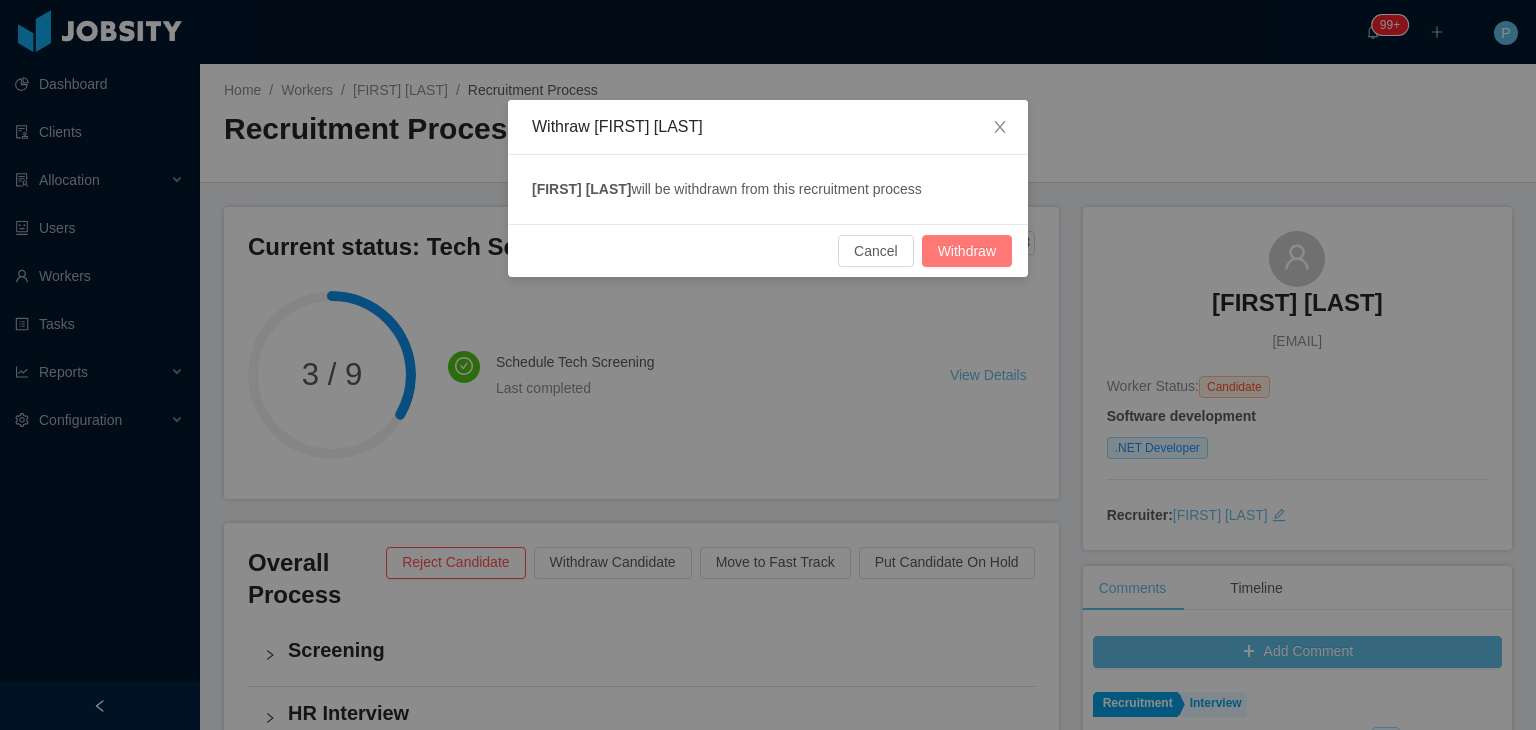 click on "Withdraw" at bounding box center (967, 251) 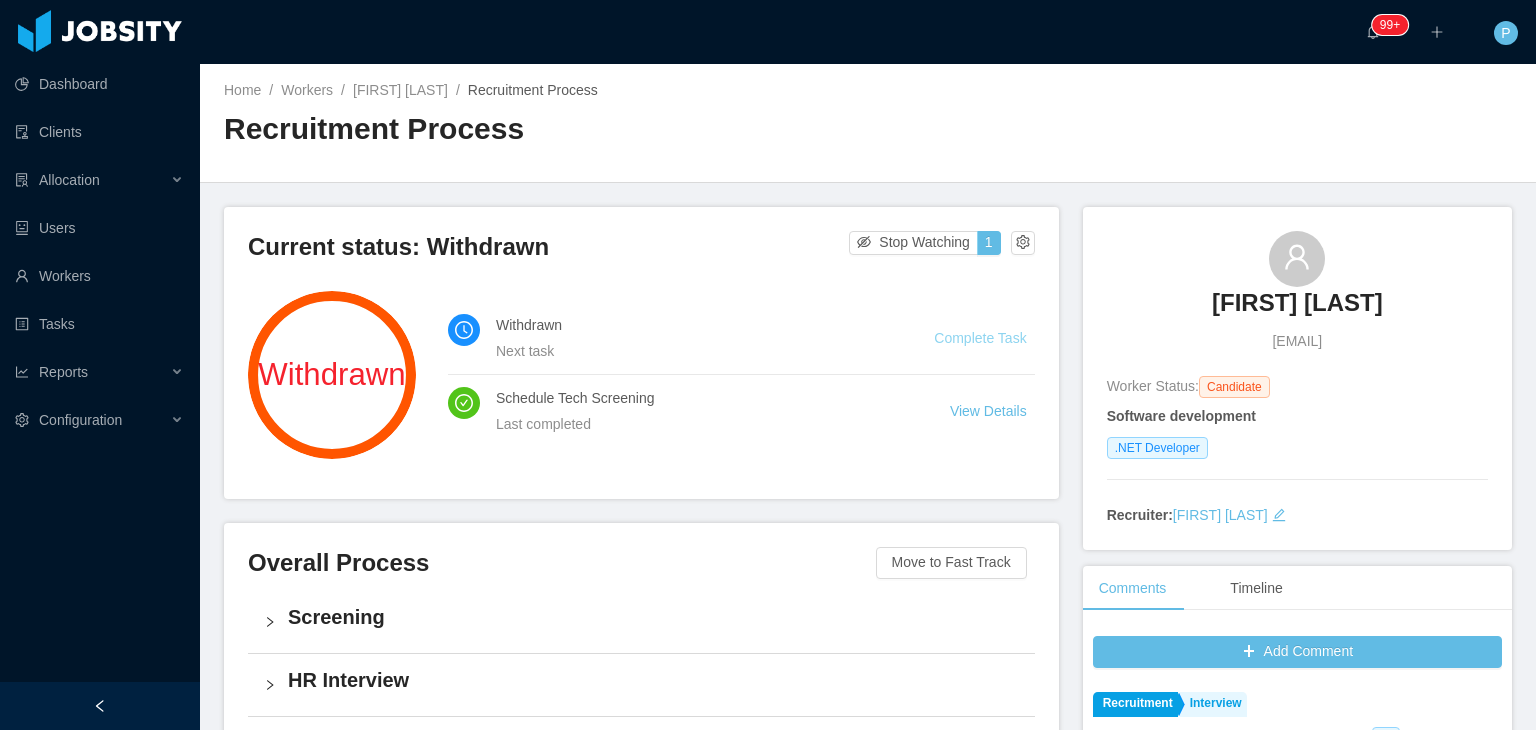 click on "Complete Task" at bounding box center [980, 338] 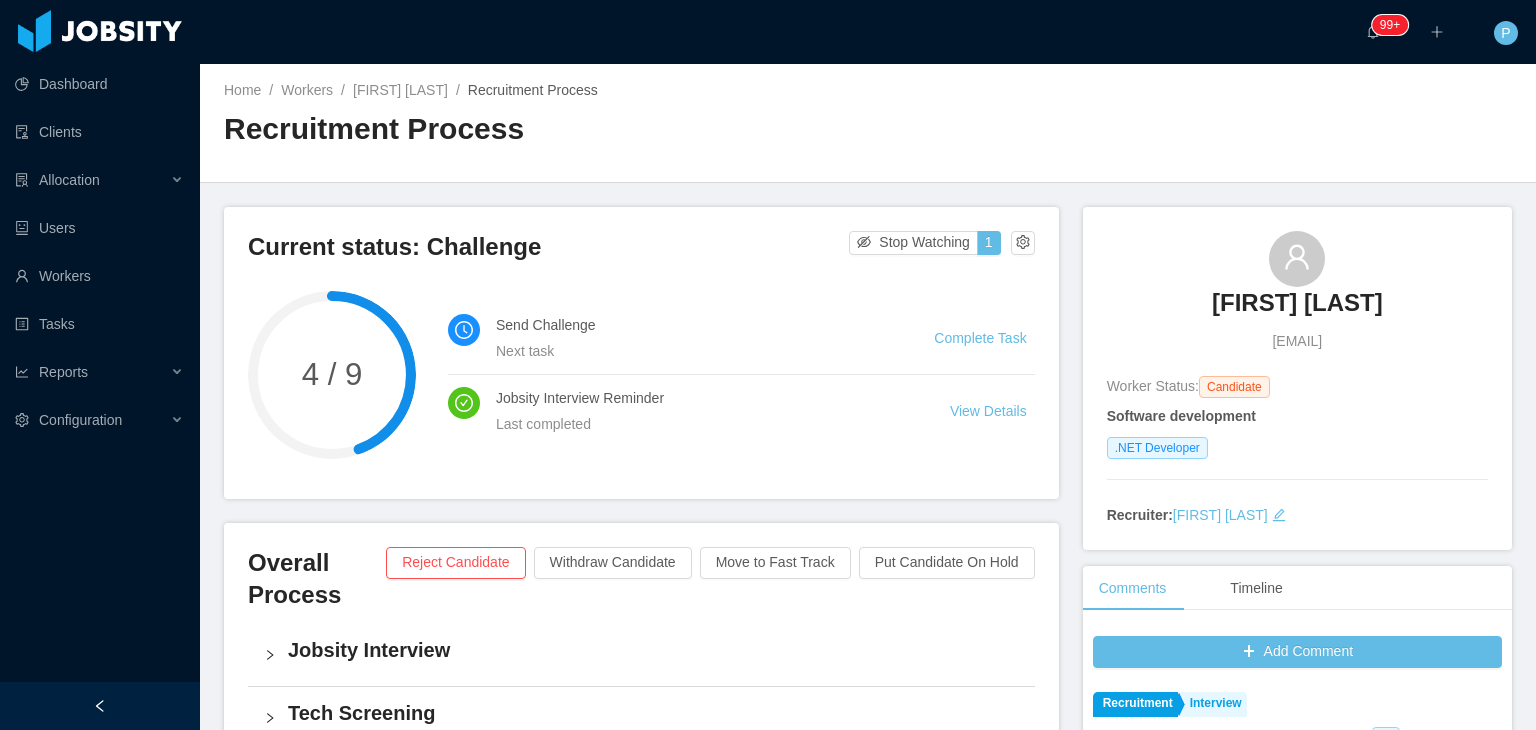 scroll, scrollTop: 0, scrollLeft: 0, axis: both 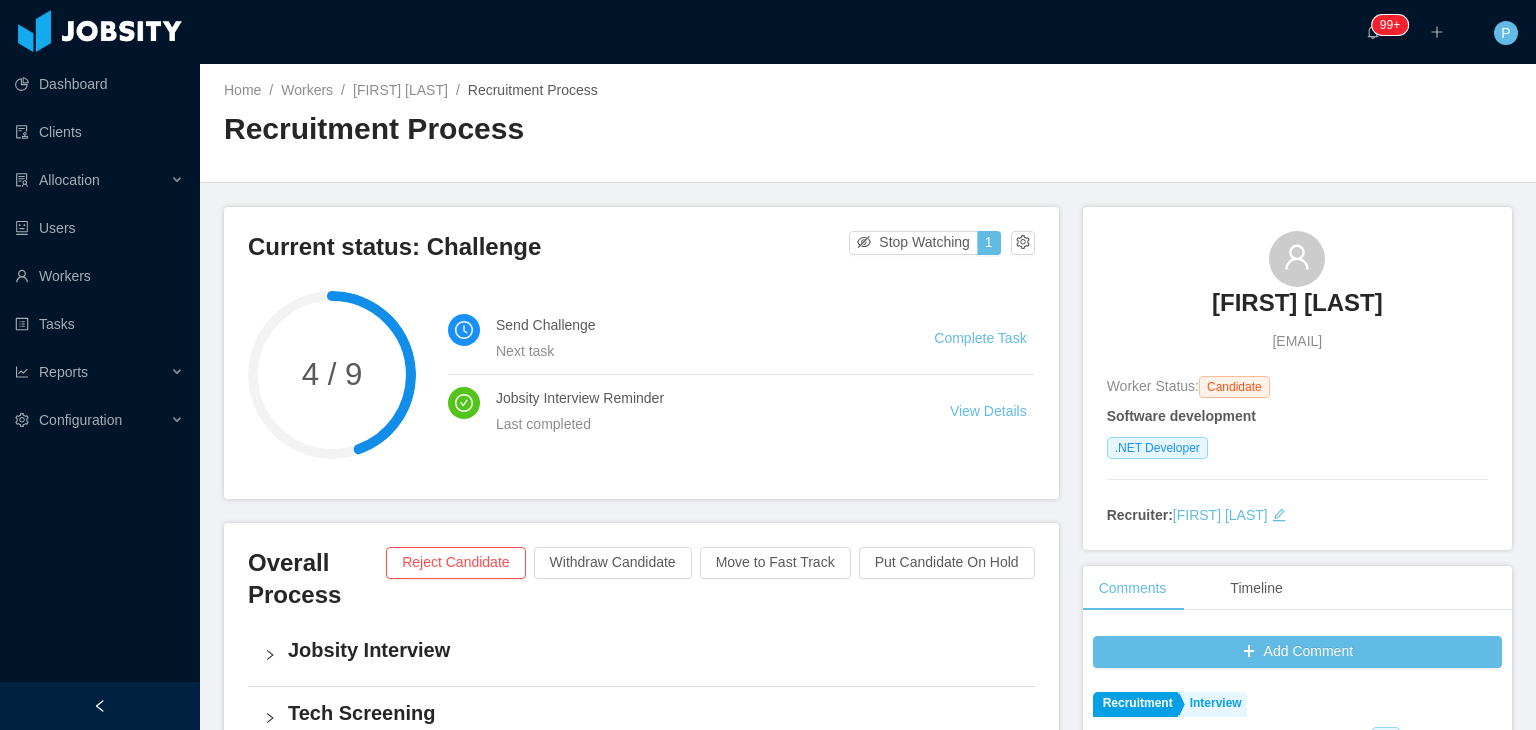 drag, startPoint x: 1403, startPoint y: 310, endPoint x: 1194, endPoint y: 319, distance: 209.1937 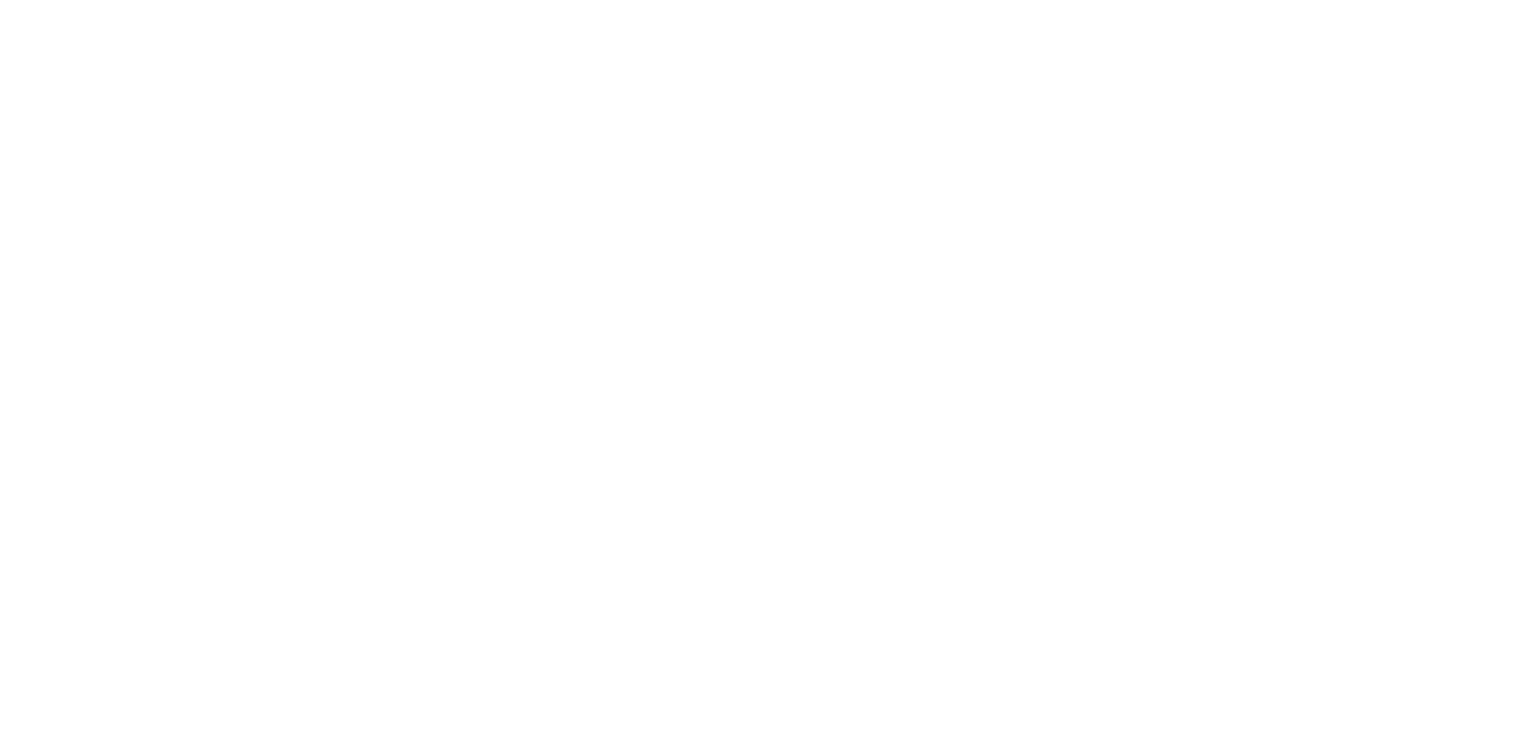 scroll, scrollTop: 0, scrollLeft: 0, axis: both 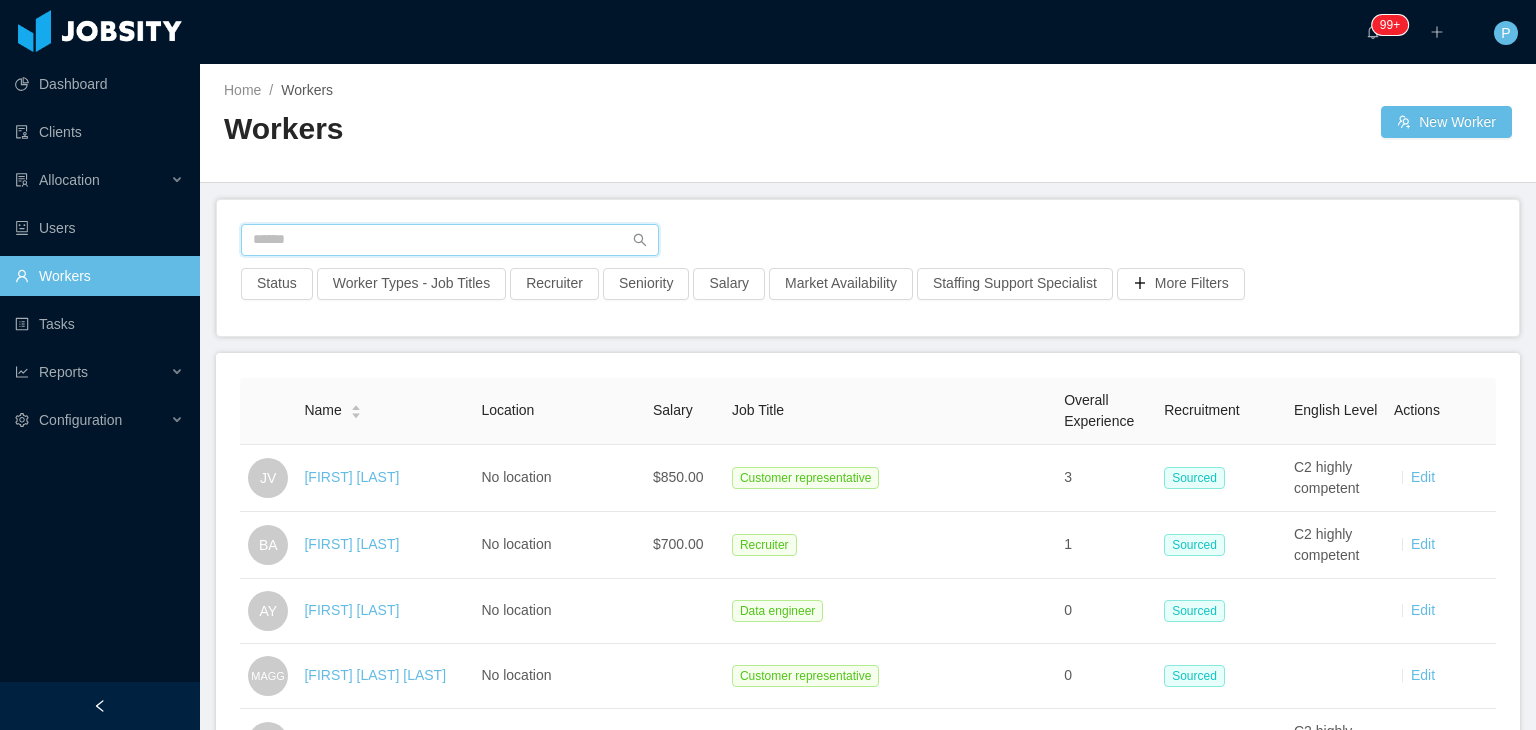 click at bounding box center (450, 240) 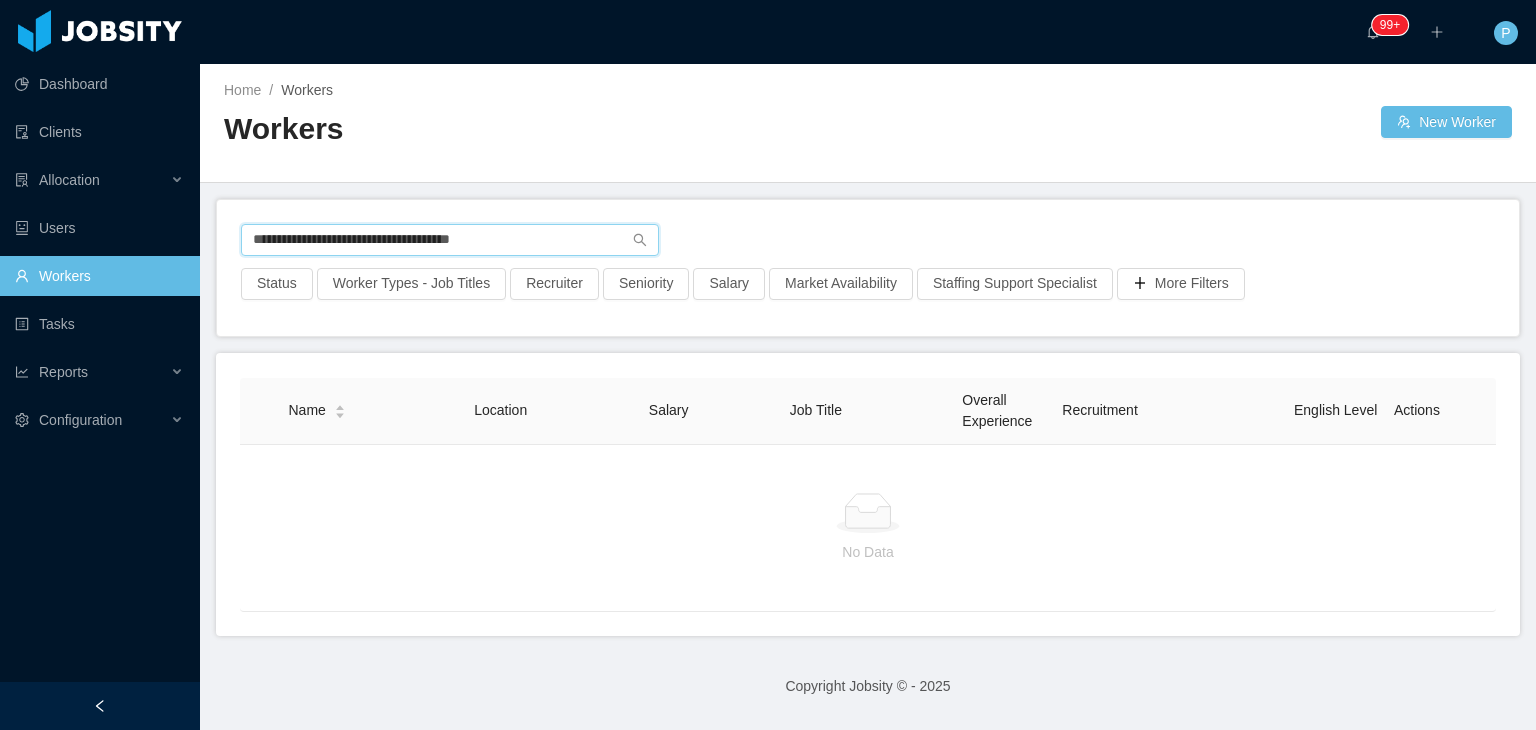 type on "**********" 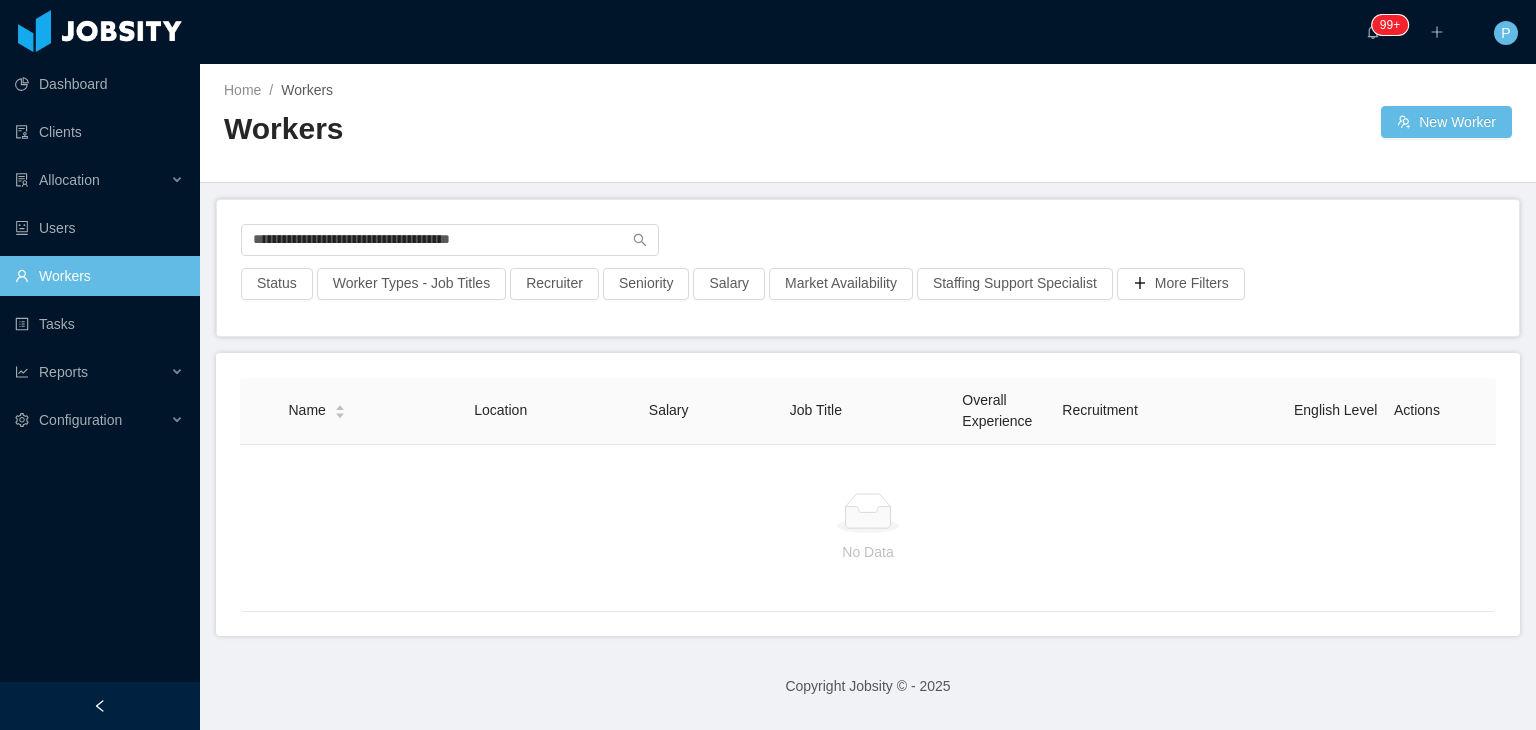 click on "Home / Workers / Workers New Worker" at bounding box center (868, 123) 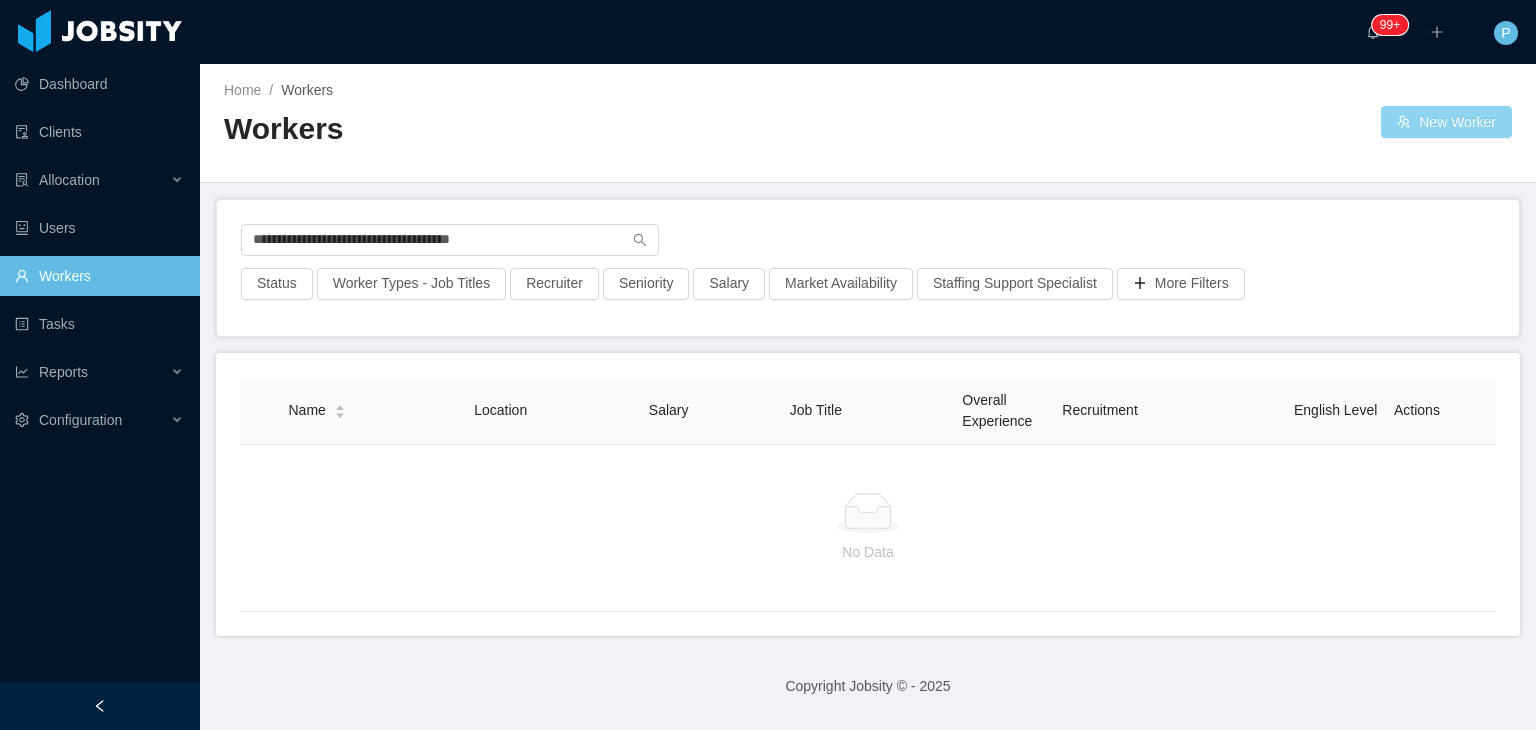 click on "New Worker" at bounding box center [1446, 122] 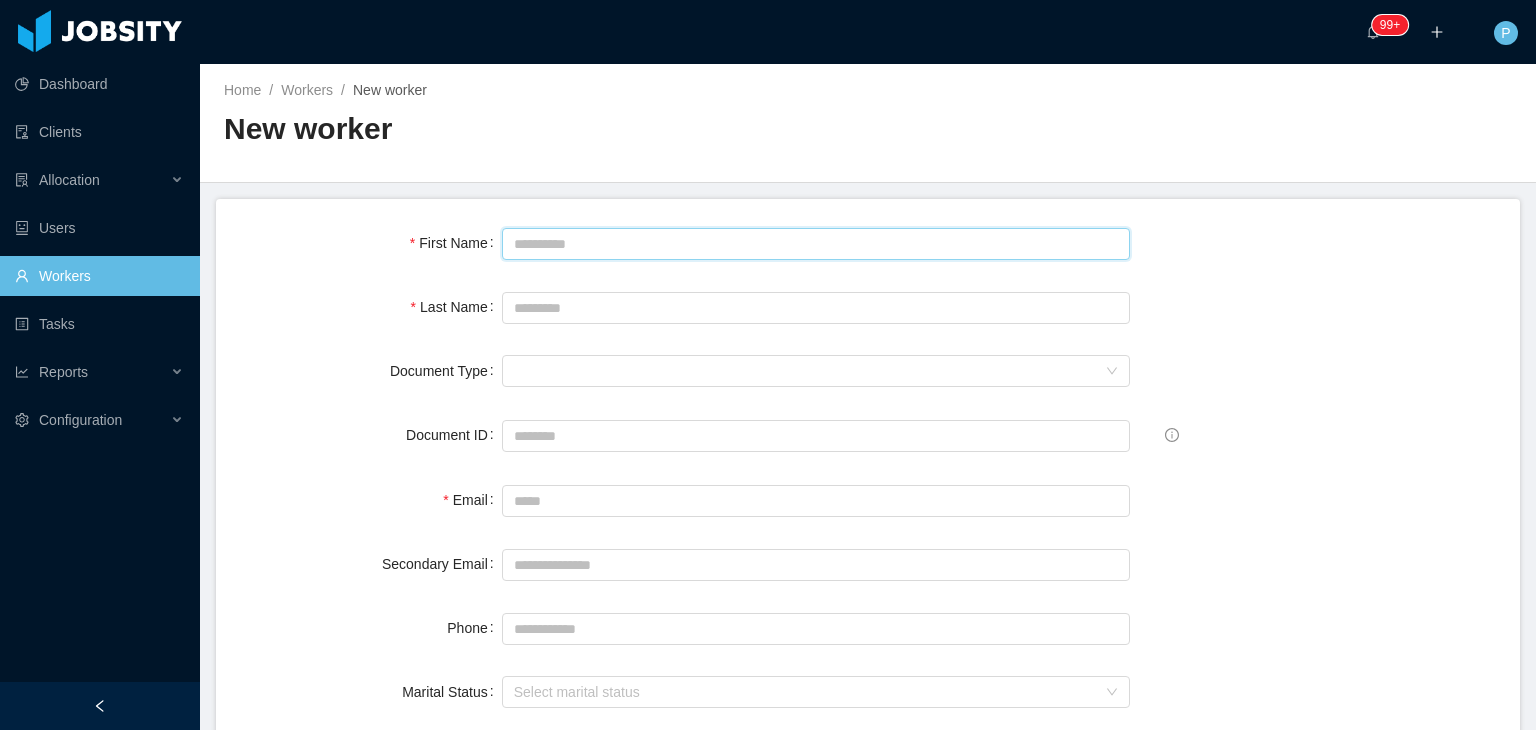 click on "First Name" at bounding box center (816, 244) 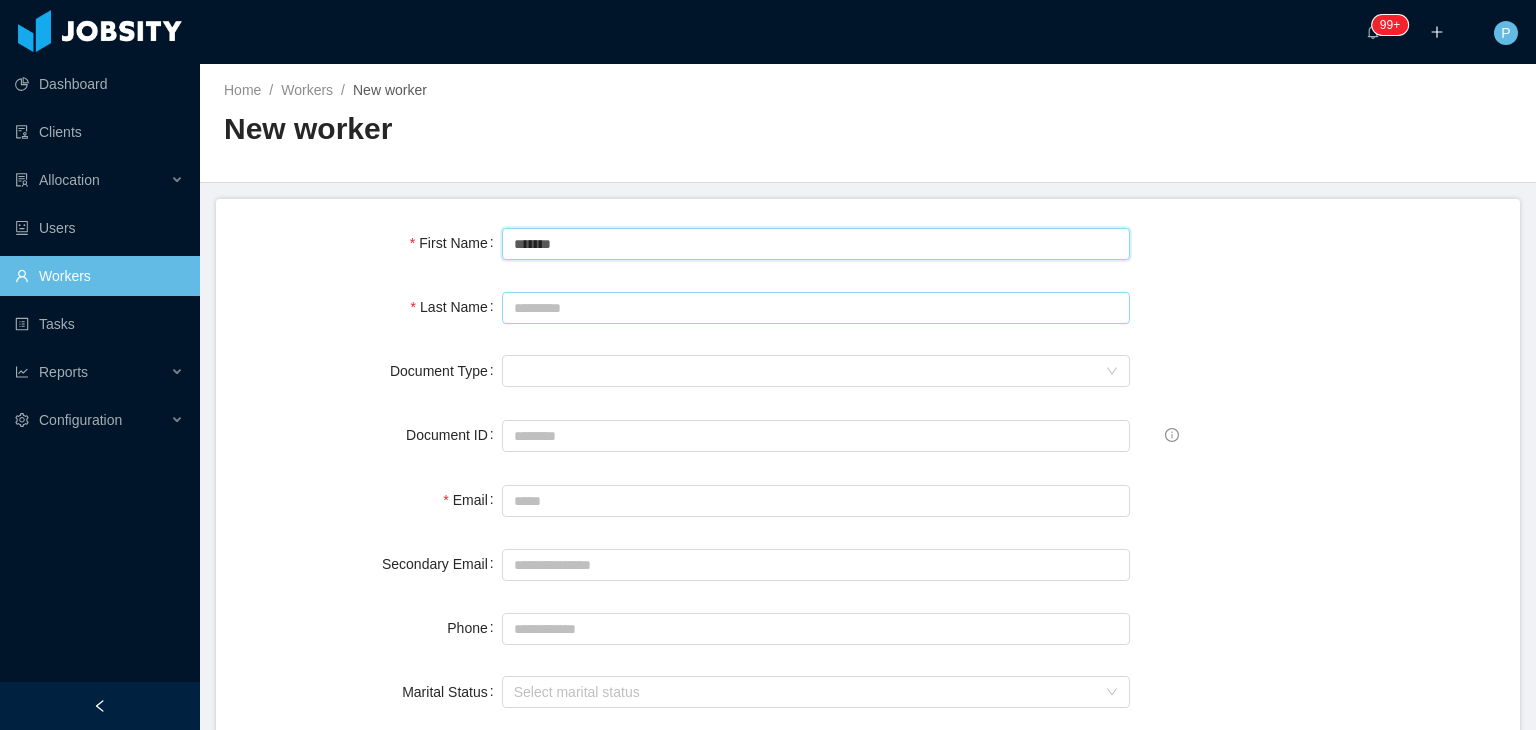 type on "******" 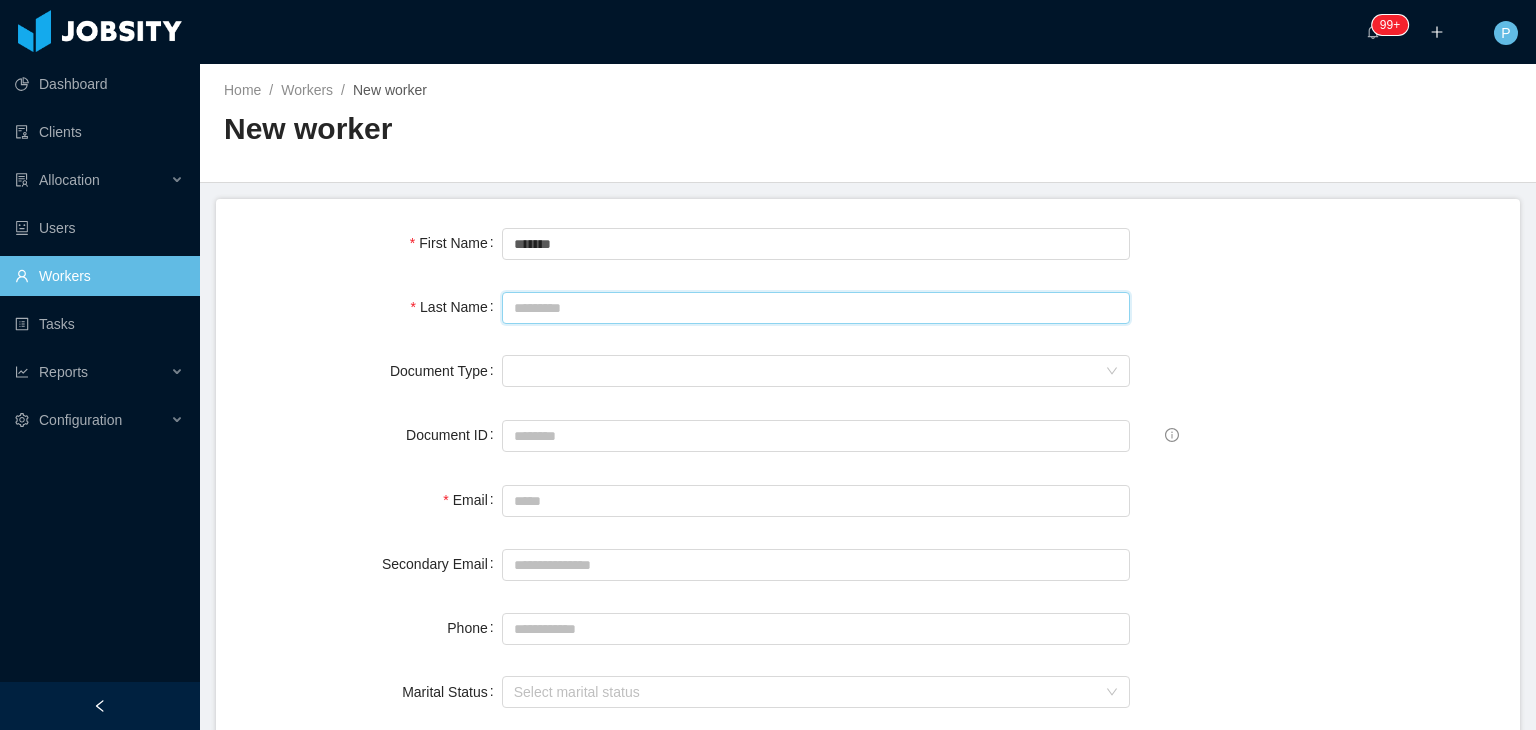 click on "Last Name" at bounding box center (816, 308) 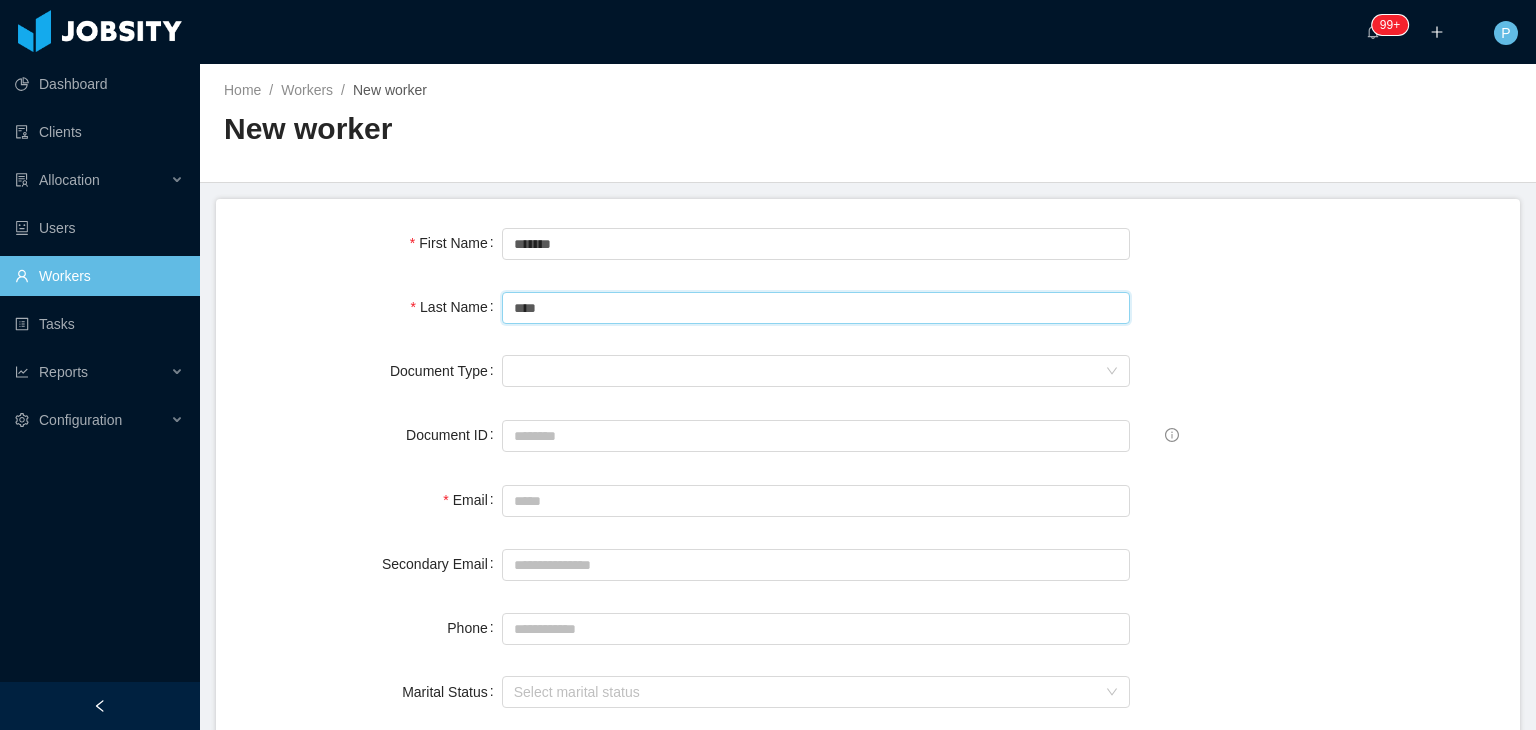 type on "****" 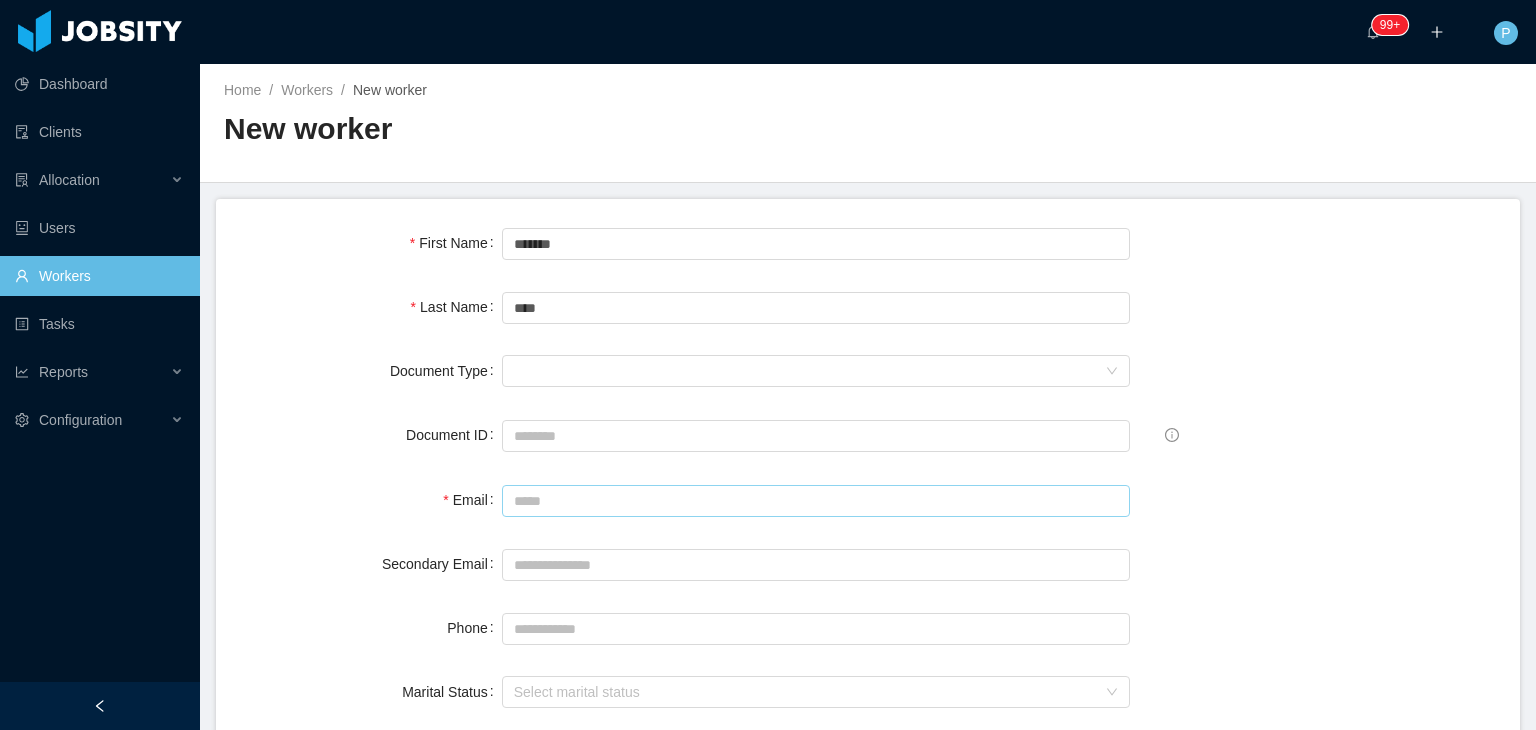 drag, startPoint x: 695, startPoint y: 474, endPoint x: 697, endPoint y: 513, distance: 39.051247 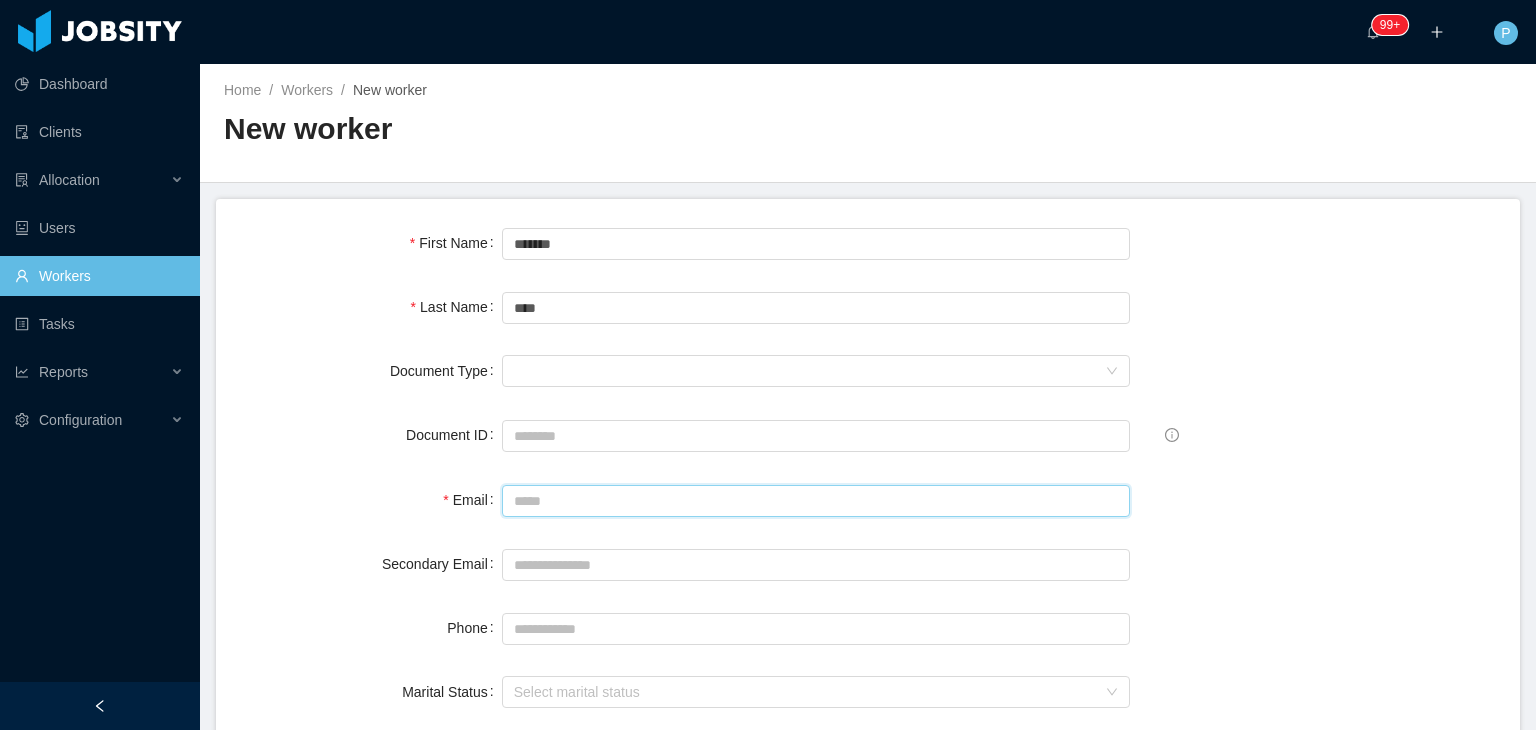 click on "Email" at bounding box center [816, 501] 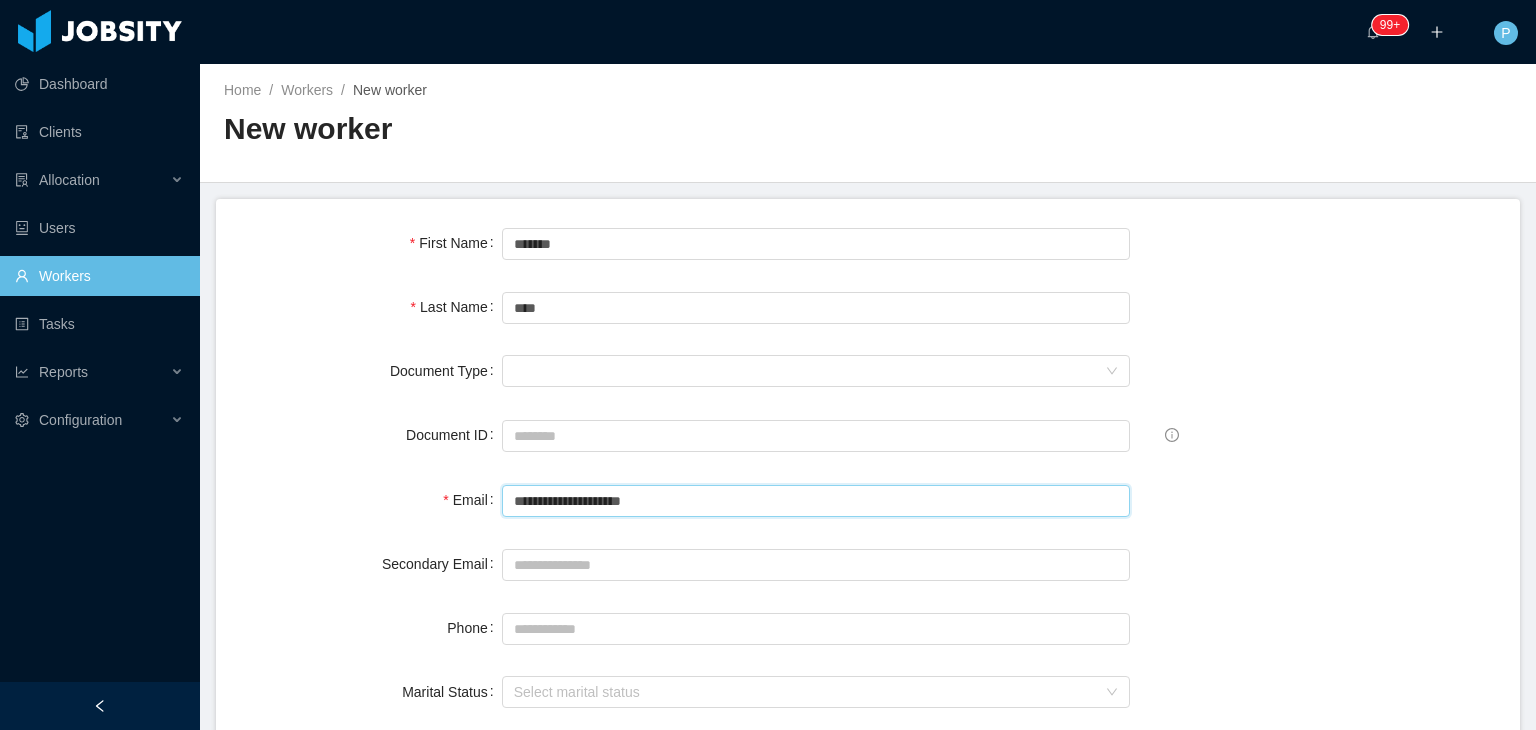 type on "**********" 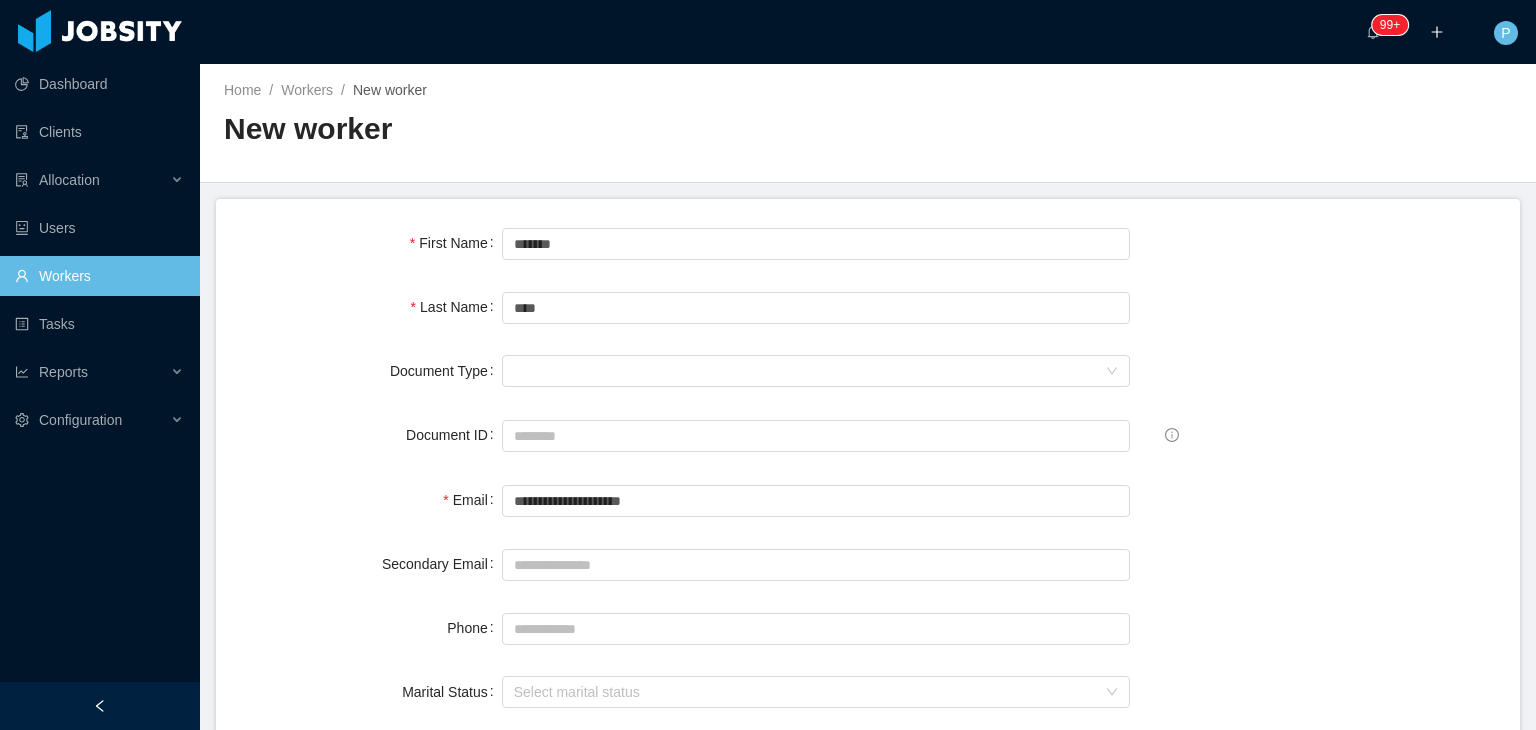 click on "Email" at bounding box center [371, 500] 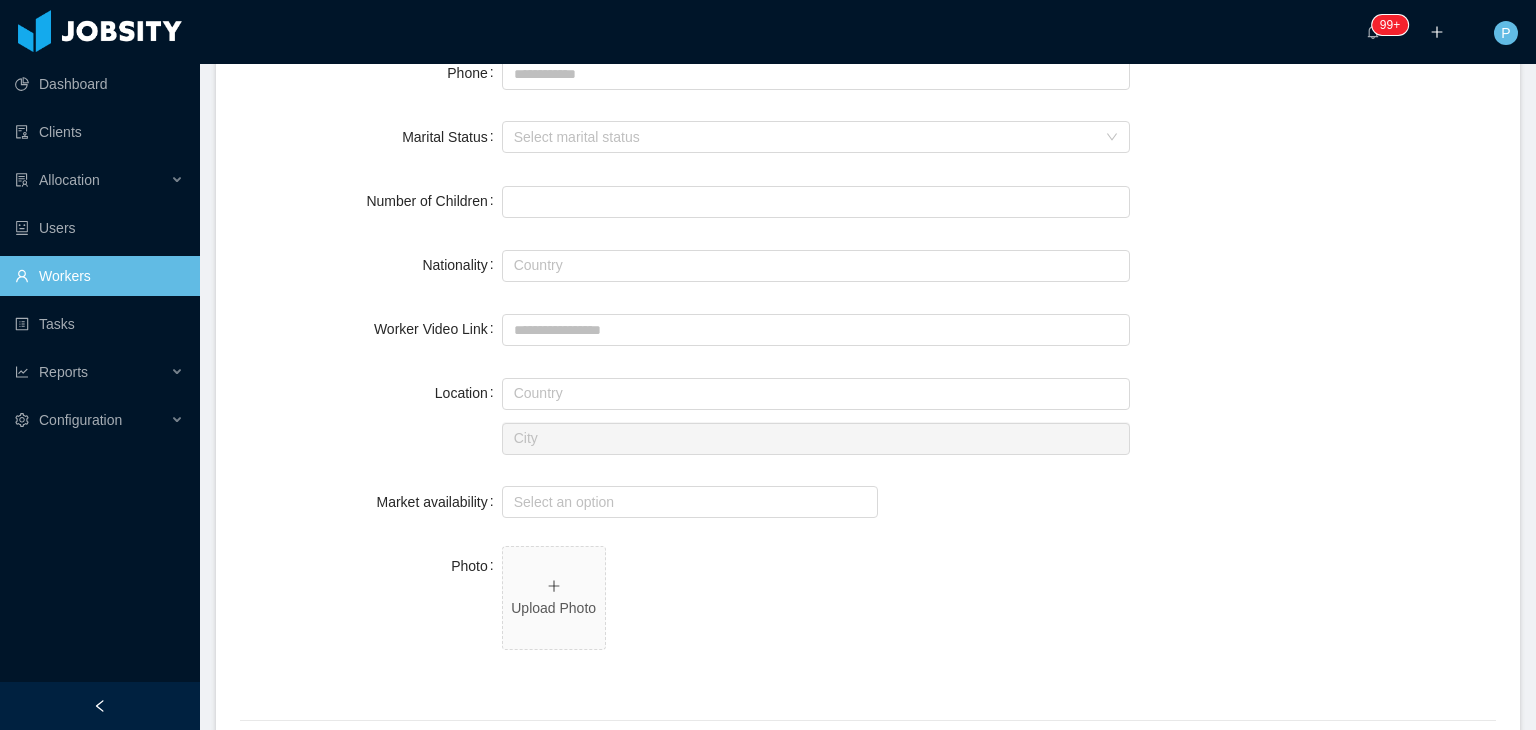 scroll, scrollTop: 560, scrollLeft: 0, axis: vertical 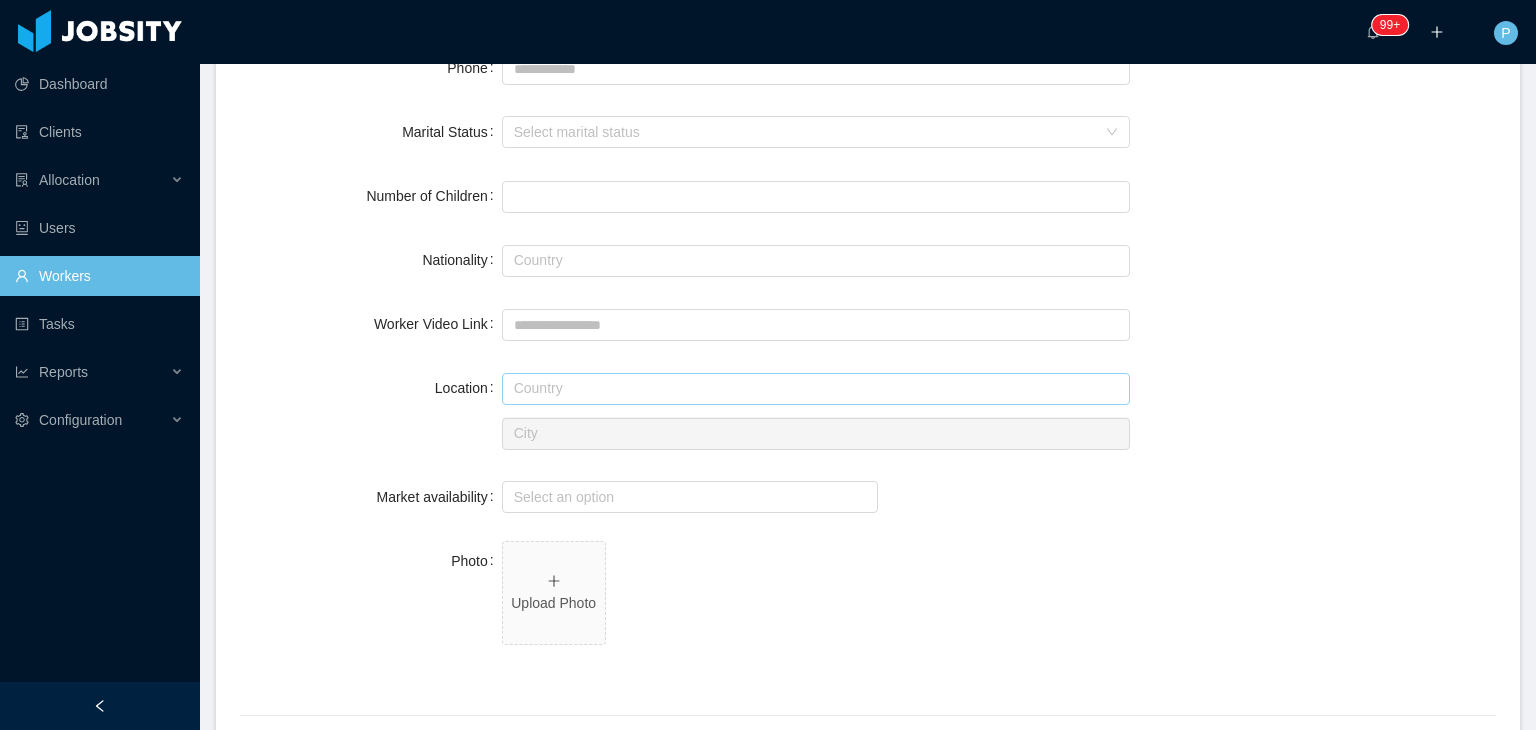 click at bounding box center (816, 389) 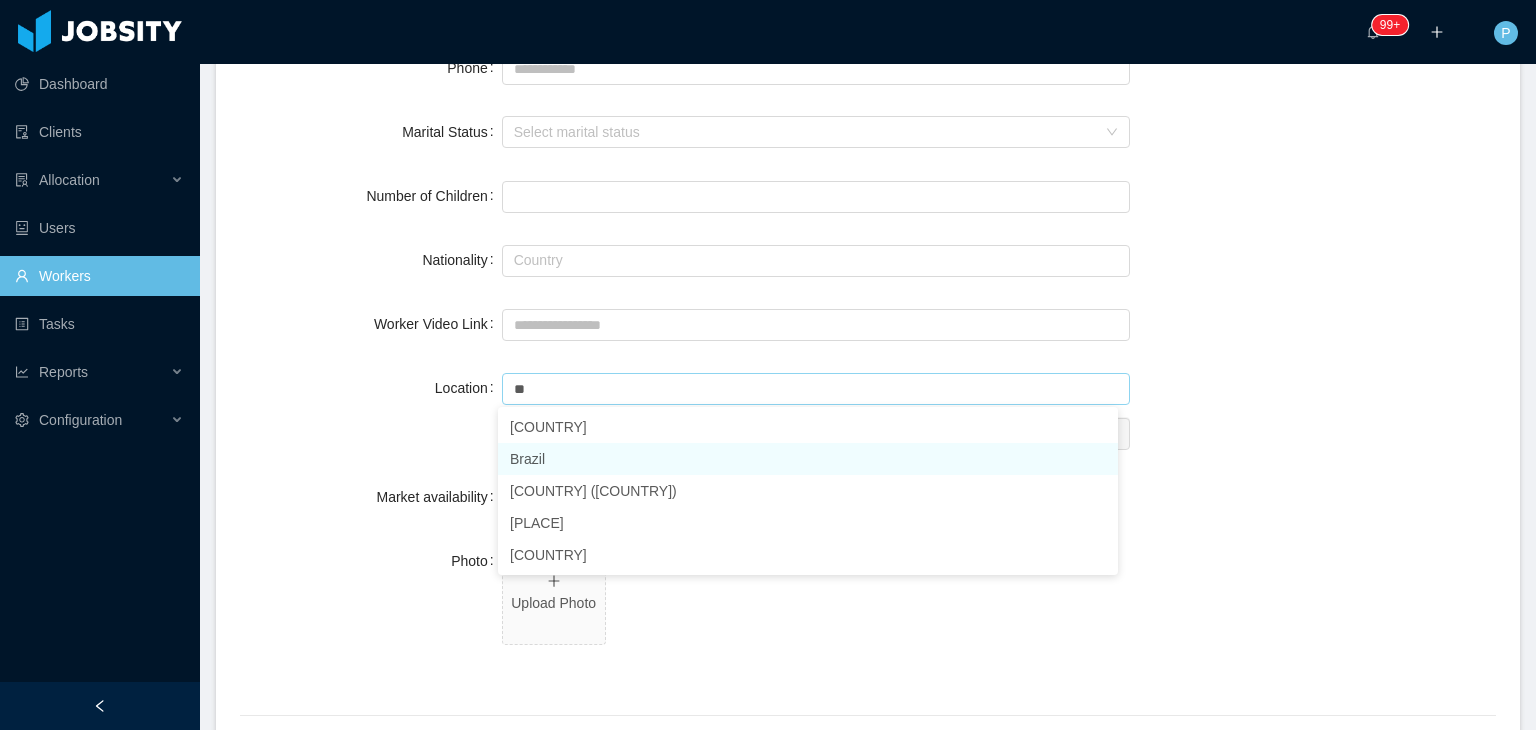 click on "Brazil" at bounding box center (808, 459) 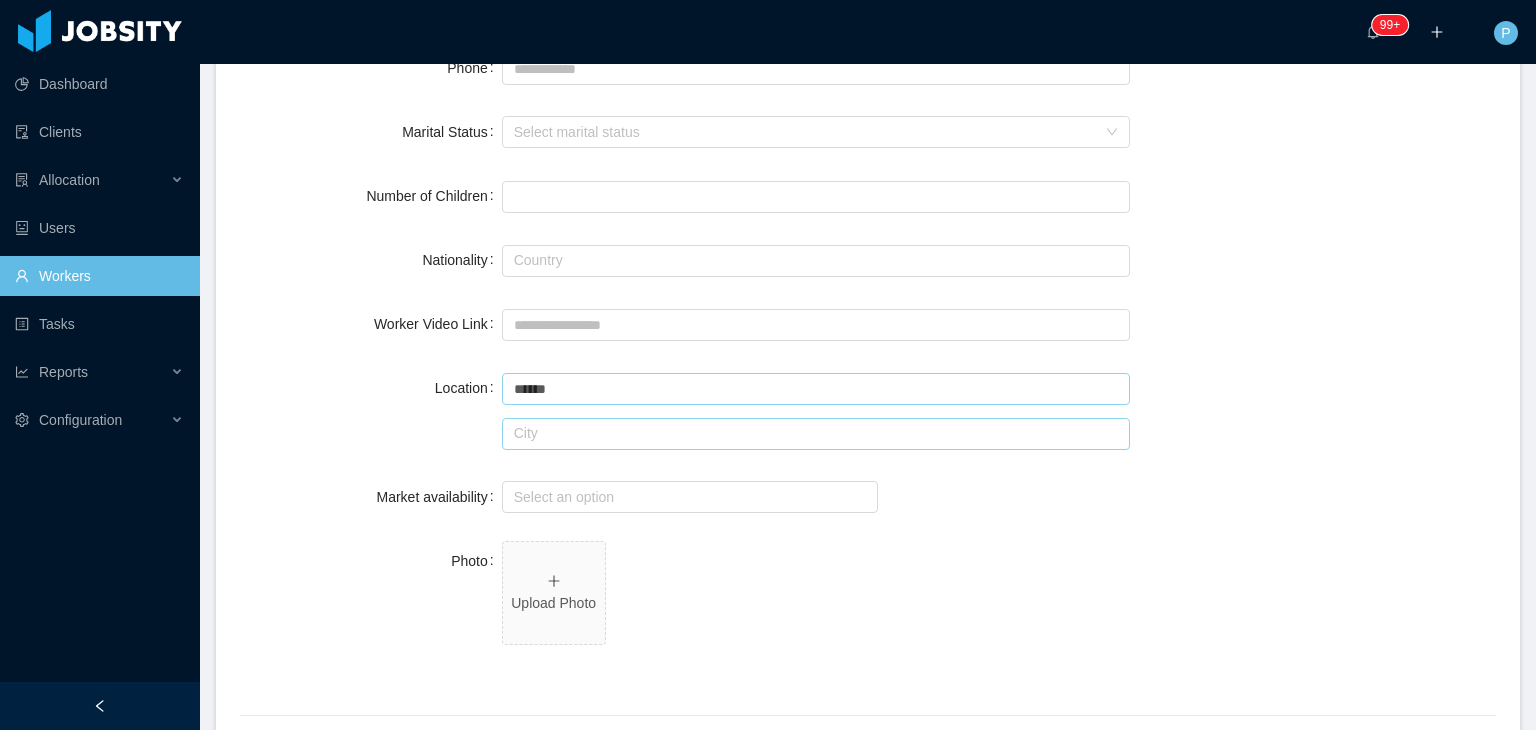 type on "******" 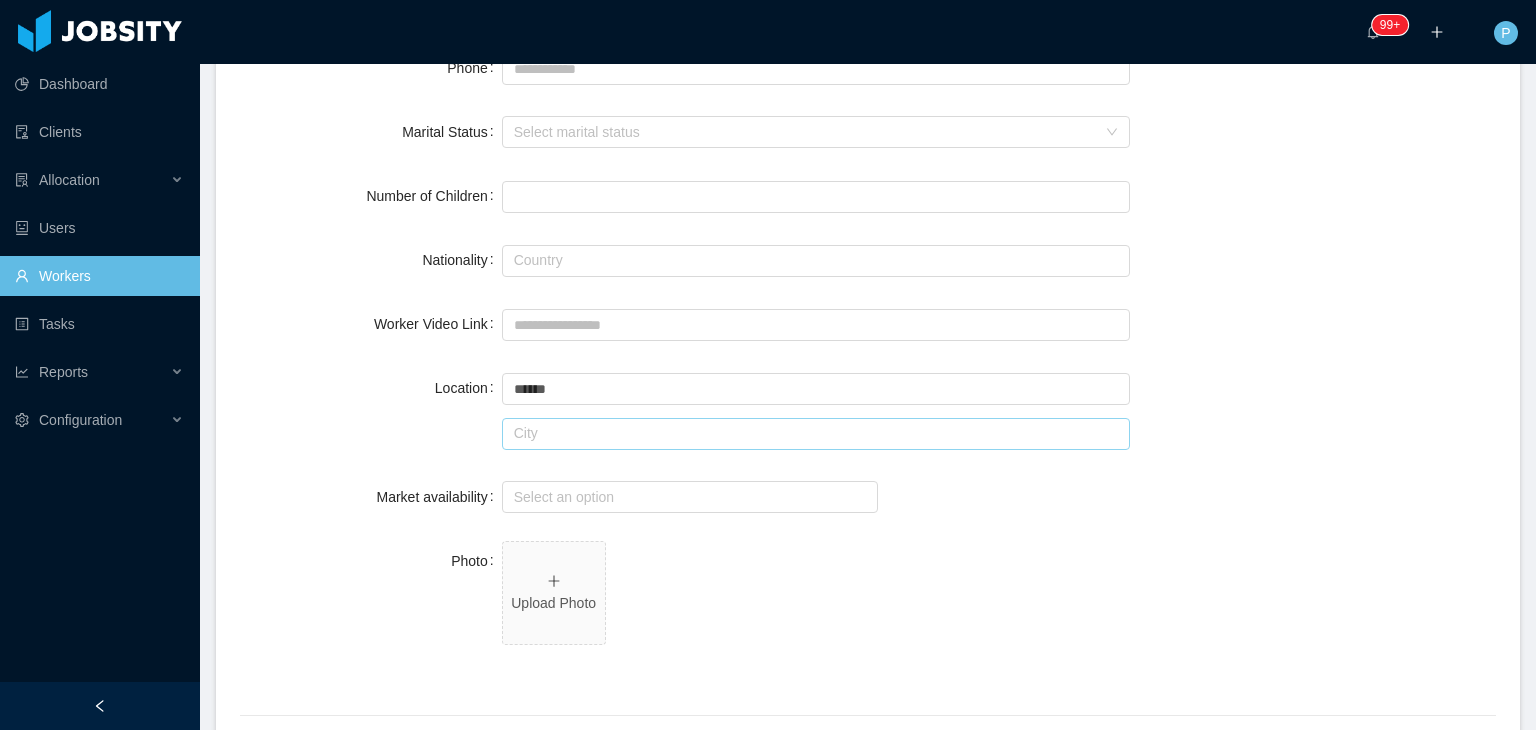 click at bounding box center [816, 434] 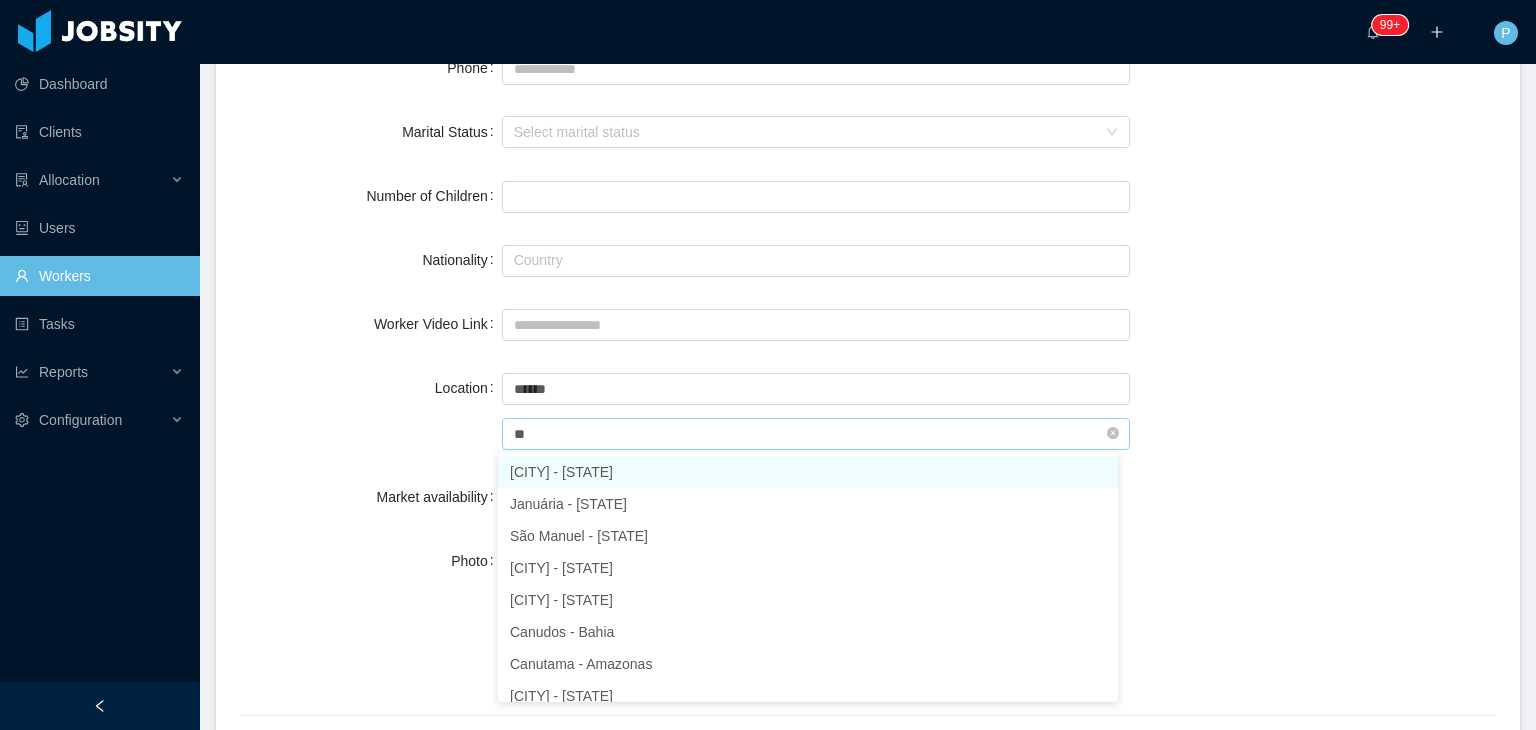type on "*" 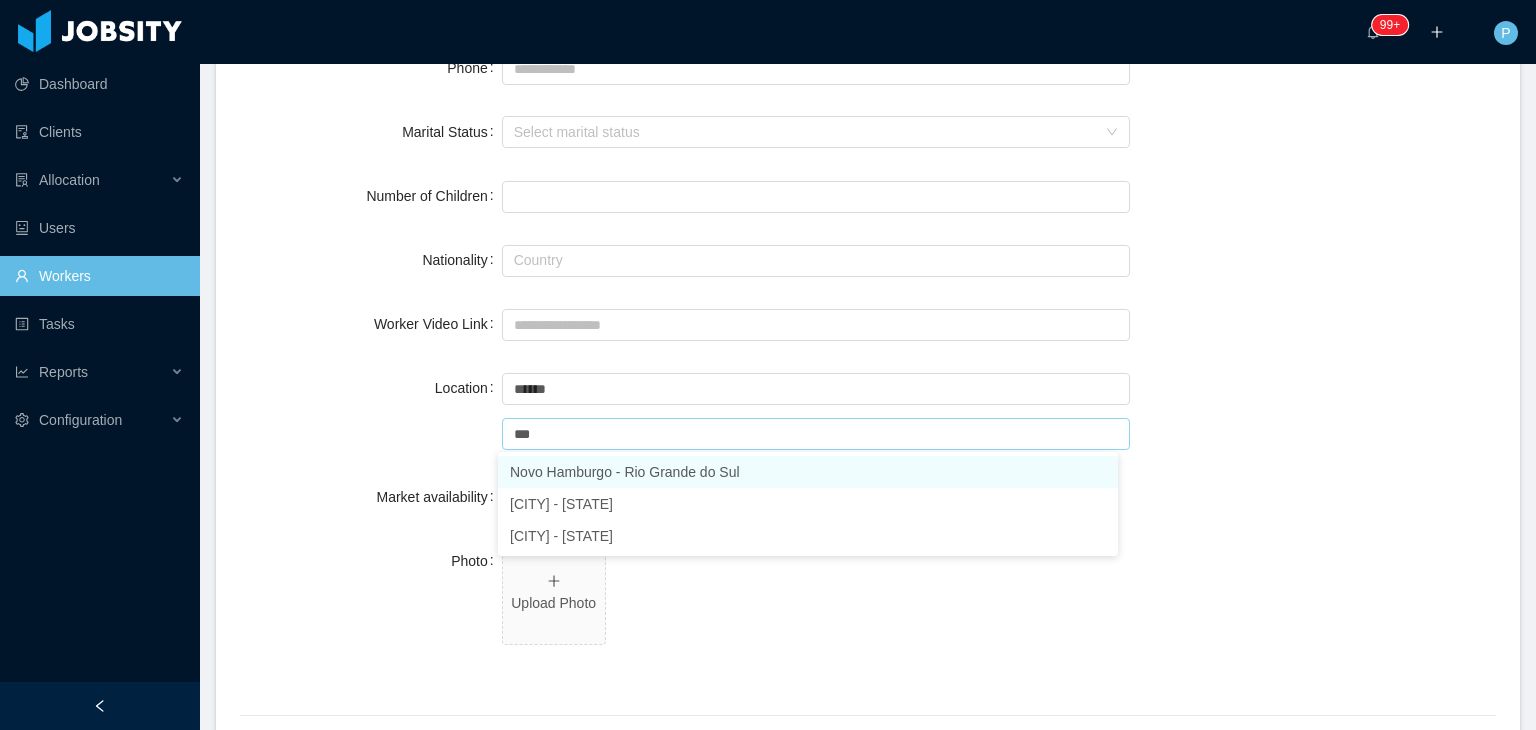 click on "Novo Hamburgo - Rio Grande do Sul" at bounding box center (808, 472) 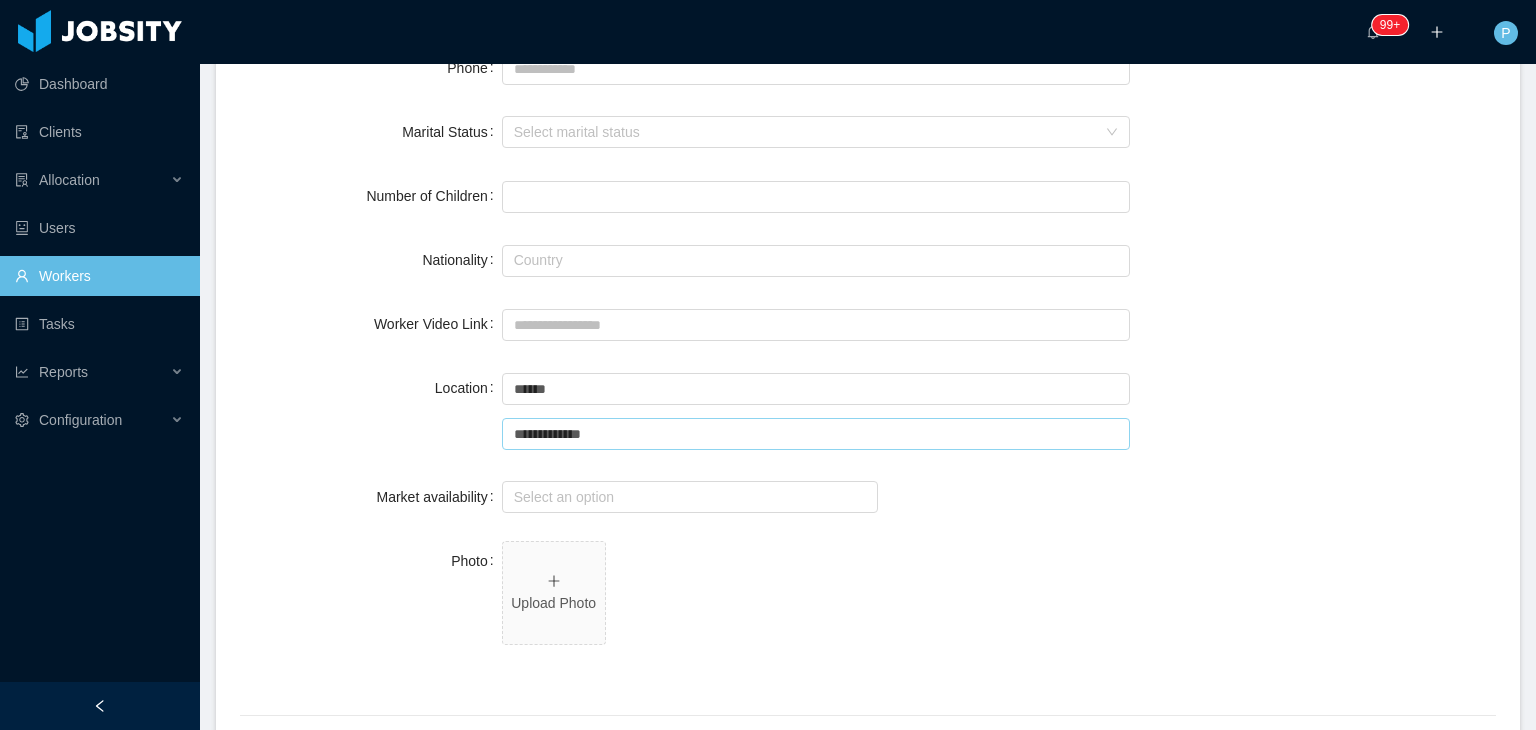 type on "**********" 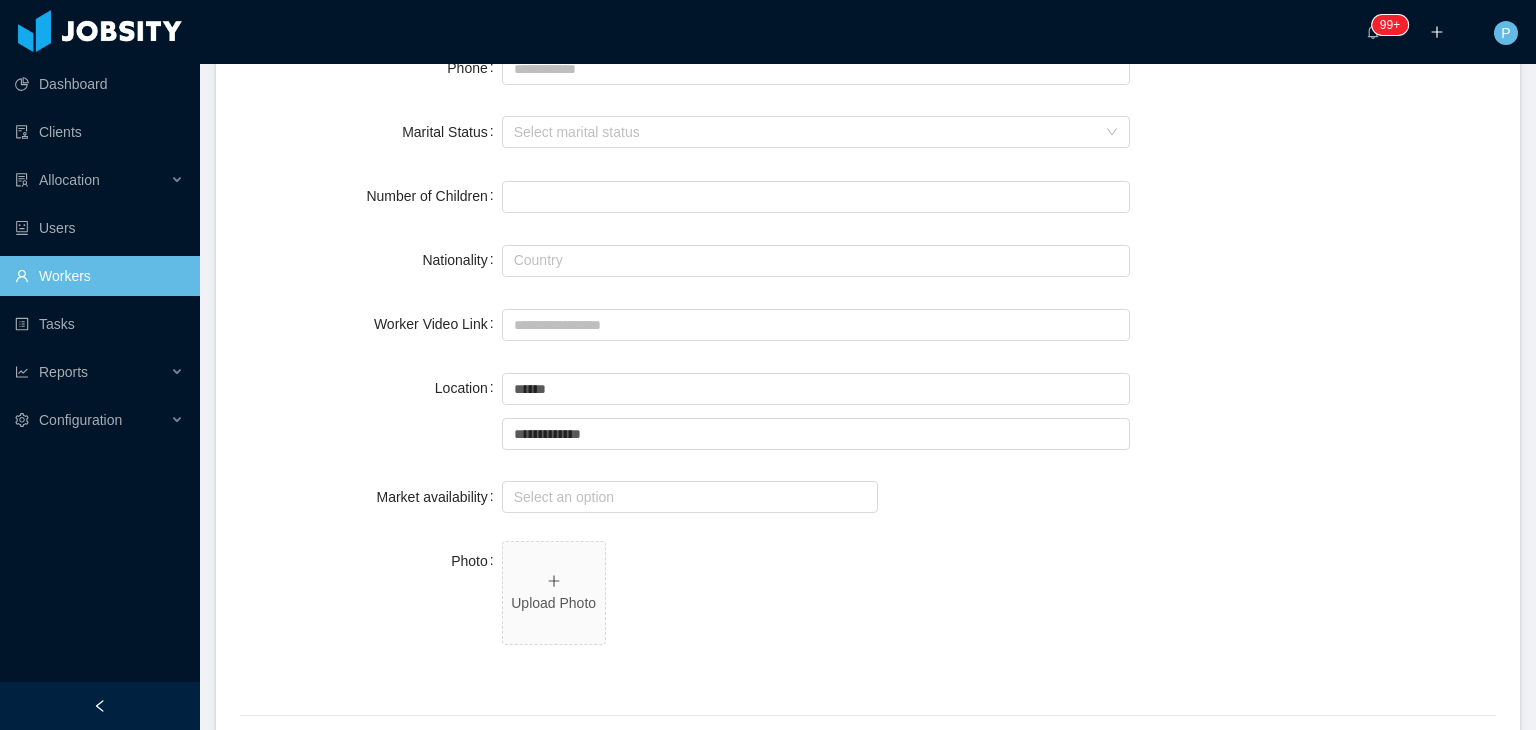 click on "Photo" at bounding box center [371, 561] 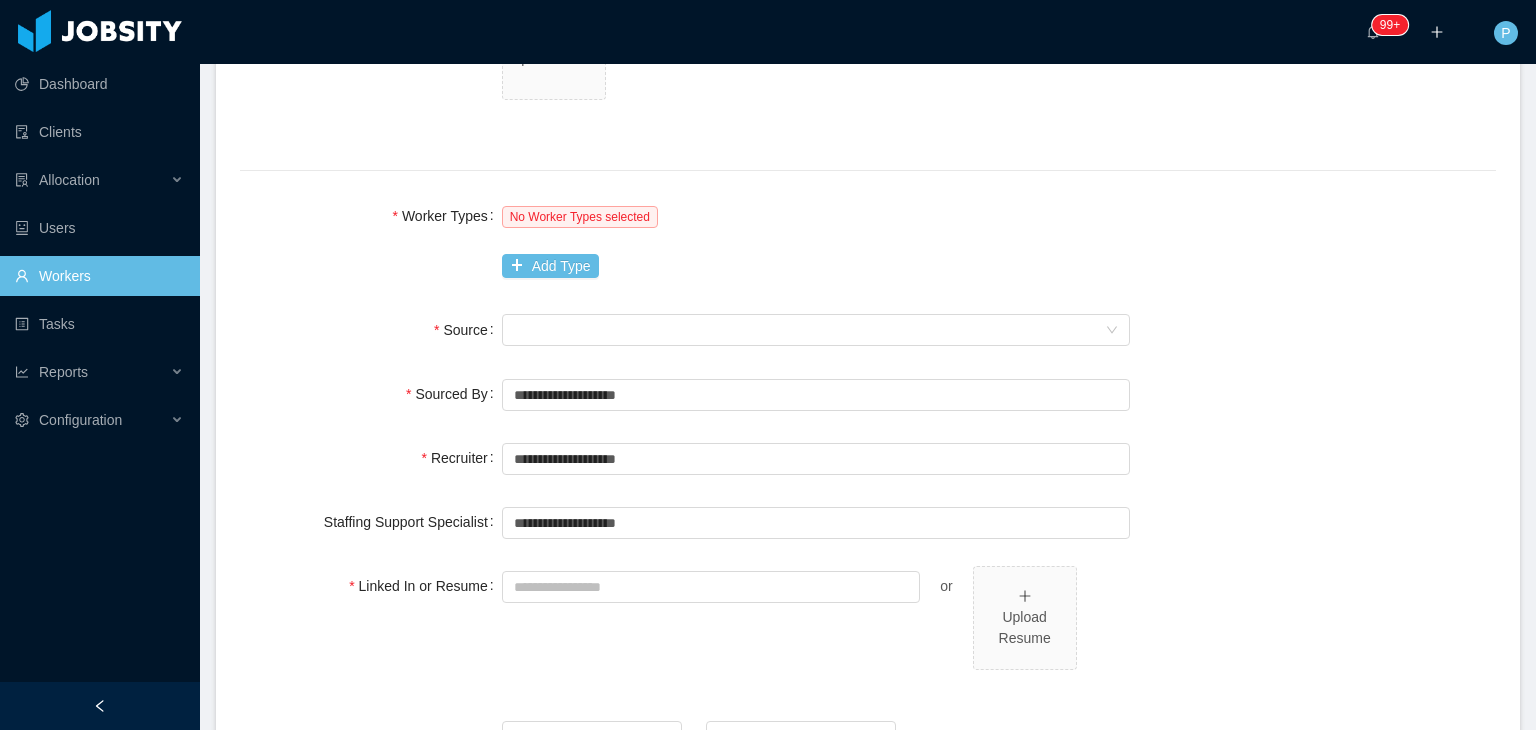 scroll, scrollTop: 1160, scrollLeft: 0, axis: vertical 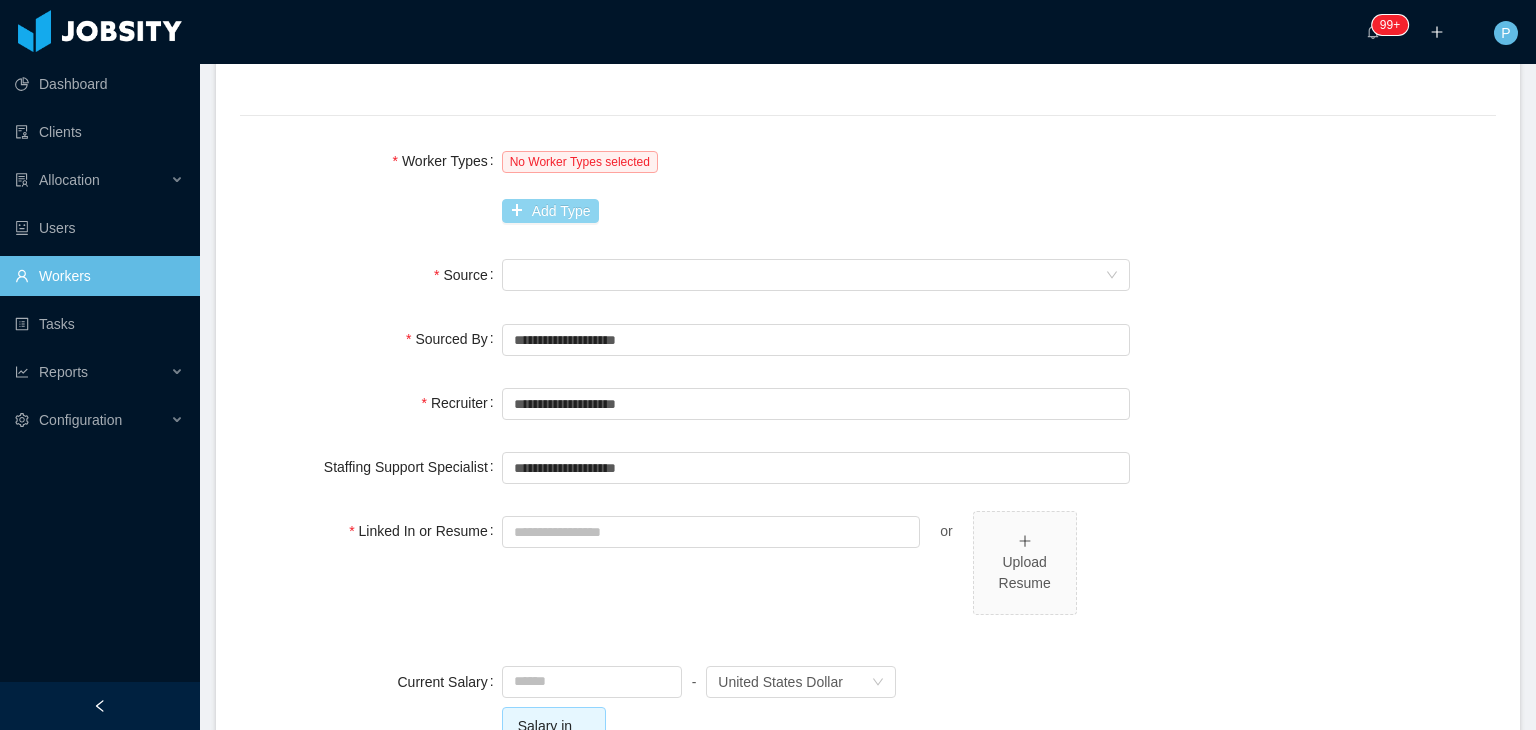 drag, startPoint x: 560, startPoint y: 192, endPoint x: 558, endPoint y: 207, distance: 15.132746 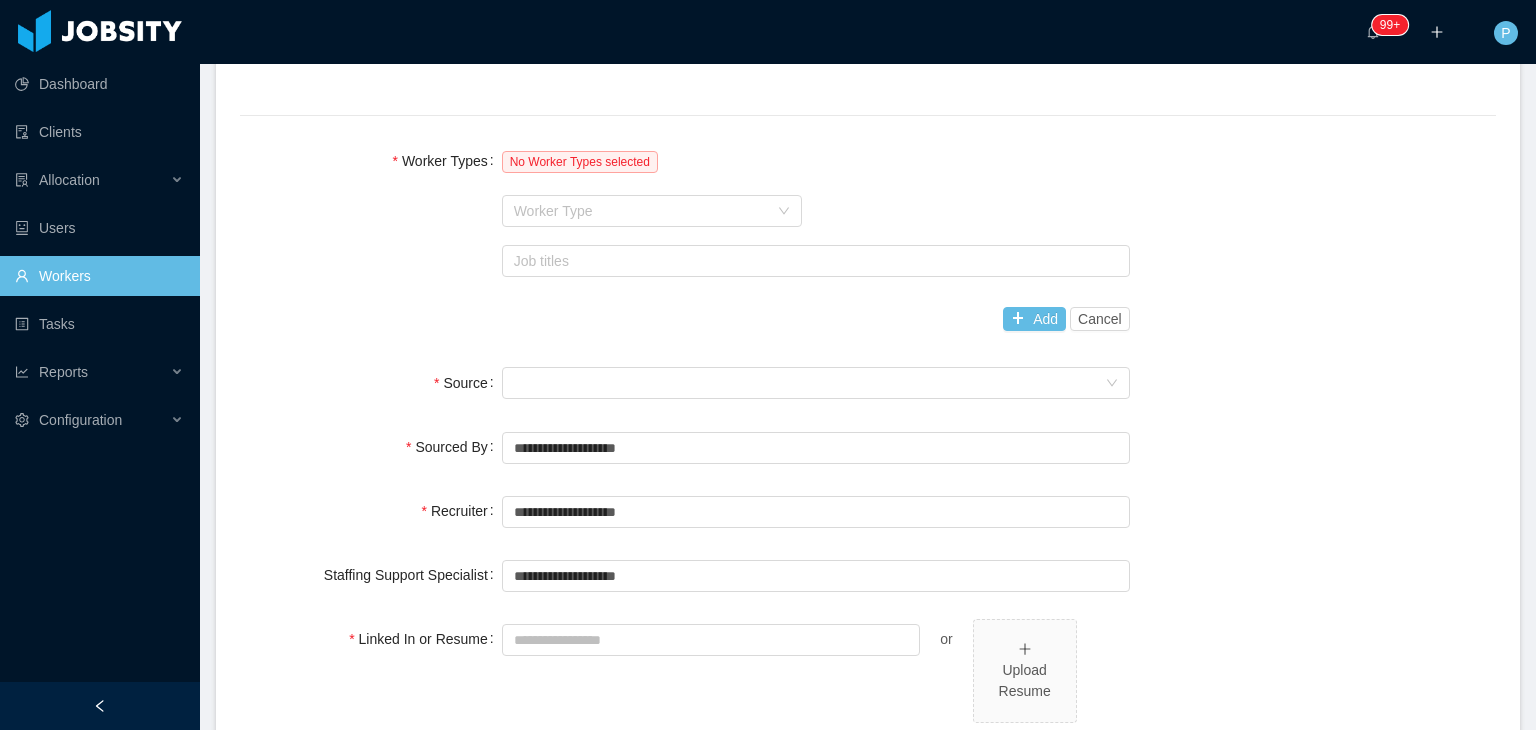 click on "Worker Type" at bounding box center [641, 211] 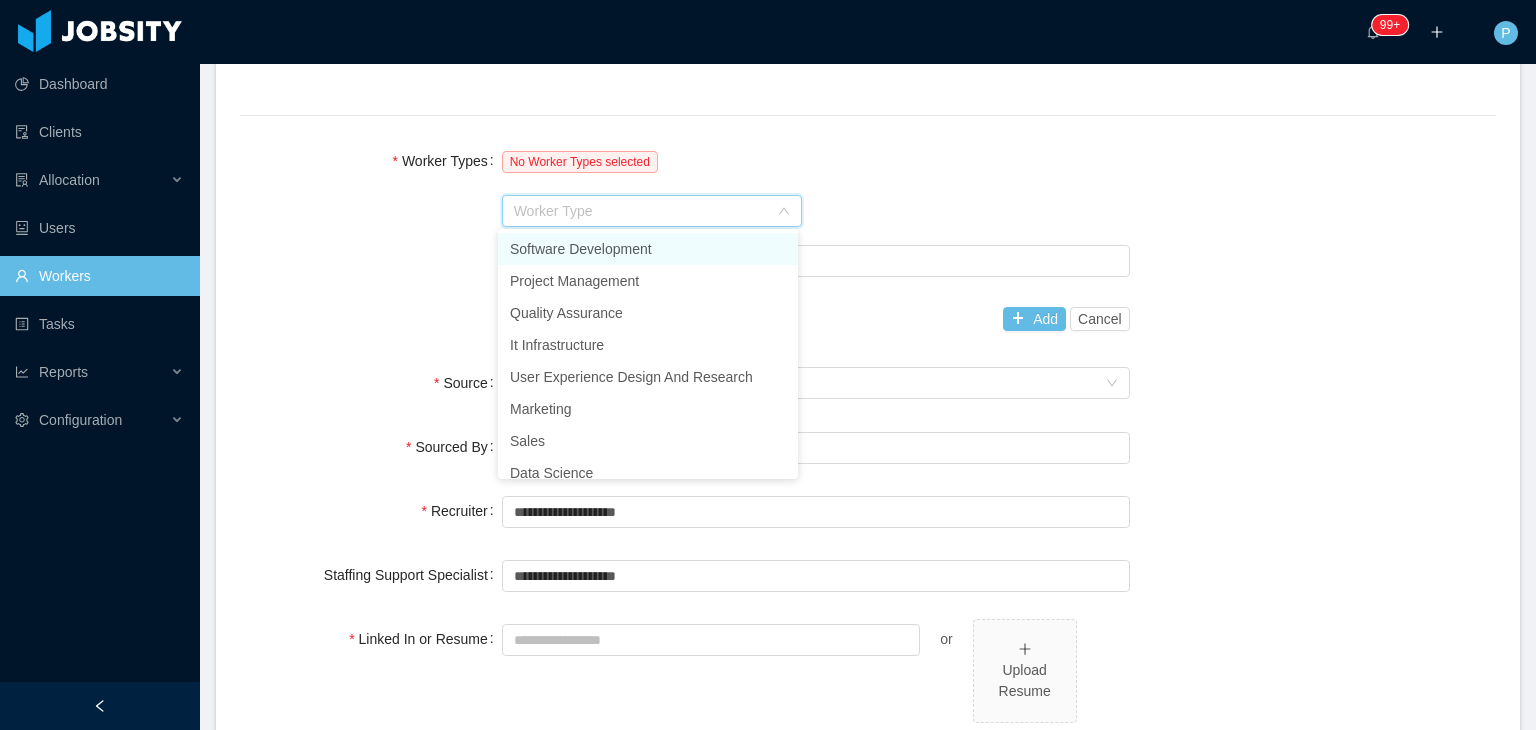 click on "Software Development" at bounding box center [648, 249] 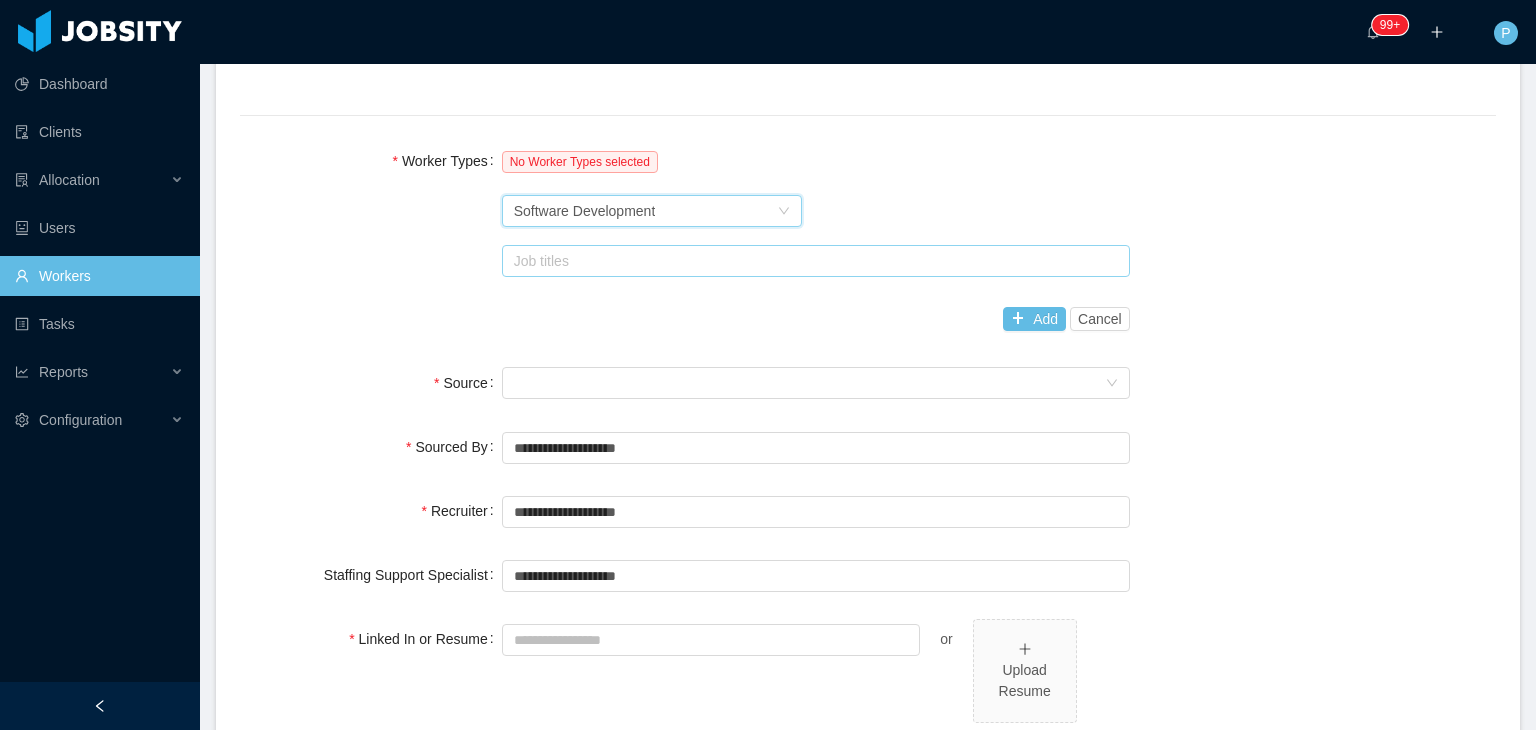click on "Job titles" at bounding box center (811, 261) 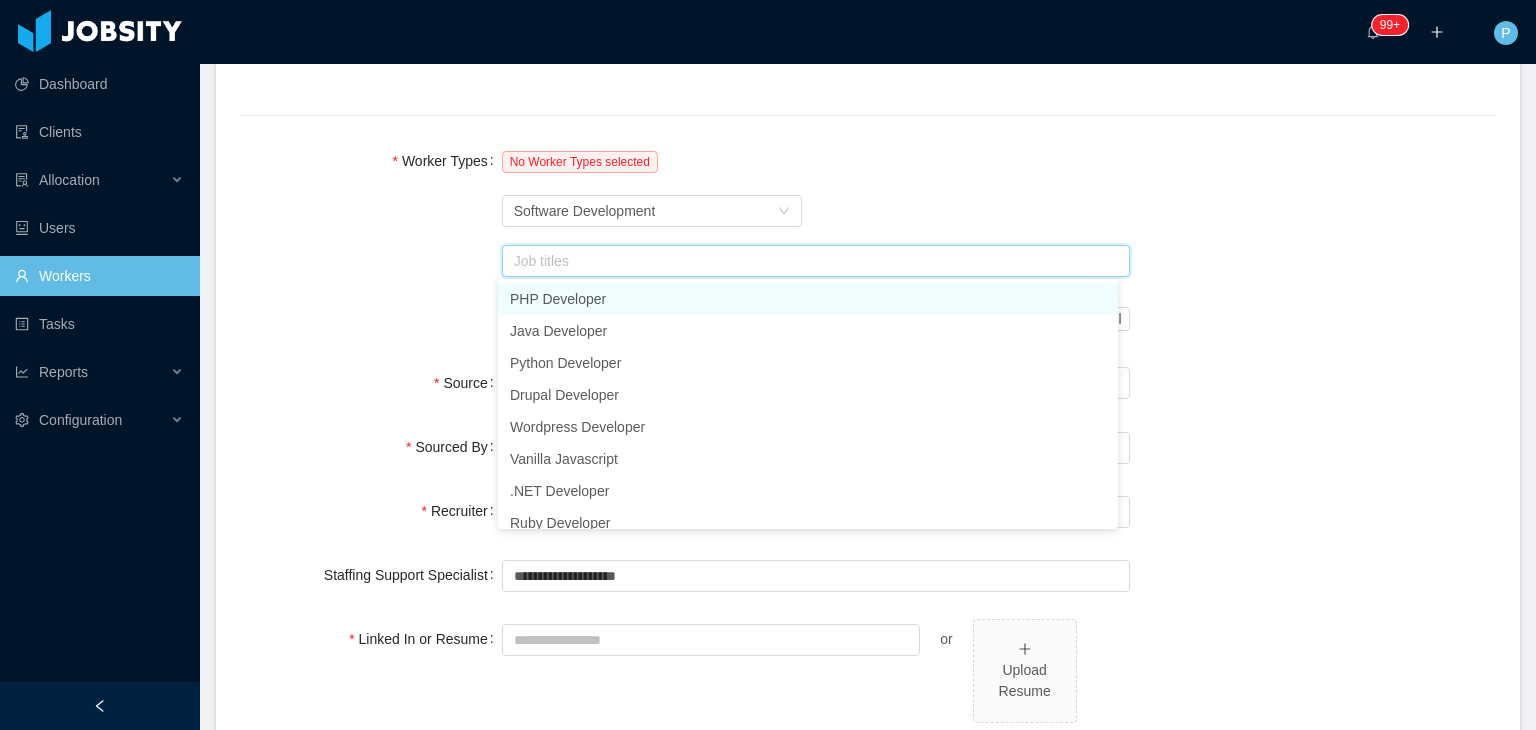 type on "*" 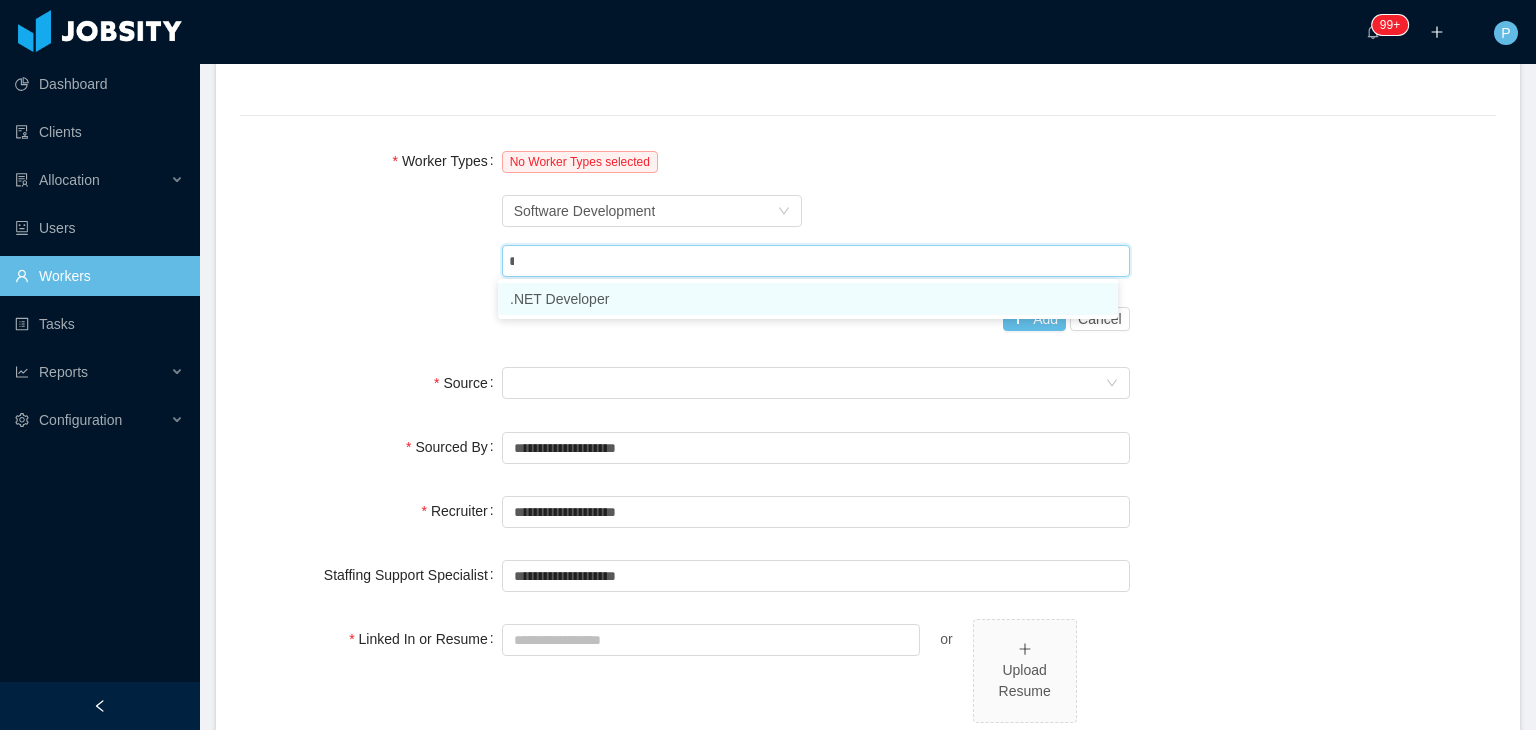 type 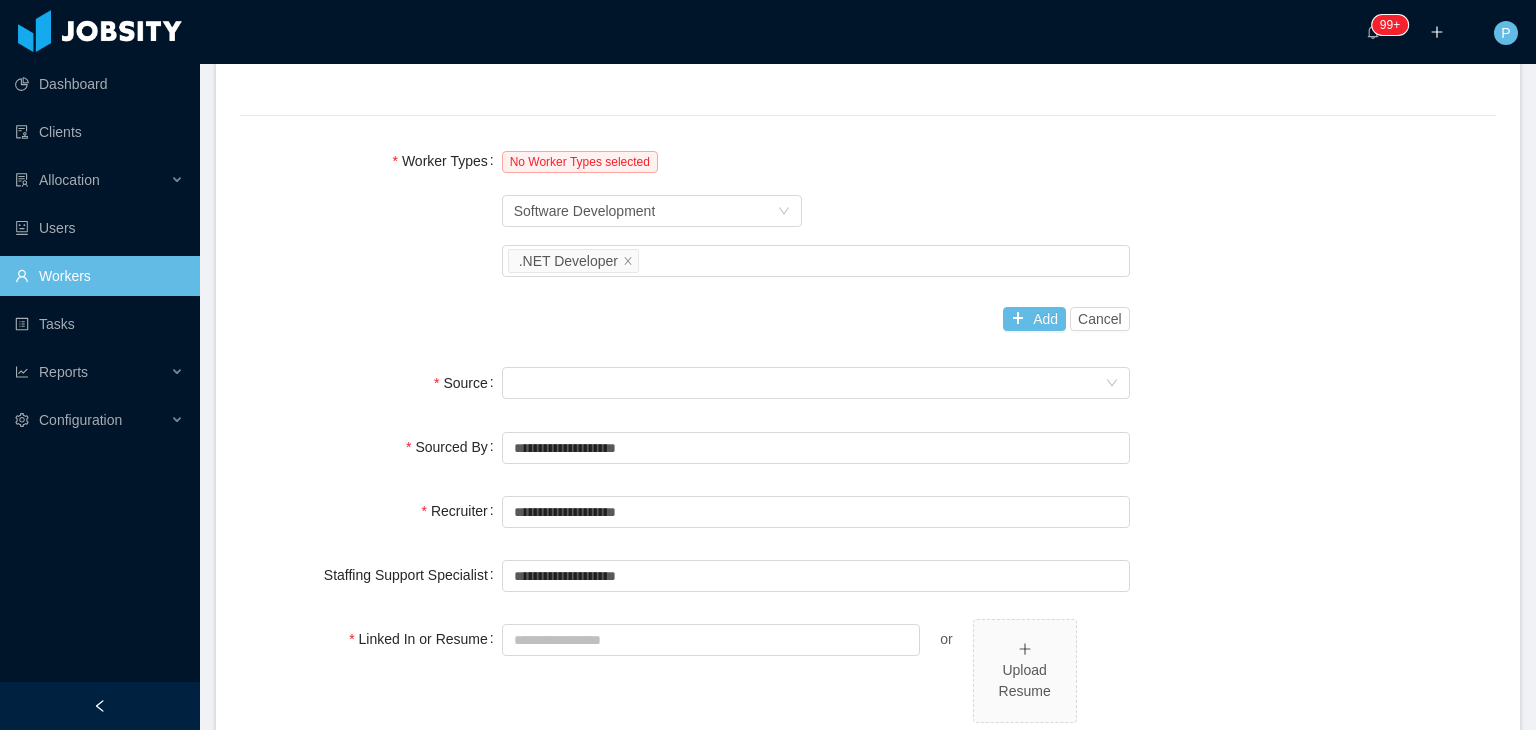 click on "Worker Type Software Development" at bounding box center [816, 211] 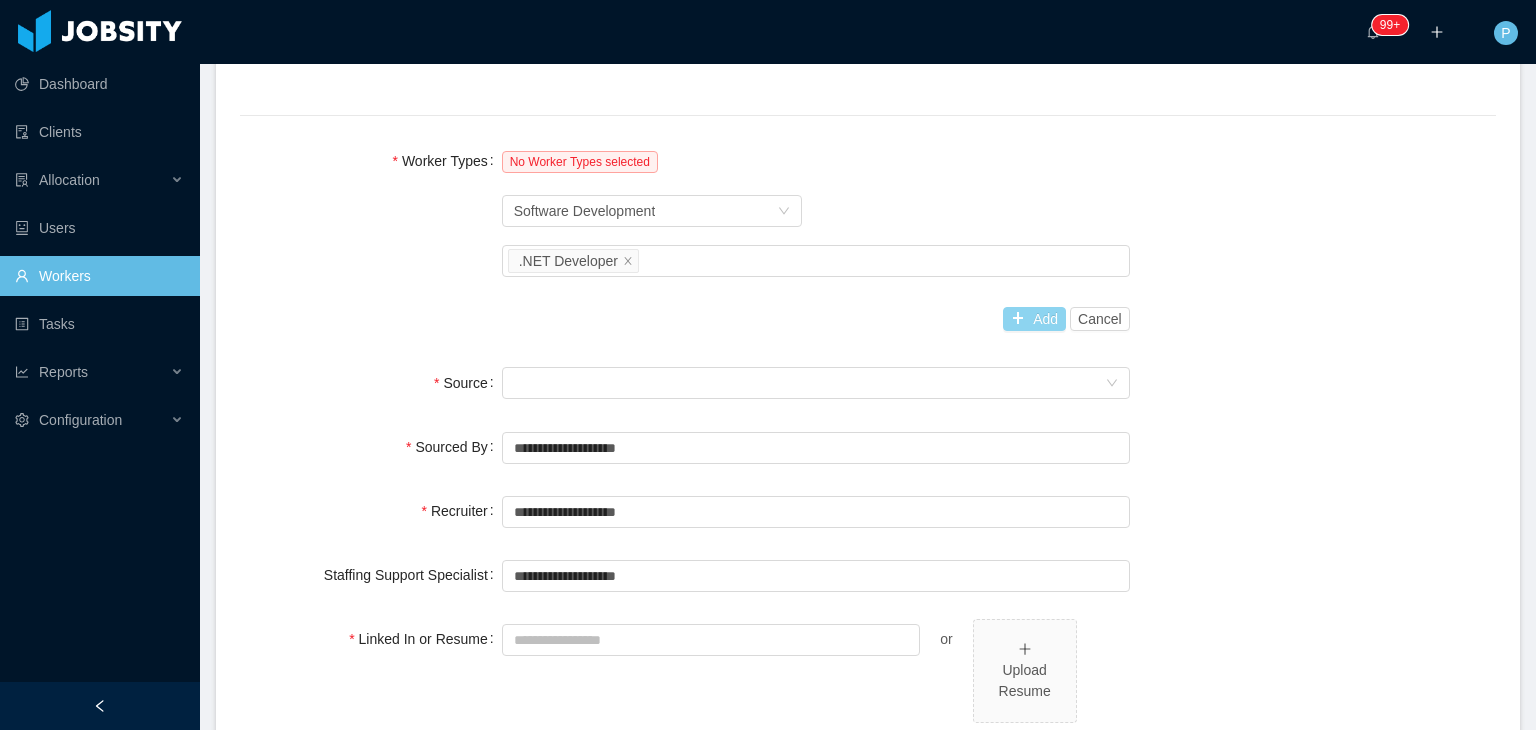 click on "Add" at bounding box center [1034, 319] 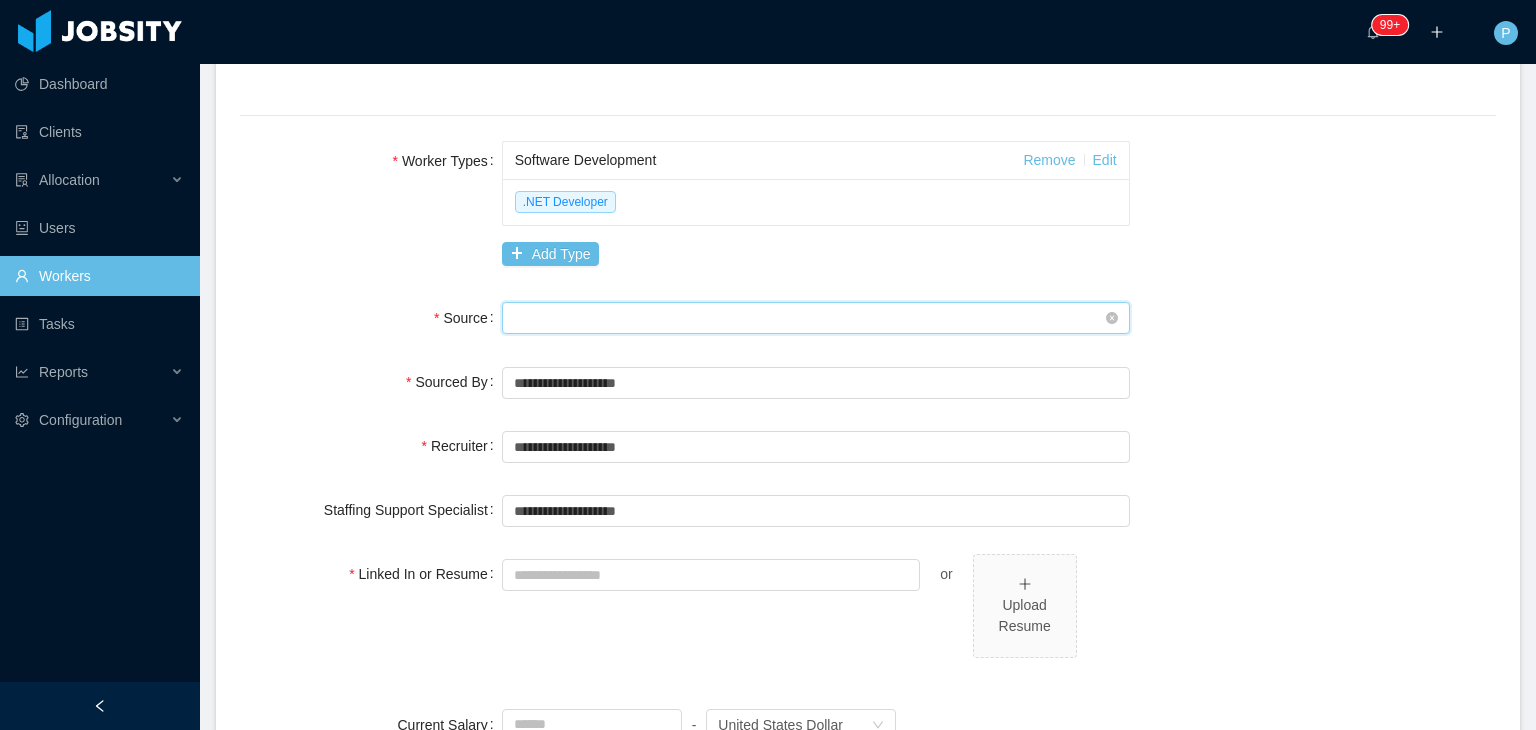 click on "Seniority" at bounding box center [809, 318] 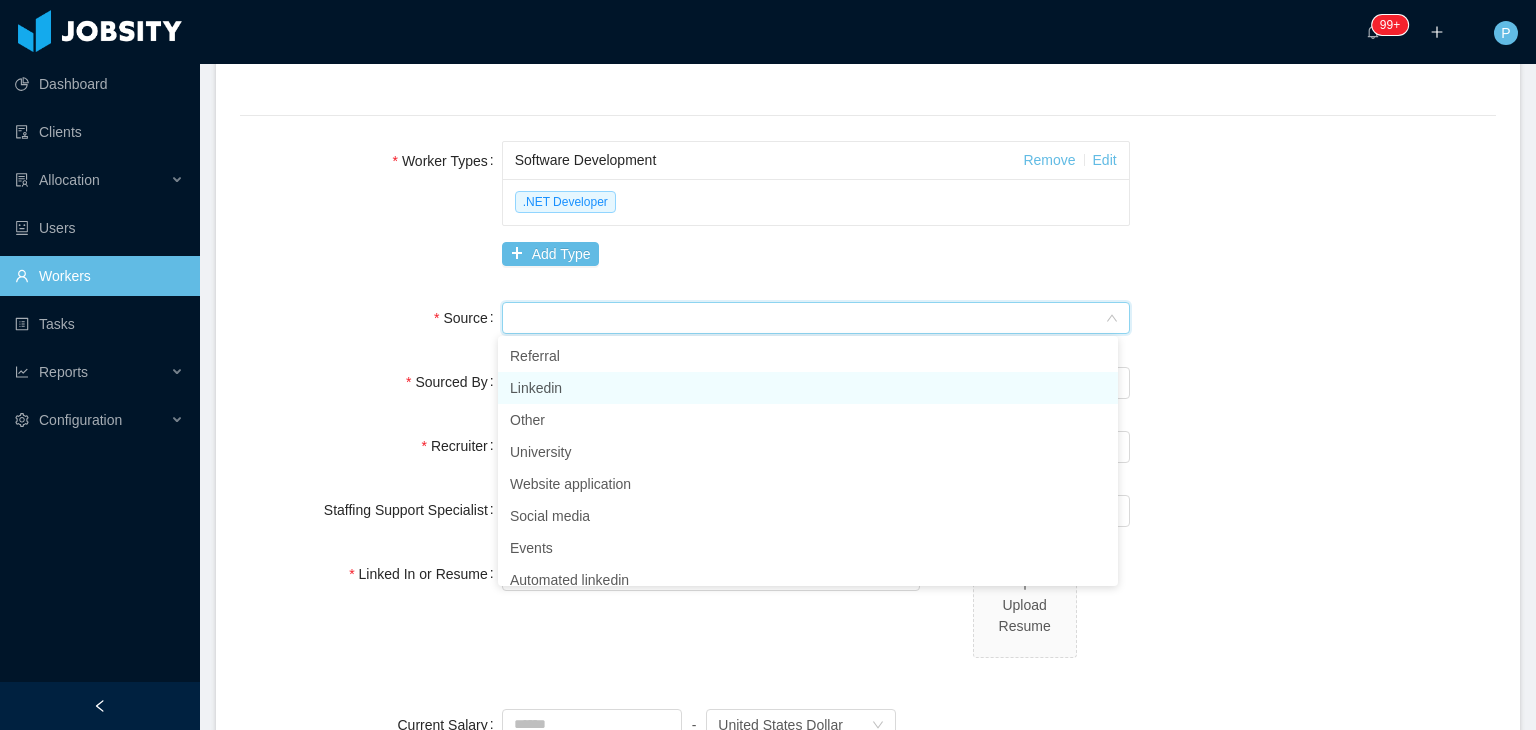 click on "Linkedin" at bounding box center [808, 388] 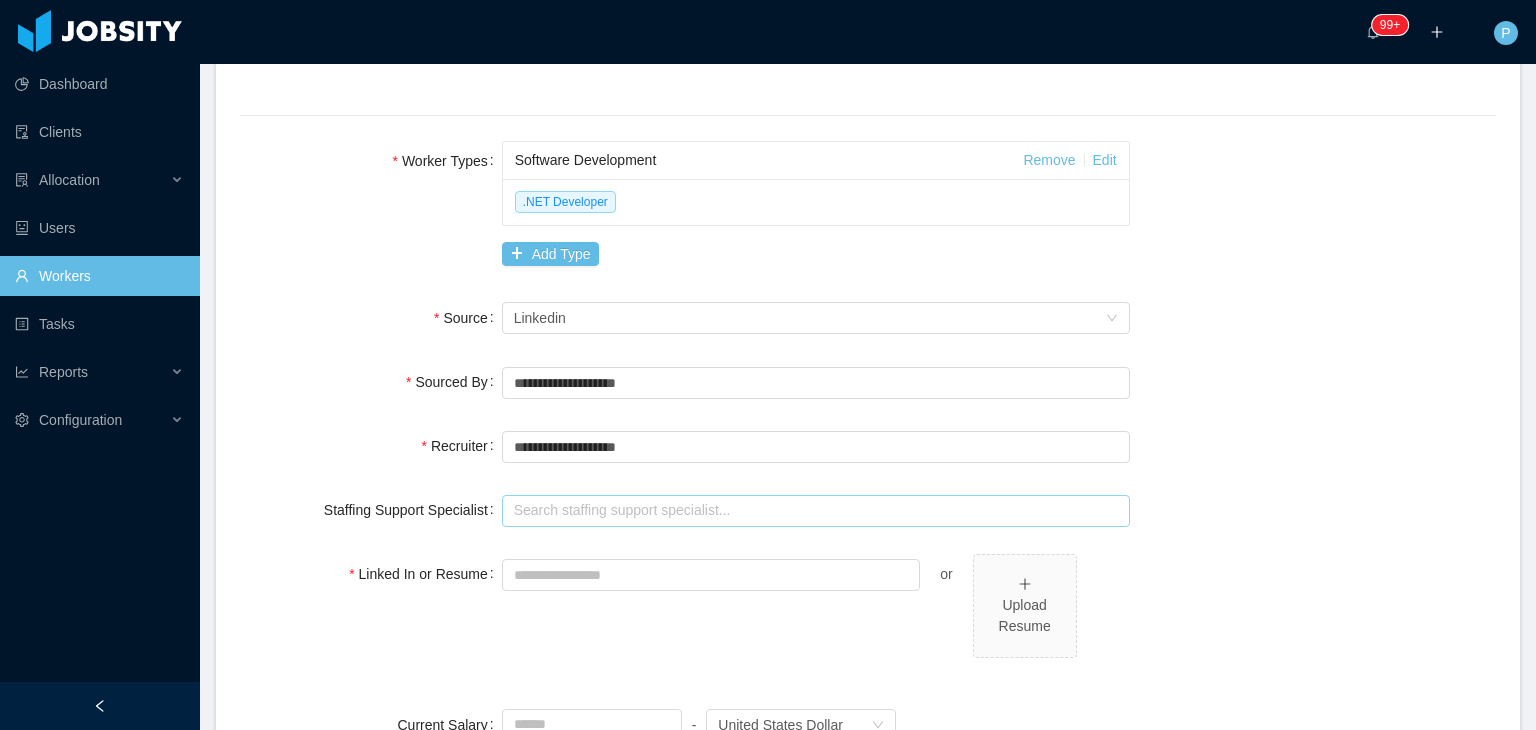 click at bounding box center [816, 511] 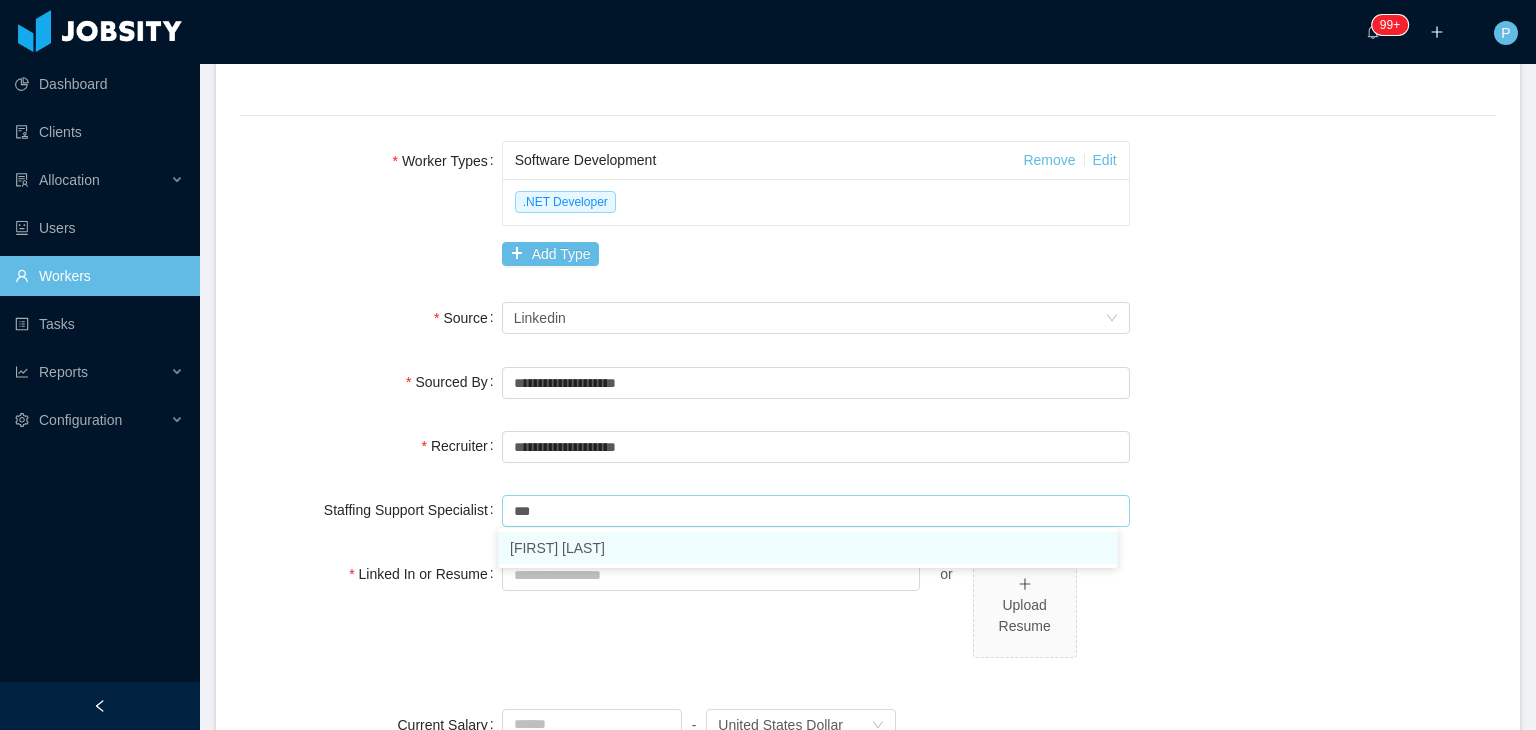 click on "[FIRST] [LAST]" at bounding box center [808, 548] 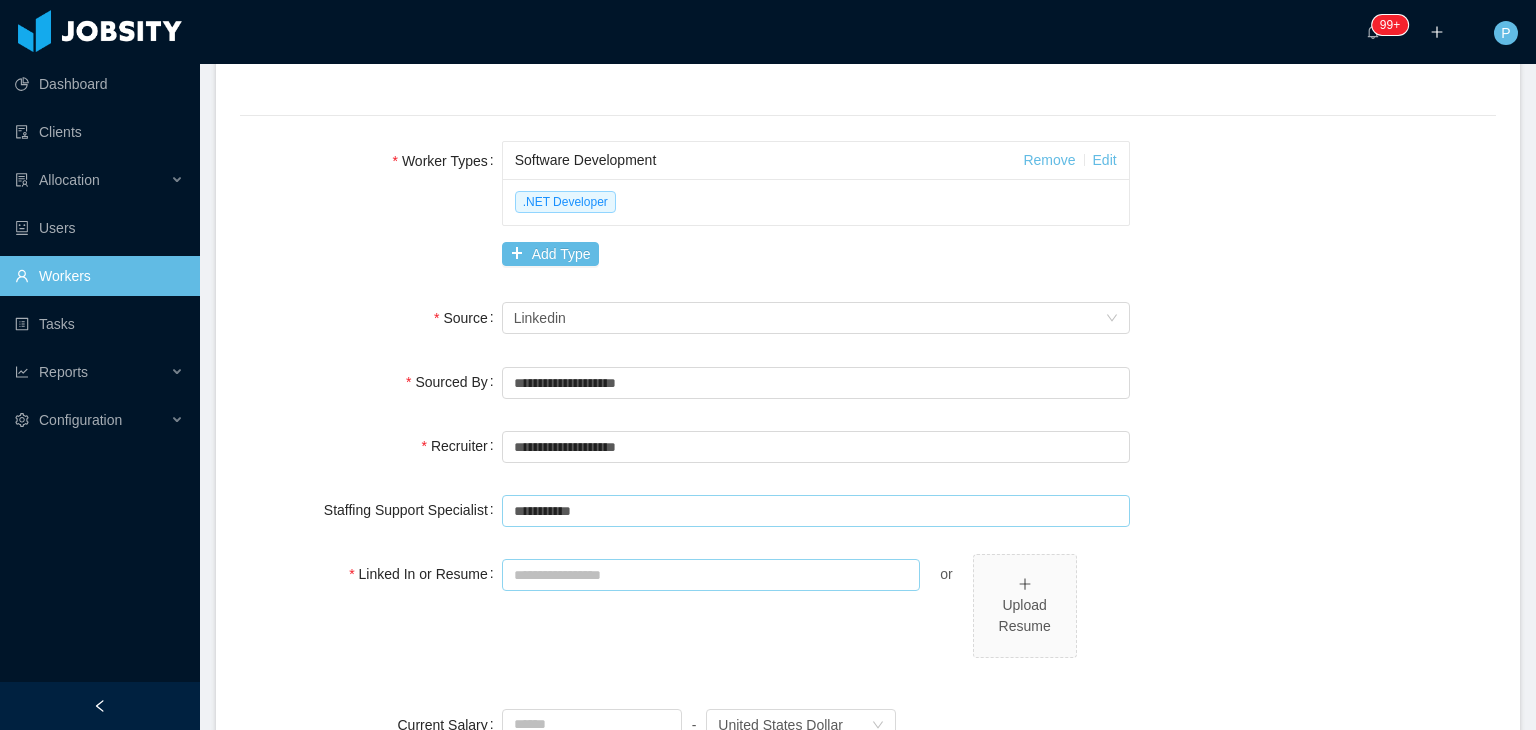 type on "**********" 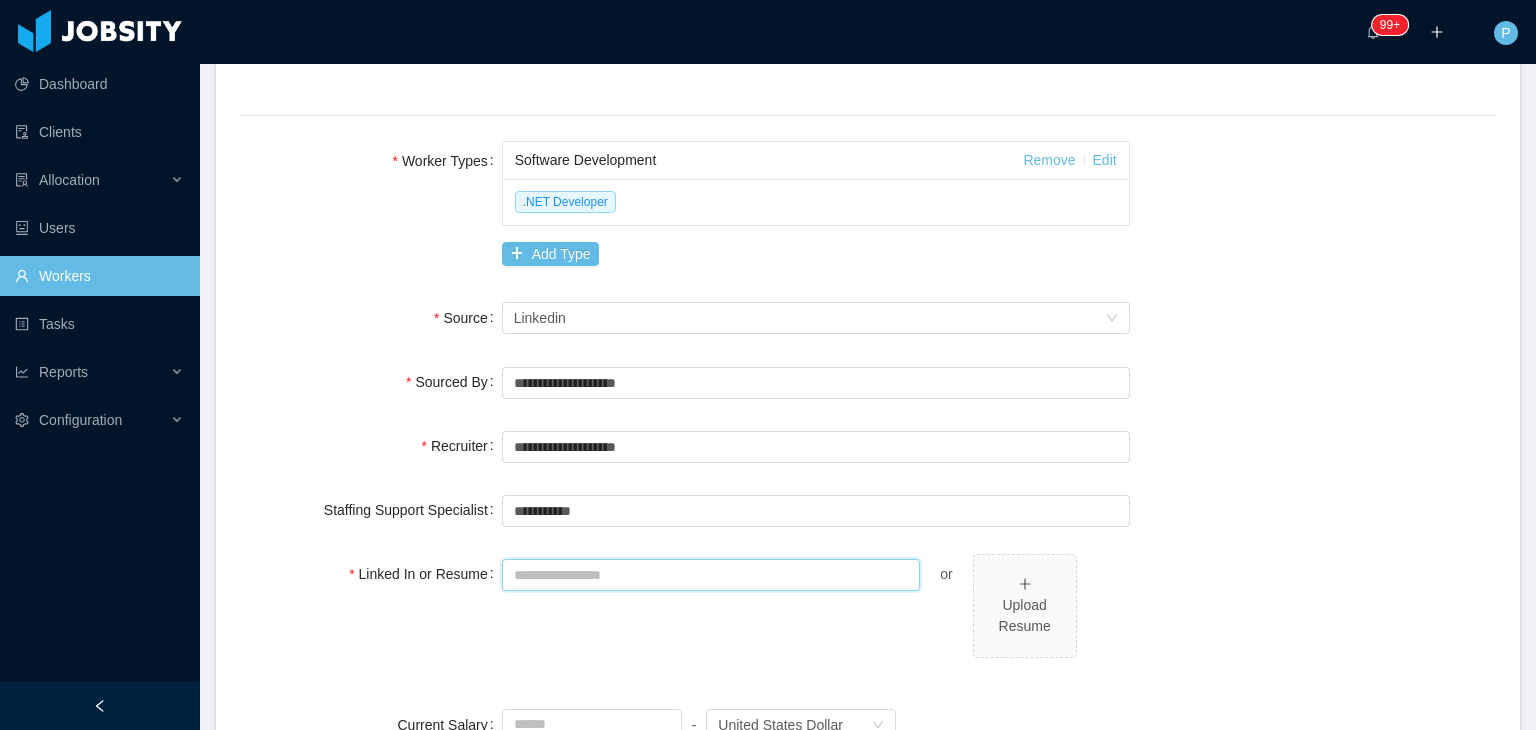 click on "Linked In or Resume" at bounding box center [711, 575] 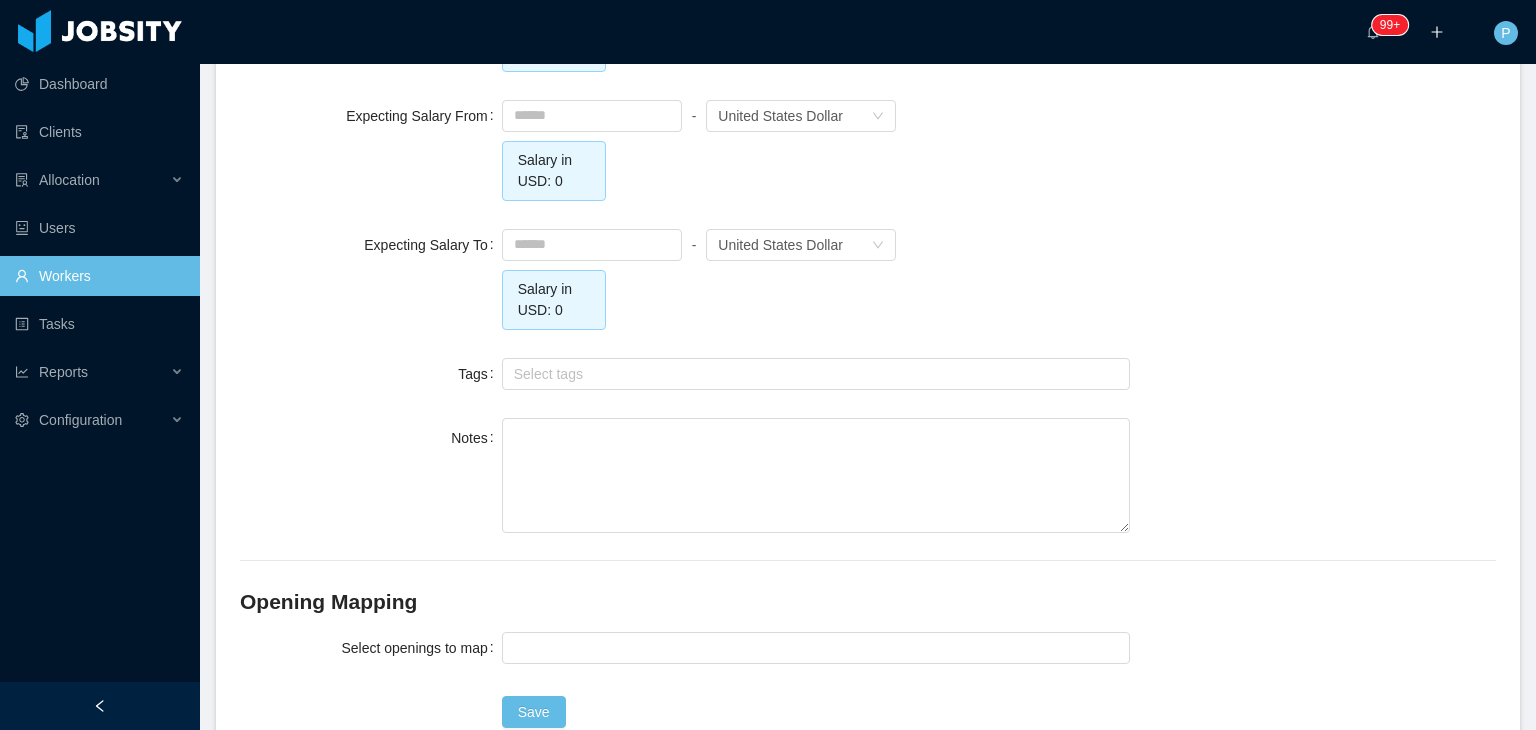 scroll, scrollTop: 1927, scrollLeft: 0, axis: vertical 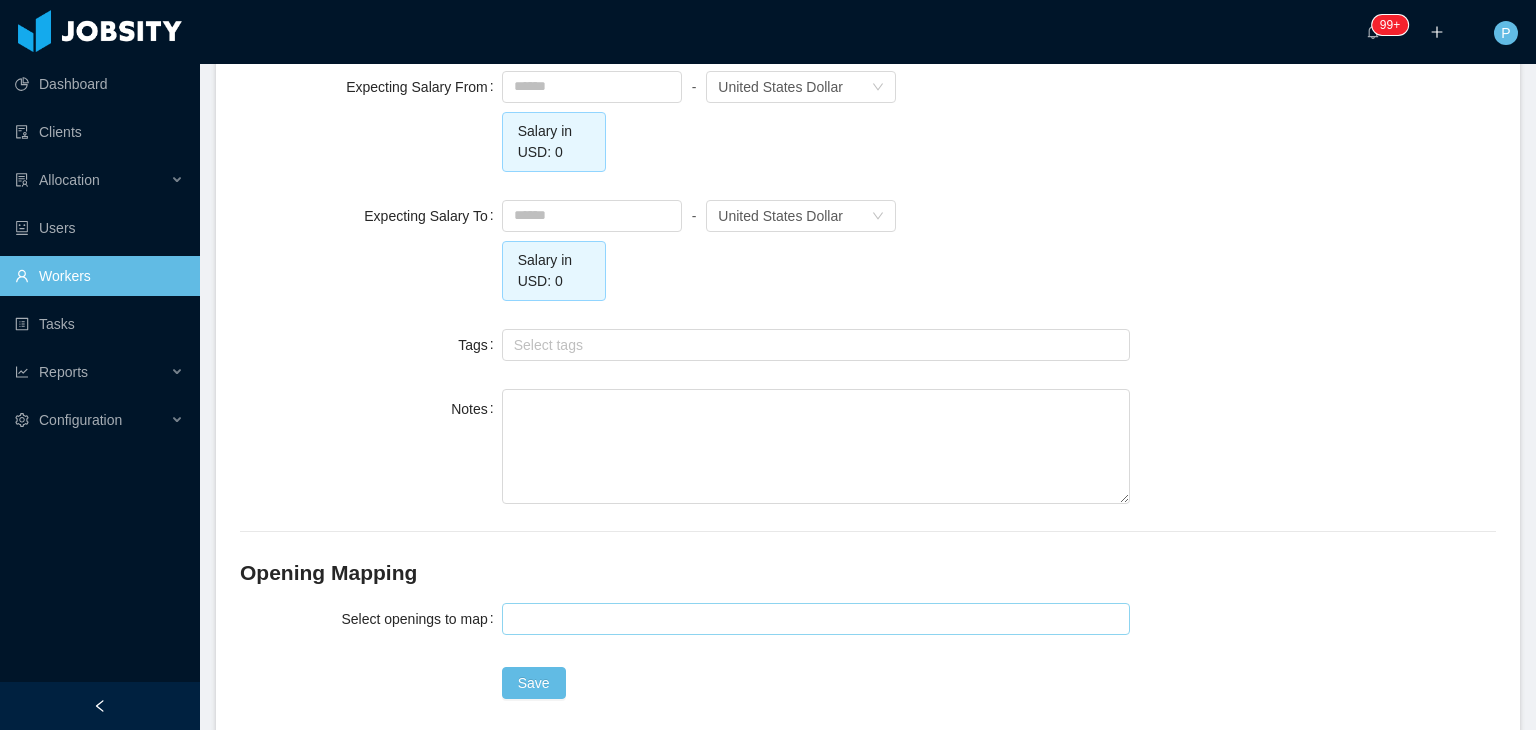 type on "**********" 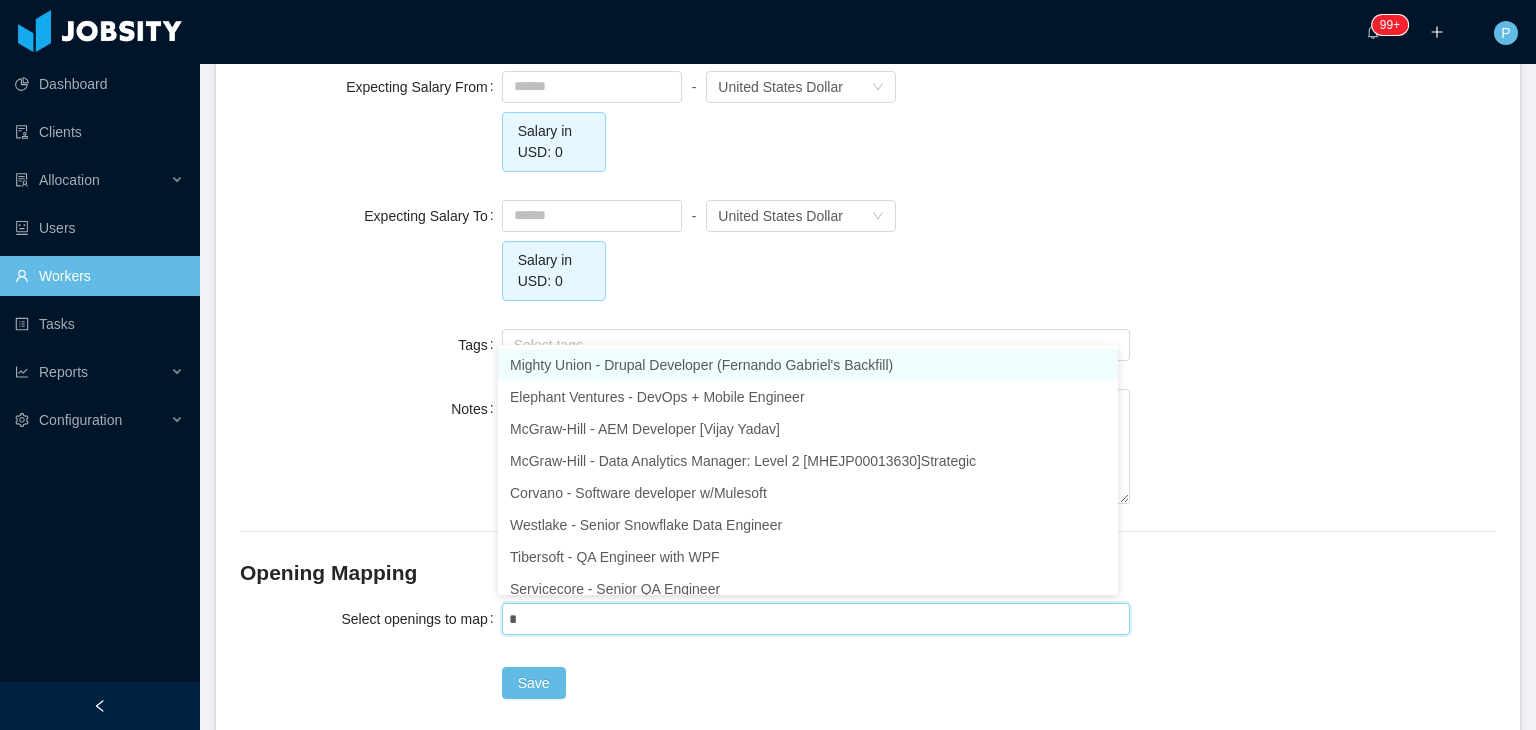 type on "**" 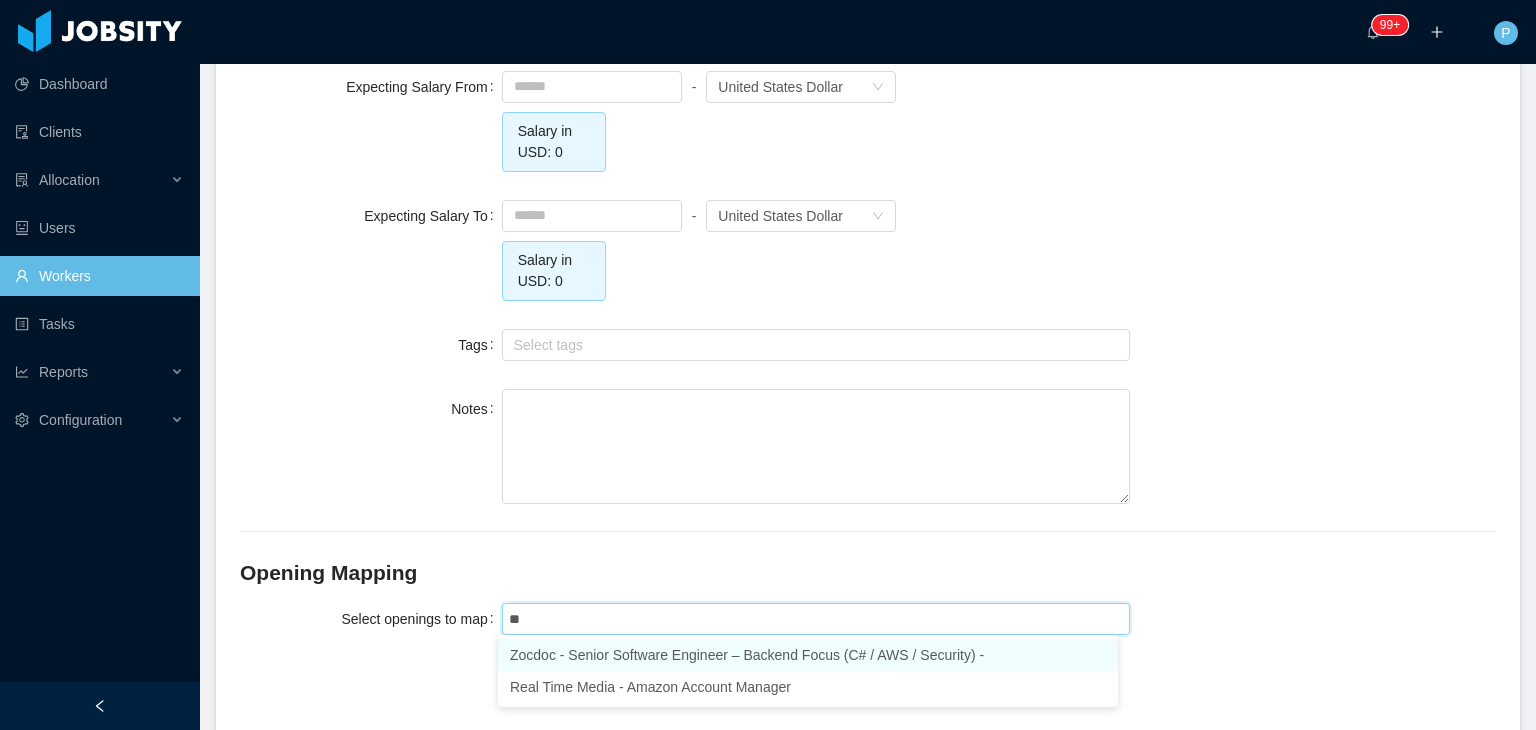 type 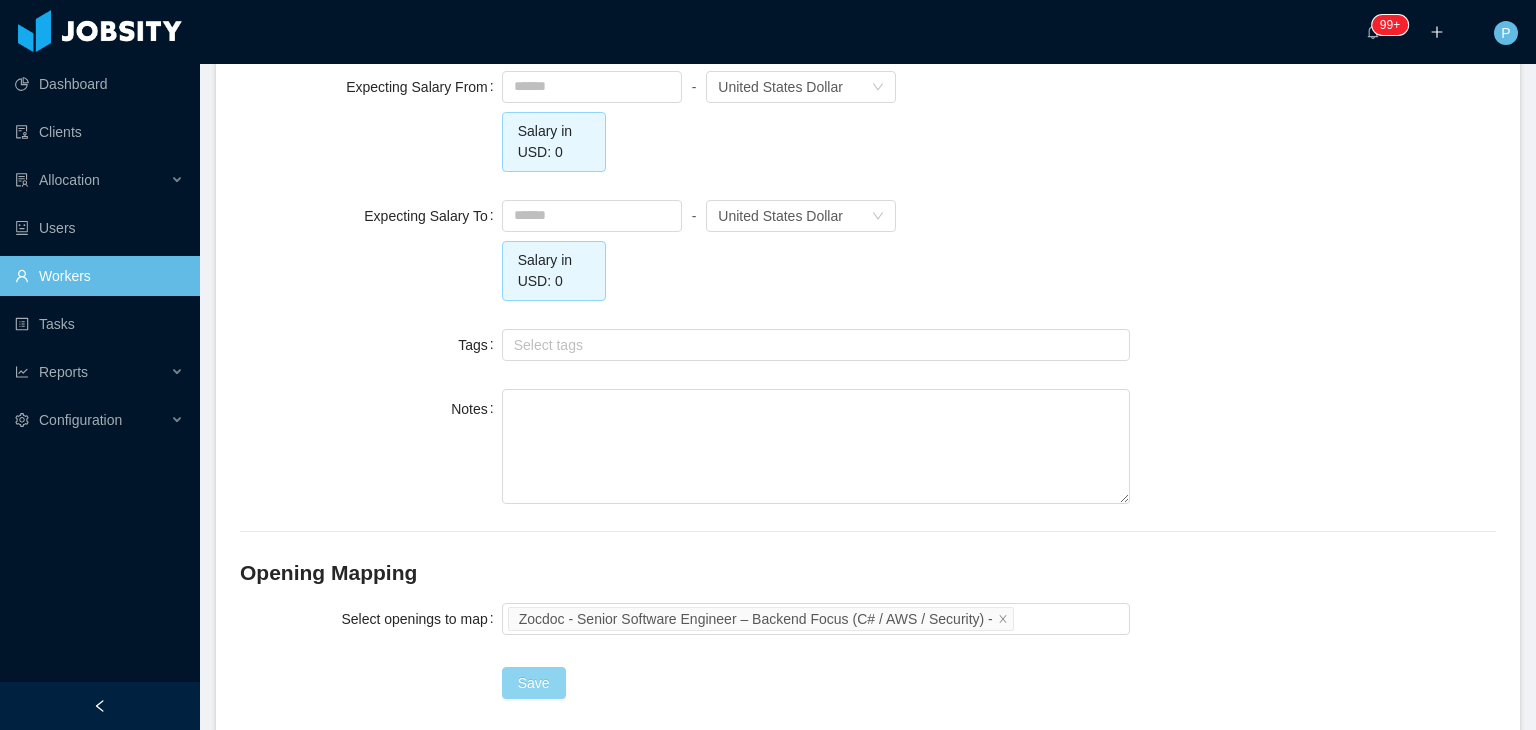 click on "Save" at bounding box center (534, 683) 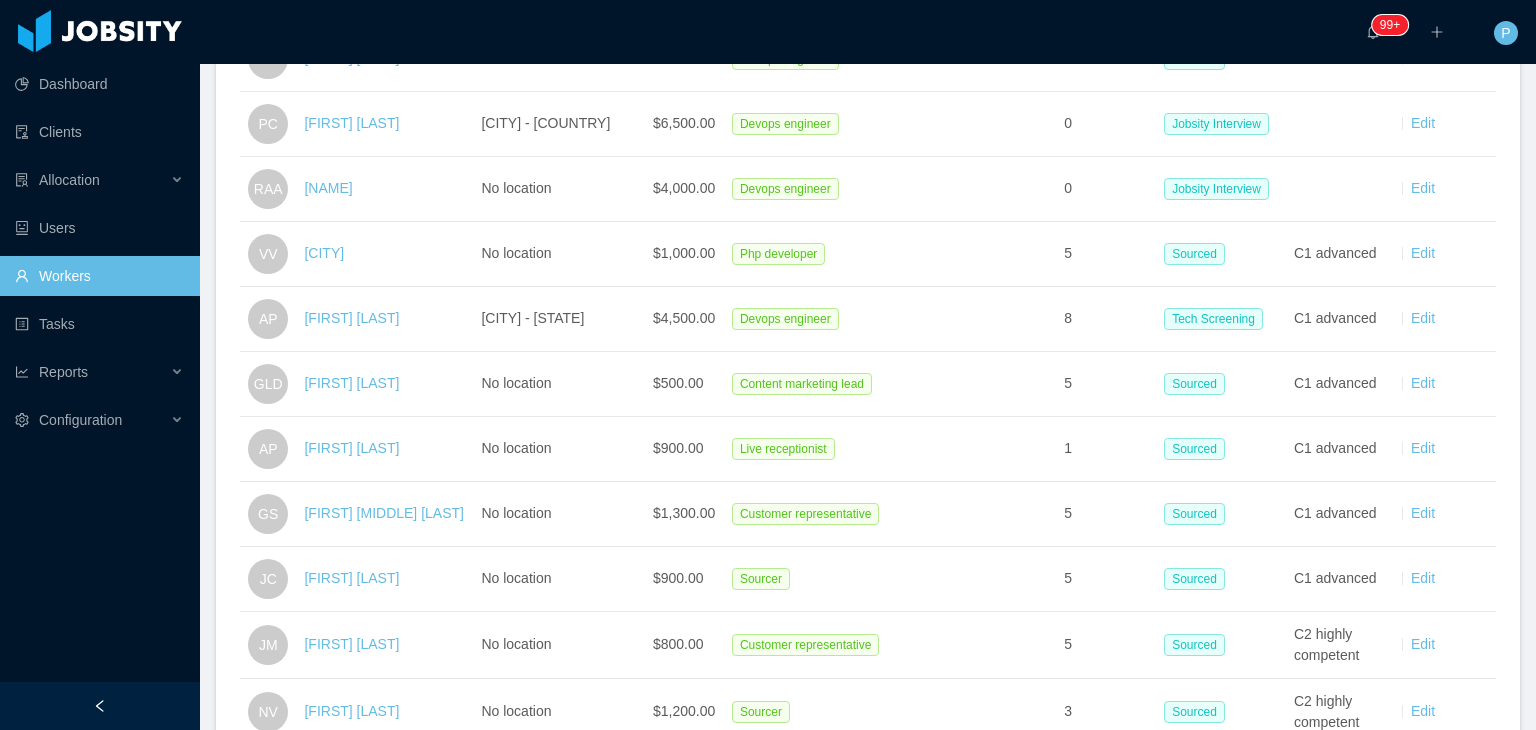 scroll, scrollTop: 0, scrollLeft: 0, axis: both 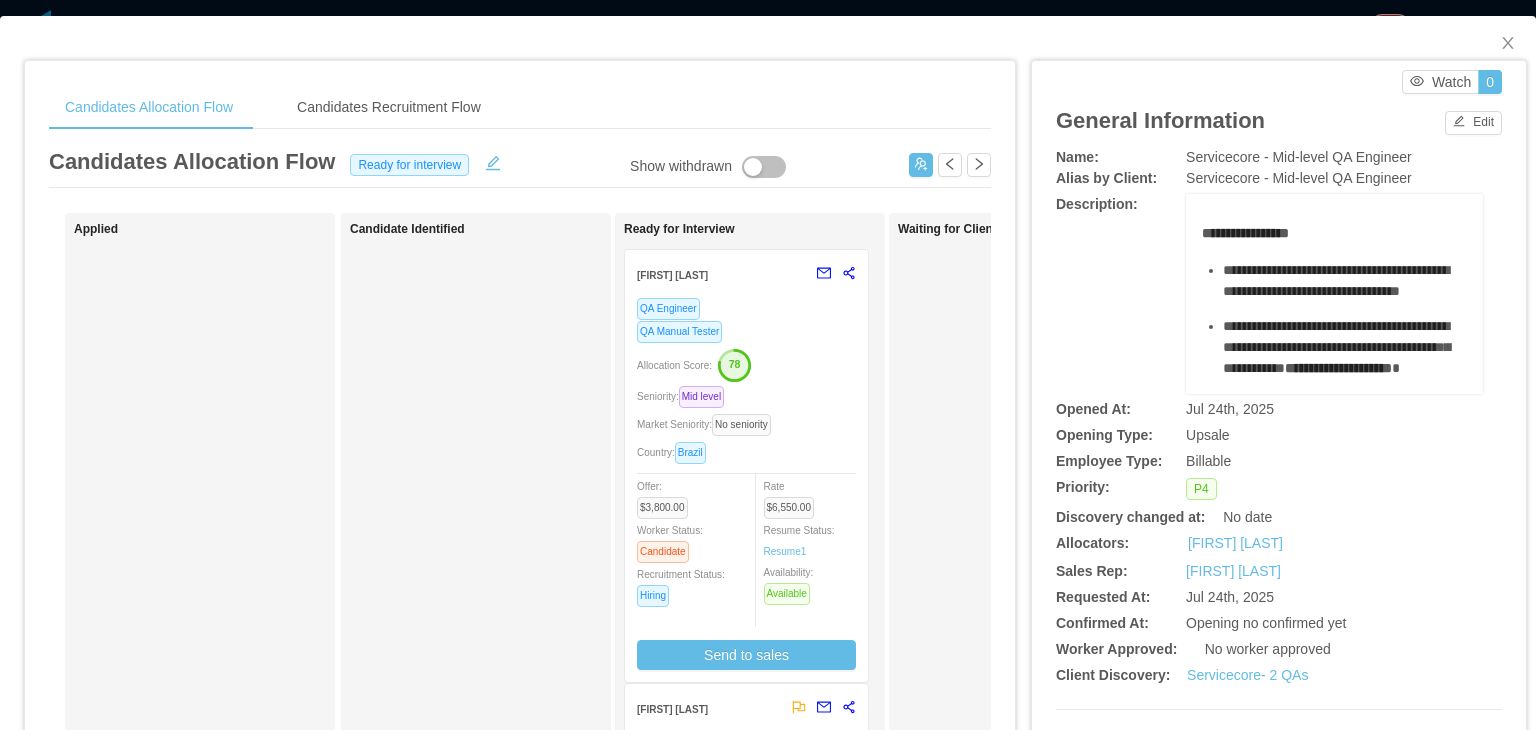 click on "Seniority:   Mid level" at bounding box center (746, 396) 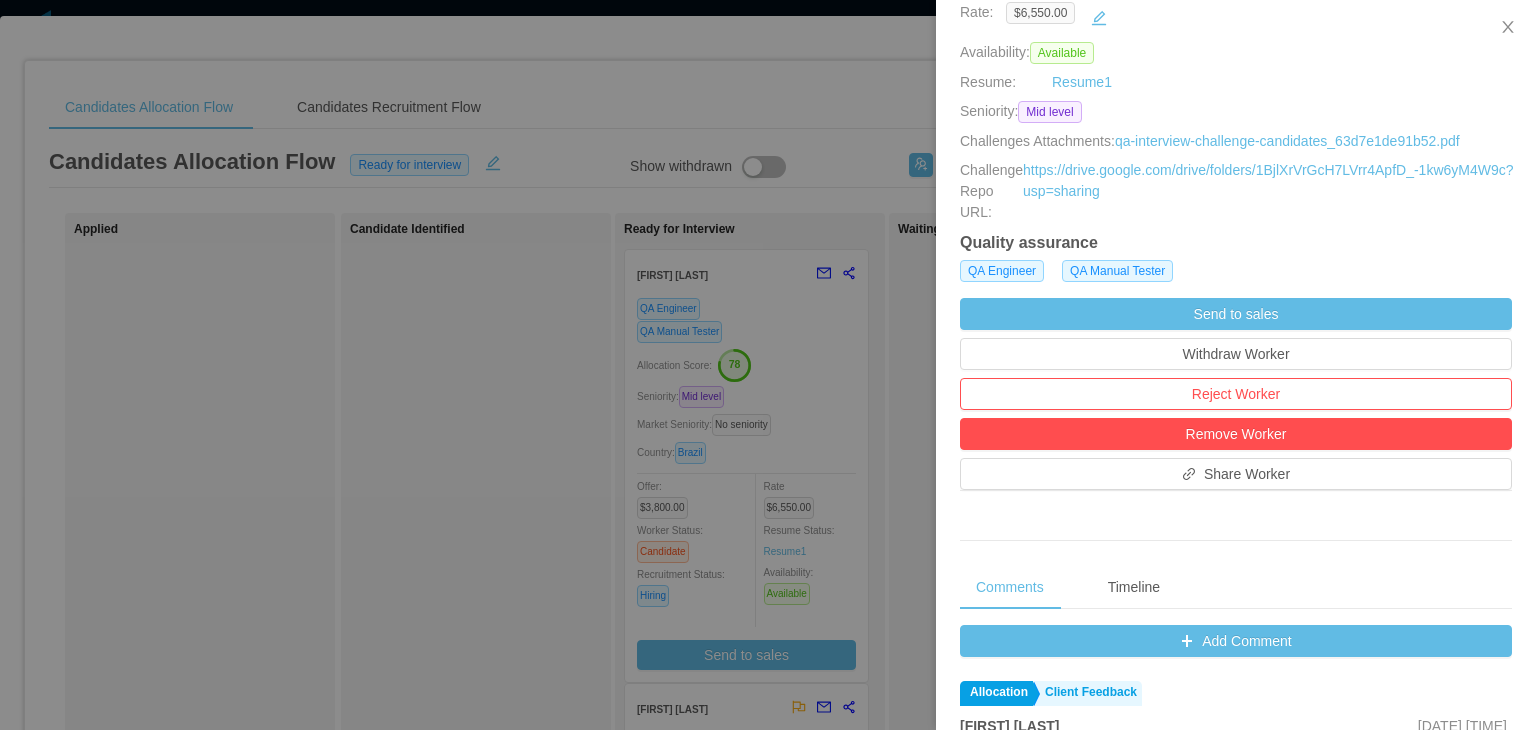 scroll, scrollTop: 431, scrollLeft: 0, axis: vertical 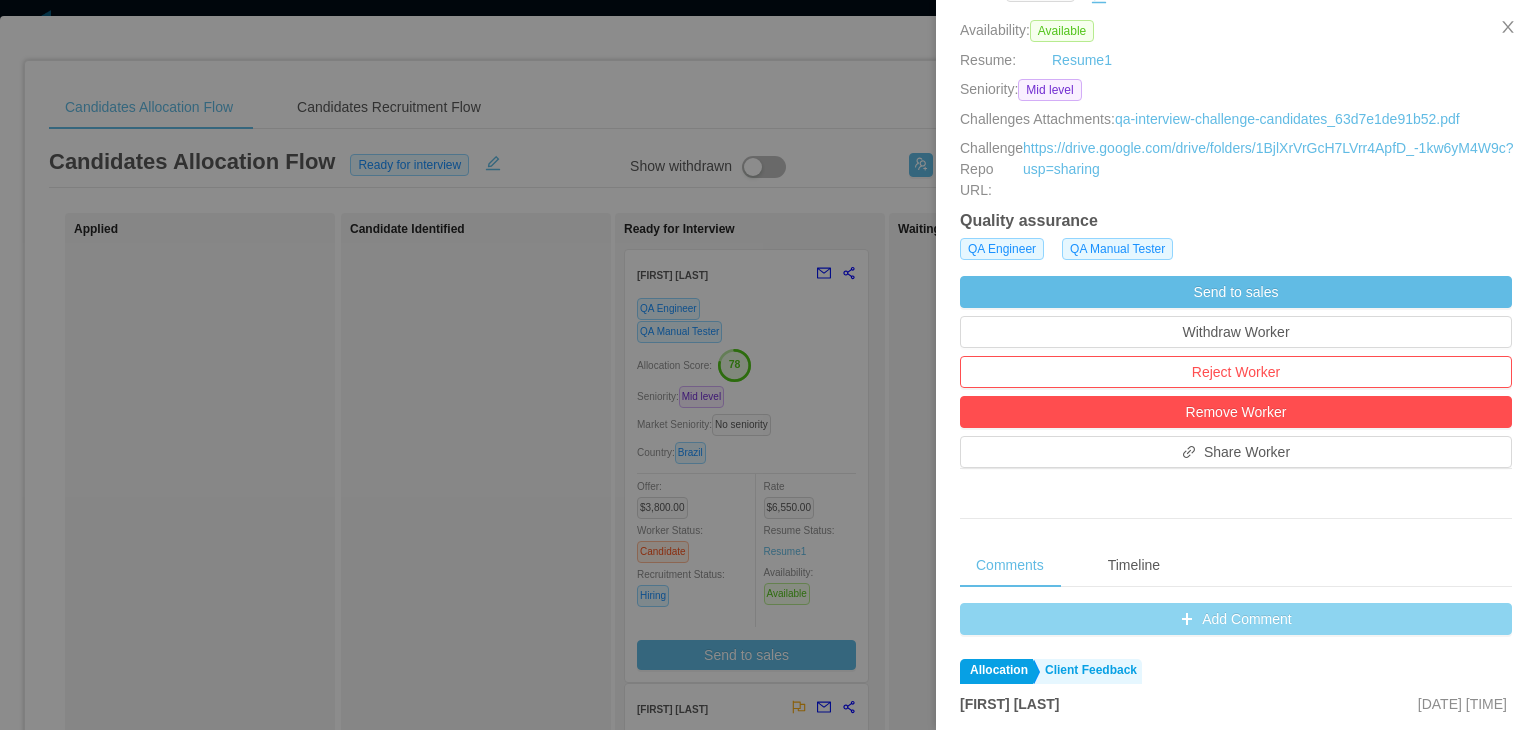 click on "Add Comment" at bounding box center [1236, 619] 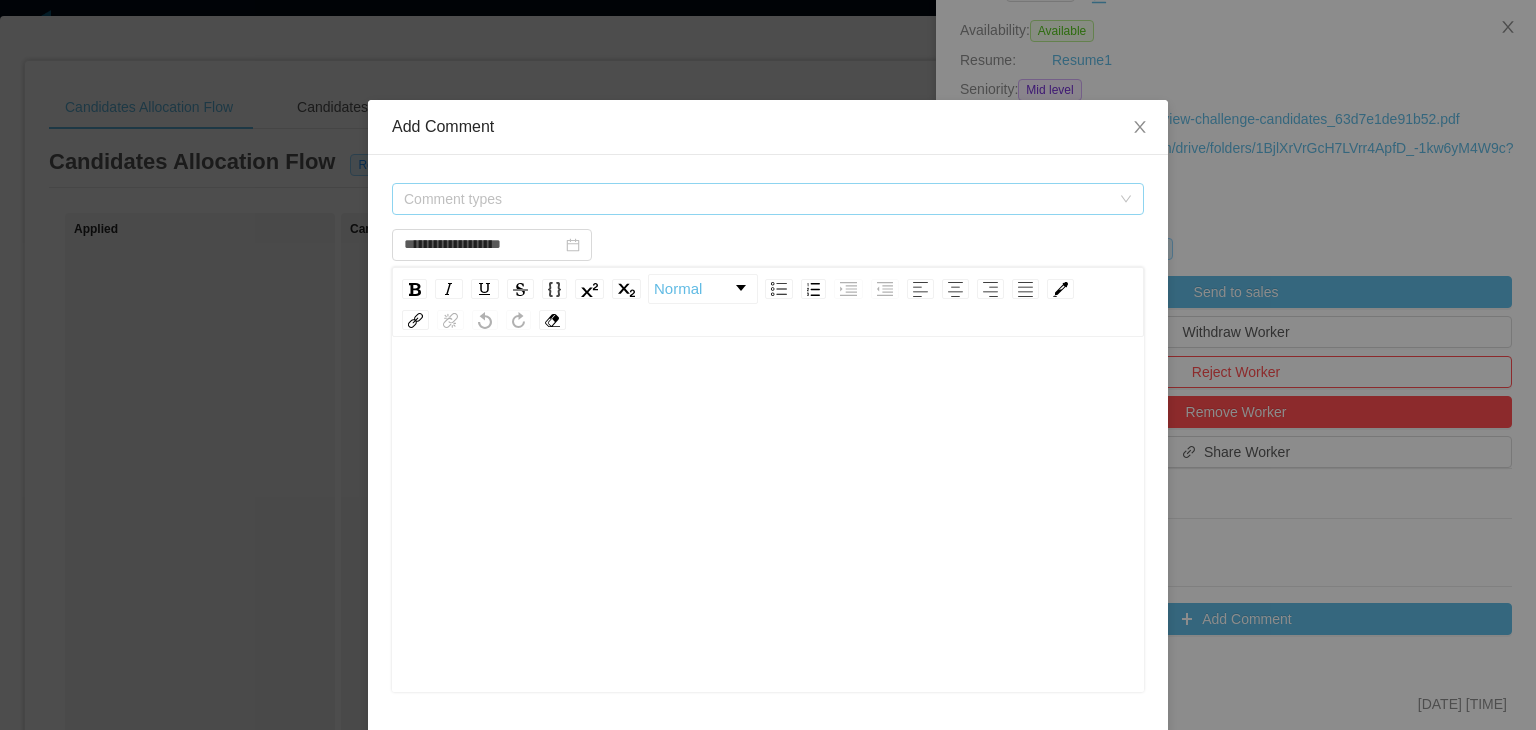 click on "Comment types" at bounding box center (757, 199) 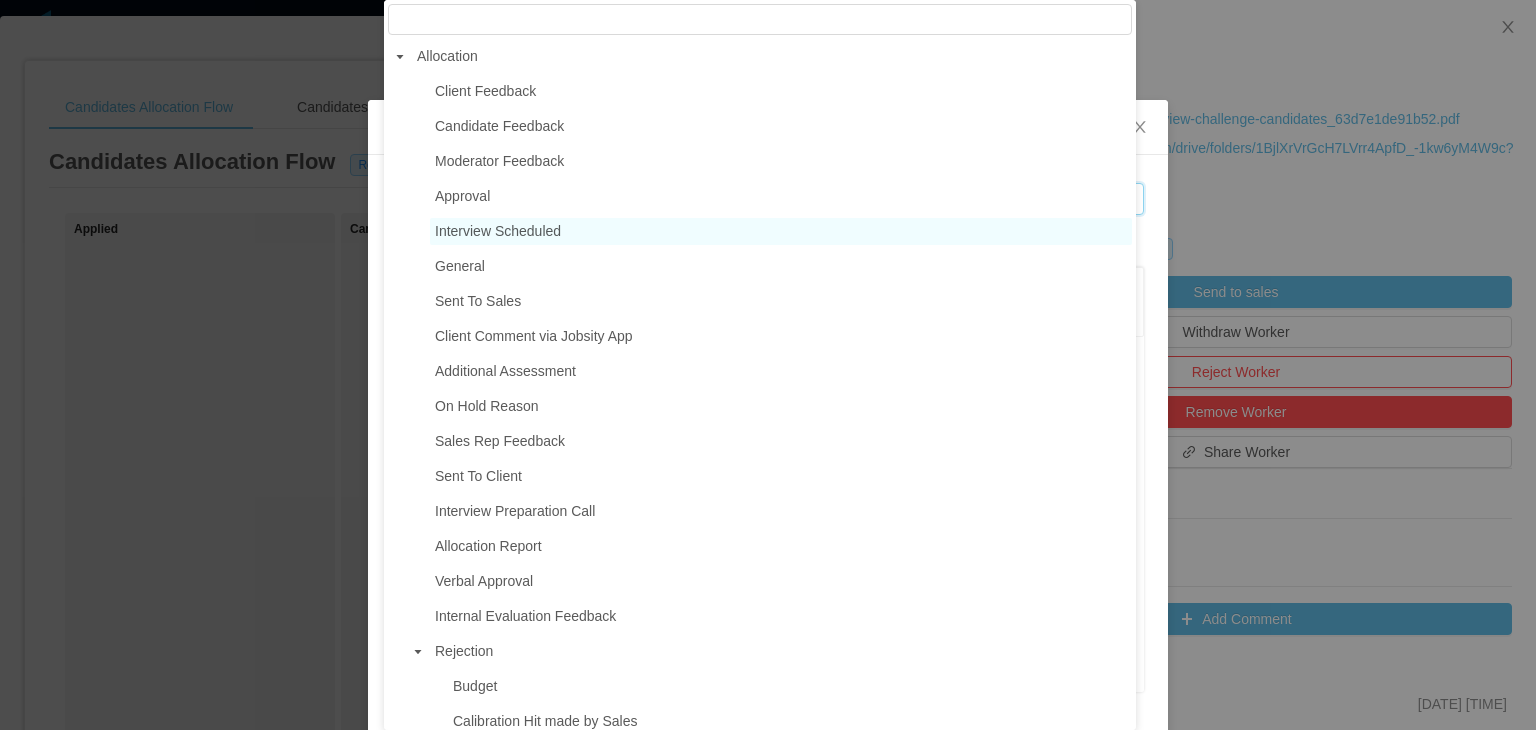 click on "Interview Scheduled" at bounding box center (781, 231) 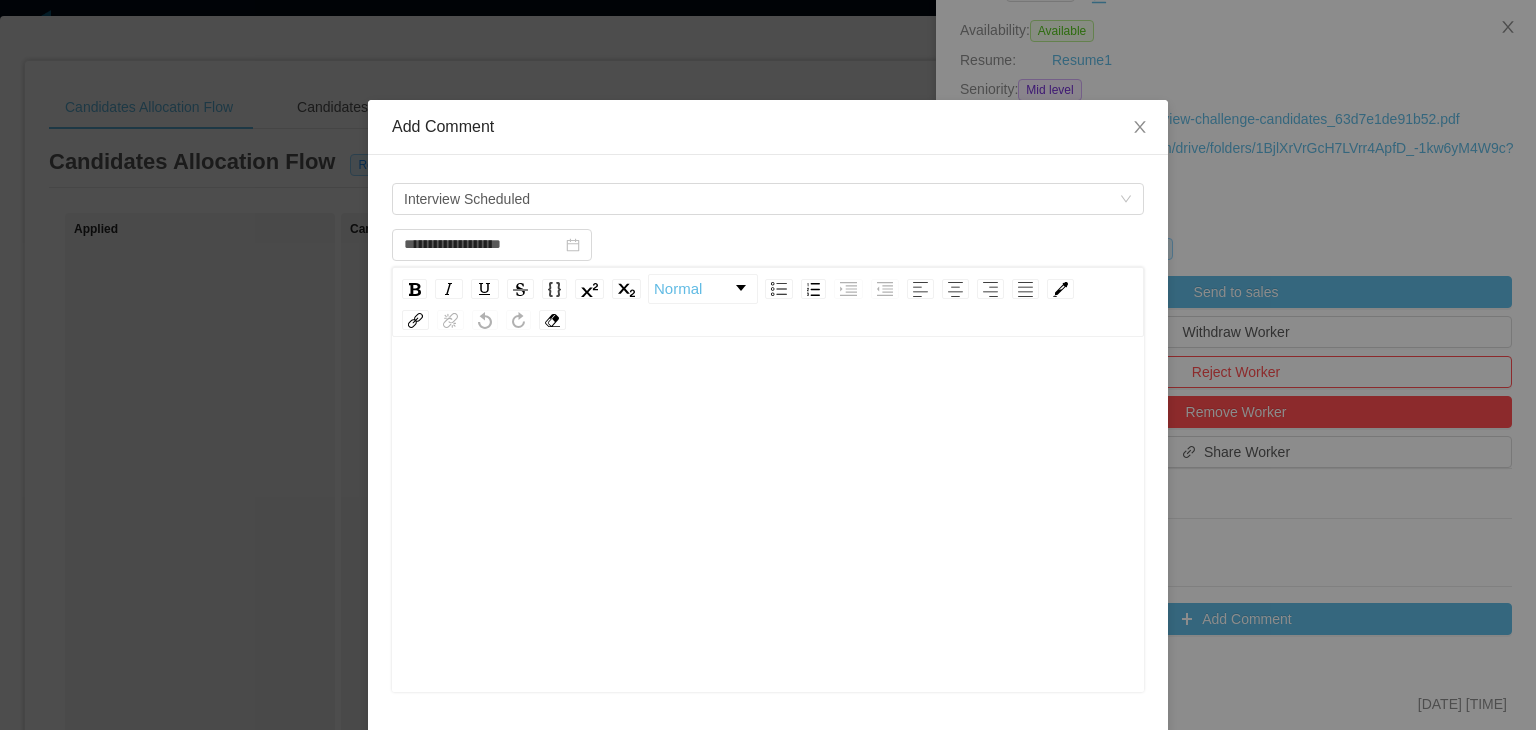 click at bounding box center (768, 546) 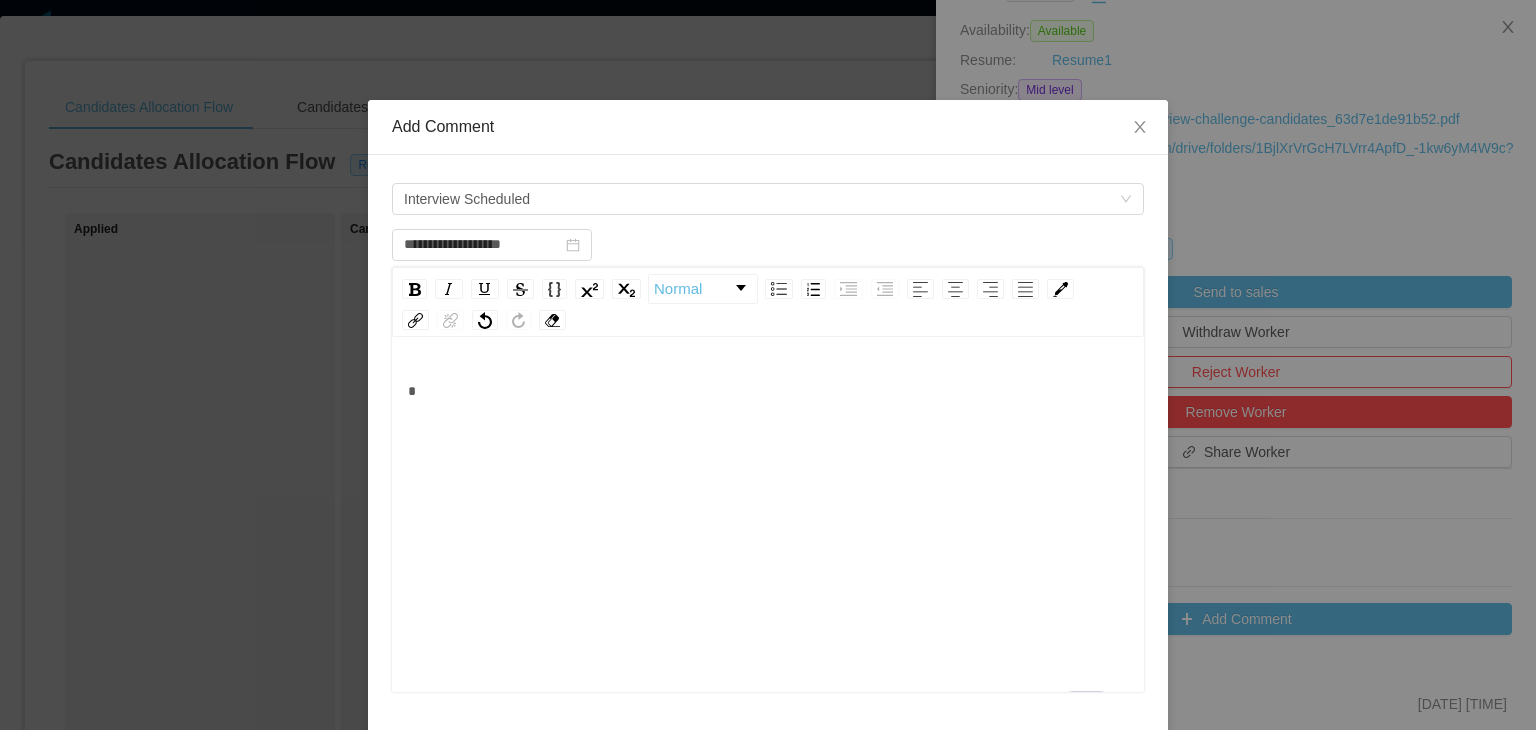 type 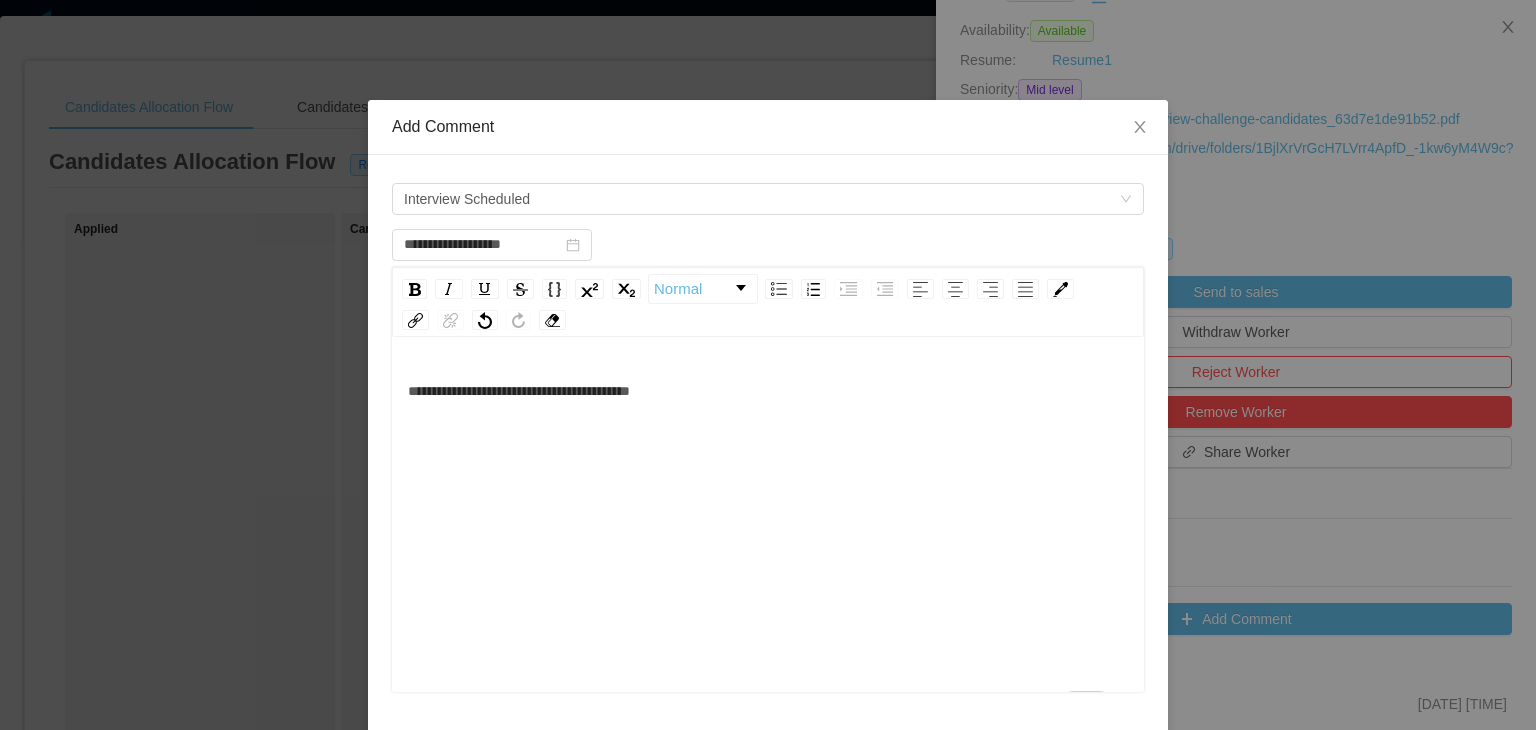 click on "**********" at bounding box center [768, 391] 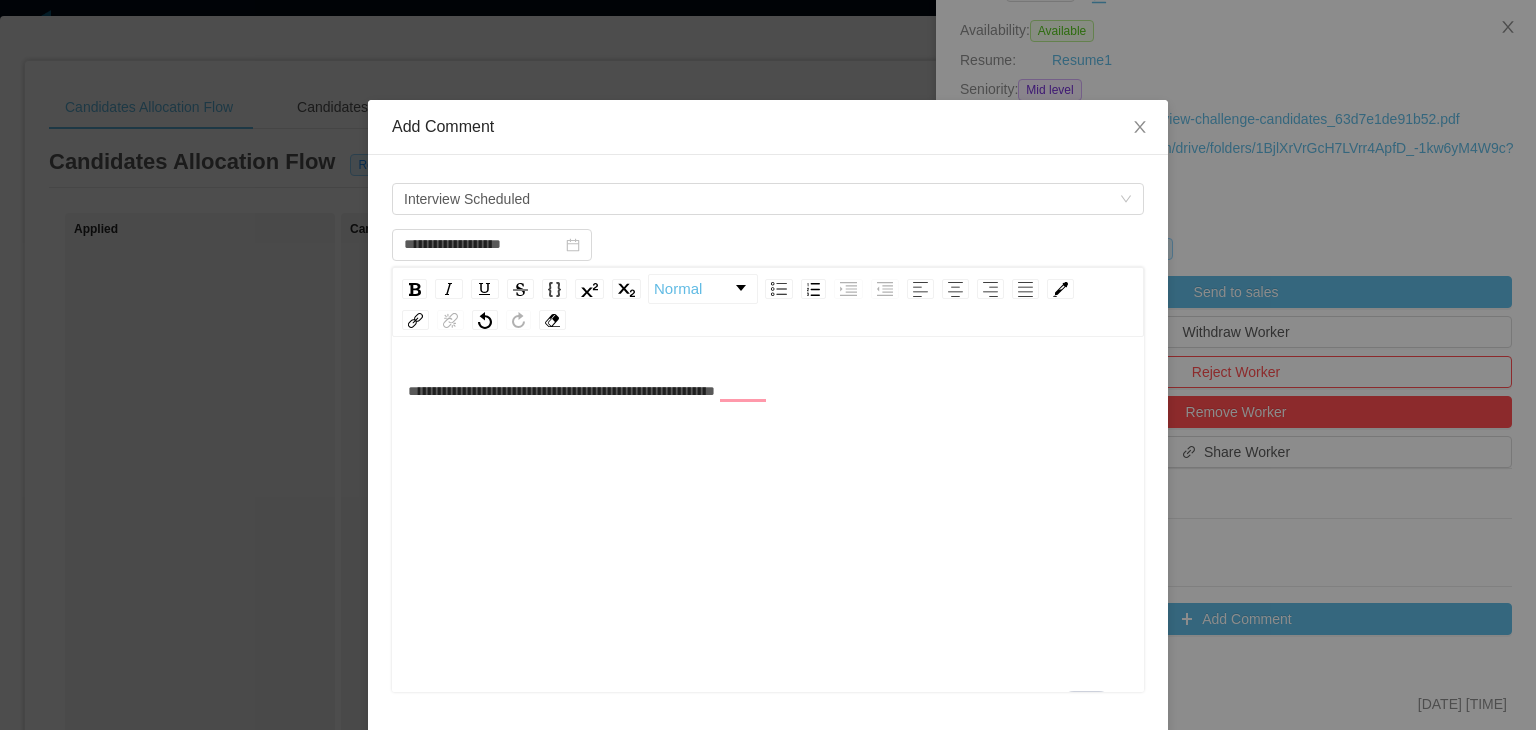 scroll, scrollTop: 190, scrollLeft: 0, axis: vertical 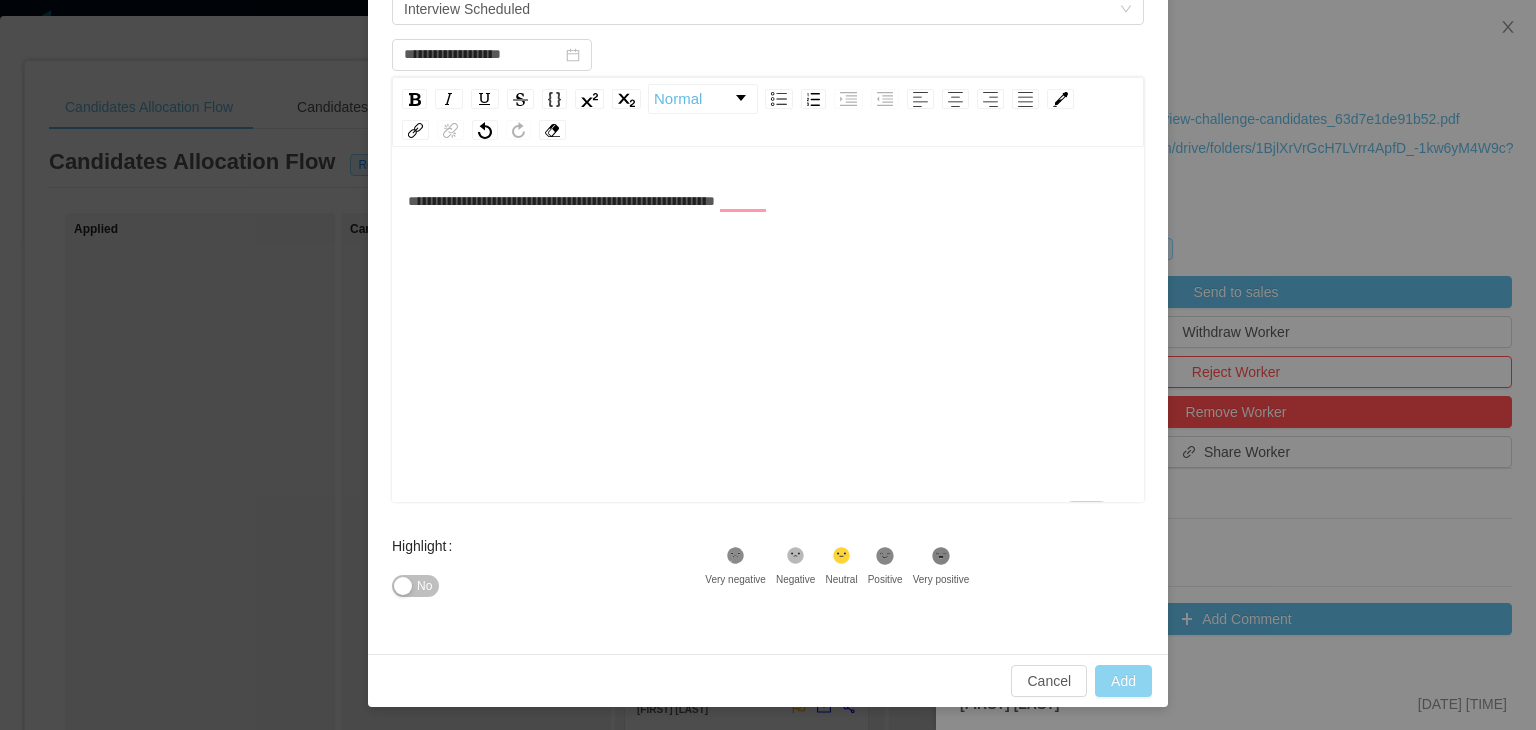 click on "Add" at bounding box center [1123, 681] 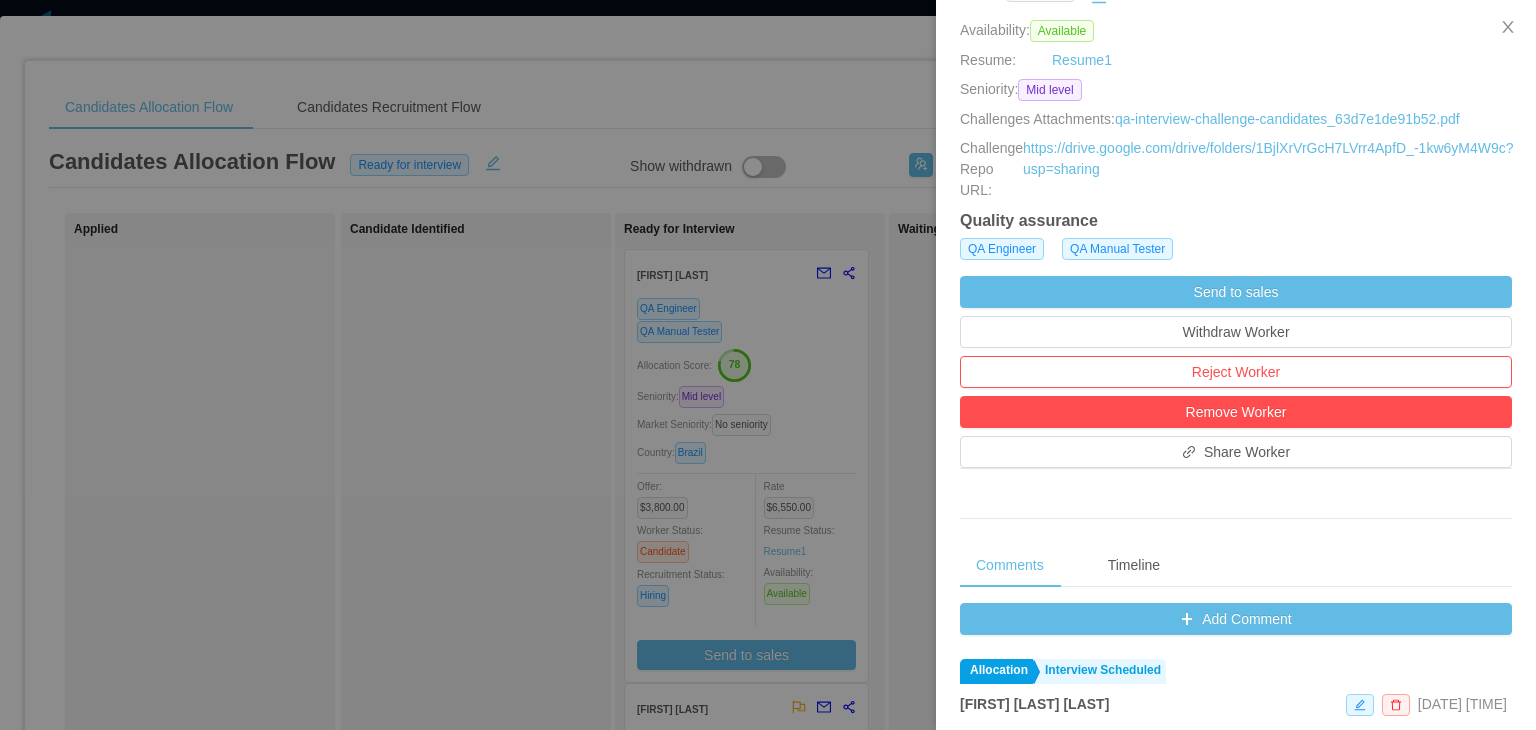 scroll, scrollTop: 0, scrollLeft: 0, axis: both 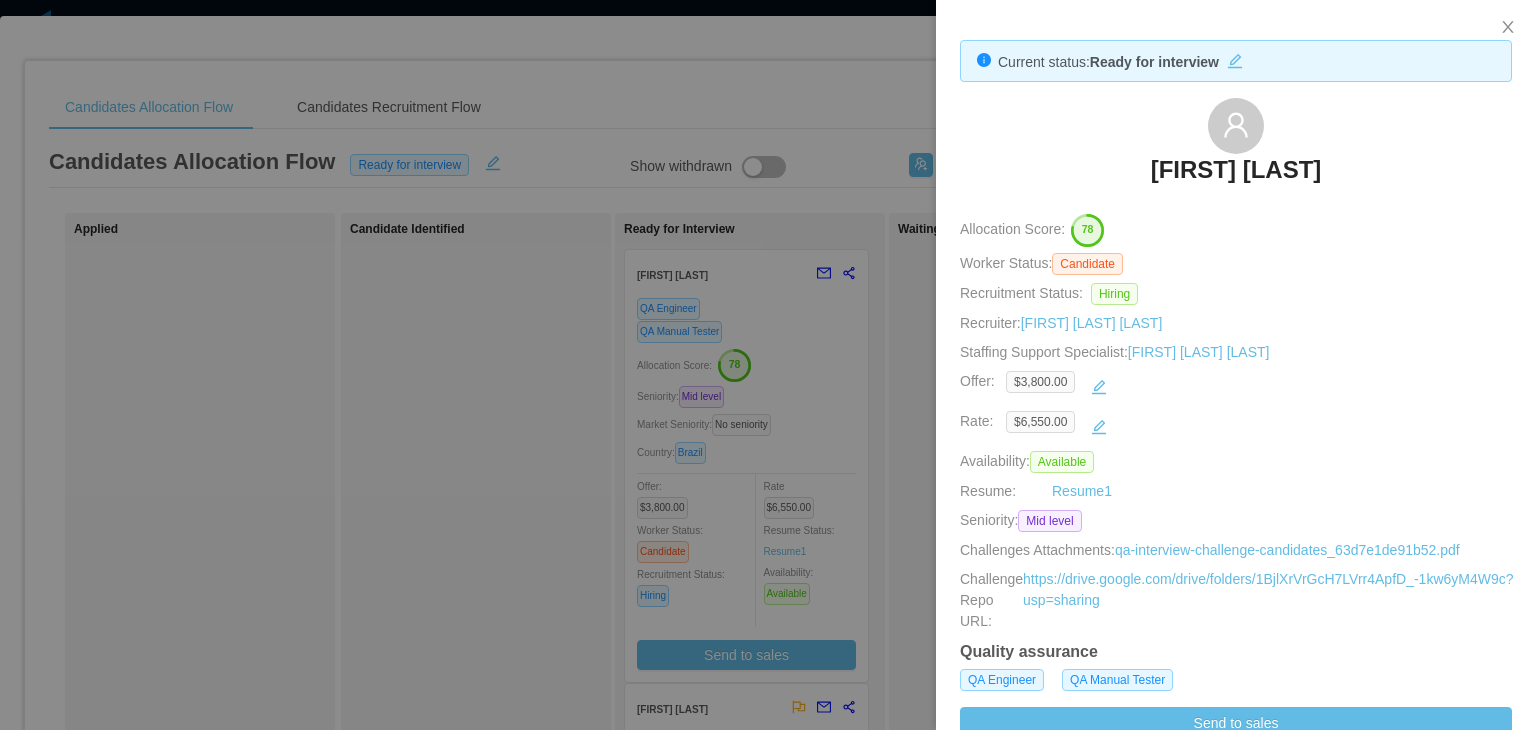 click on "Graciane Nobre" at bounding box center (1236, 170) 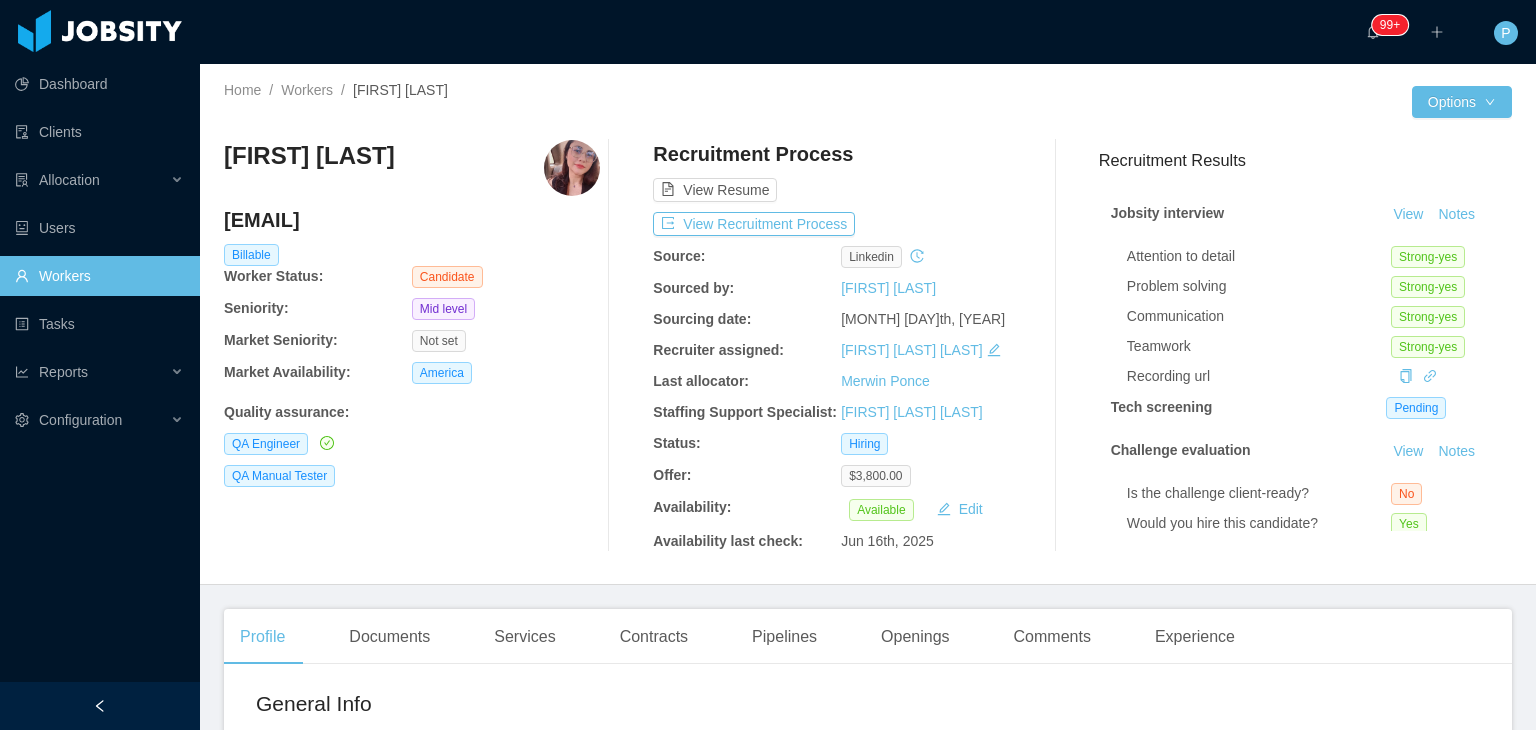 drag, startPoint x: 435, startPoint y: 229, endPoint x: 224, endPoint y: 225, distance: 211.03792 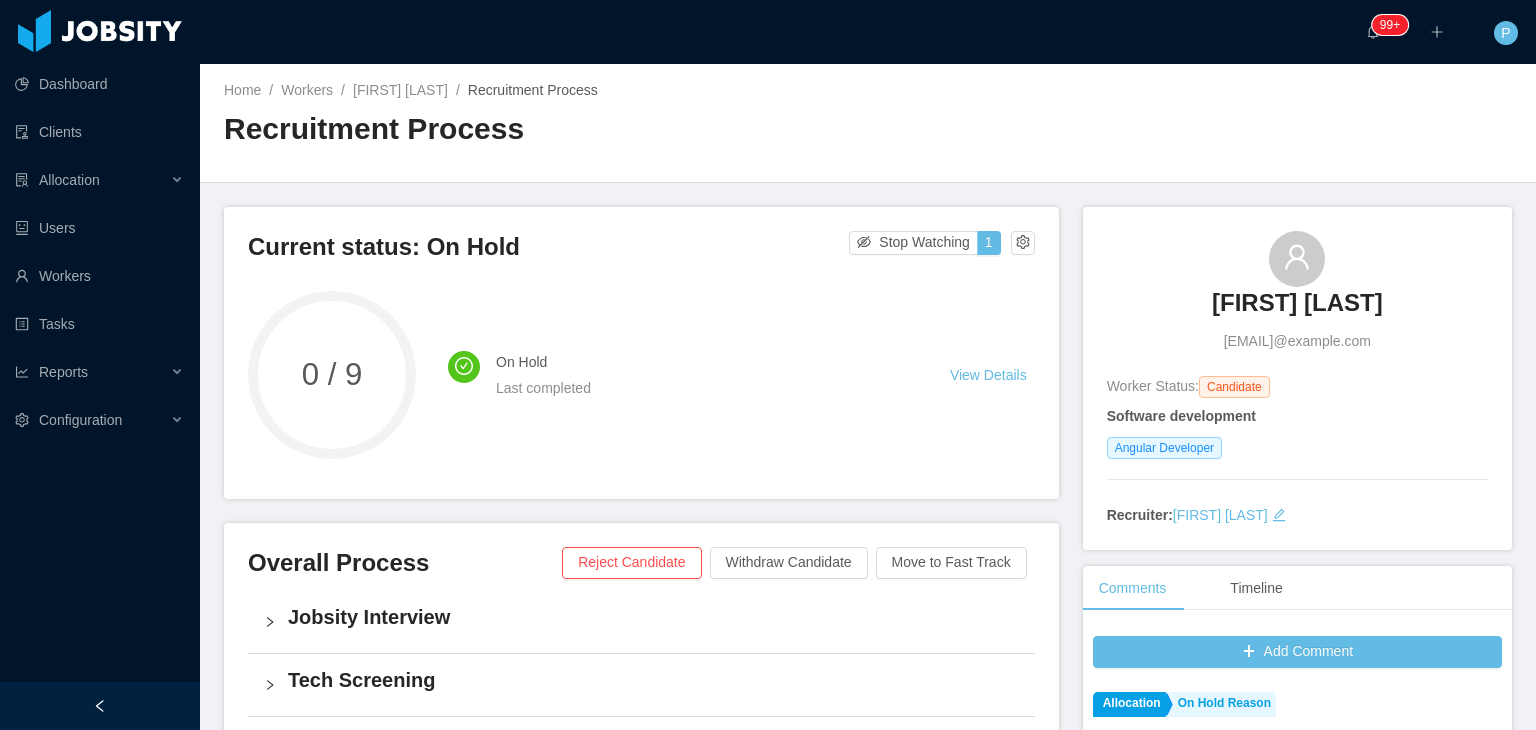 scroll, scrollTop: 0, scrollLeft: 0, axis: both 